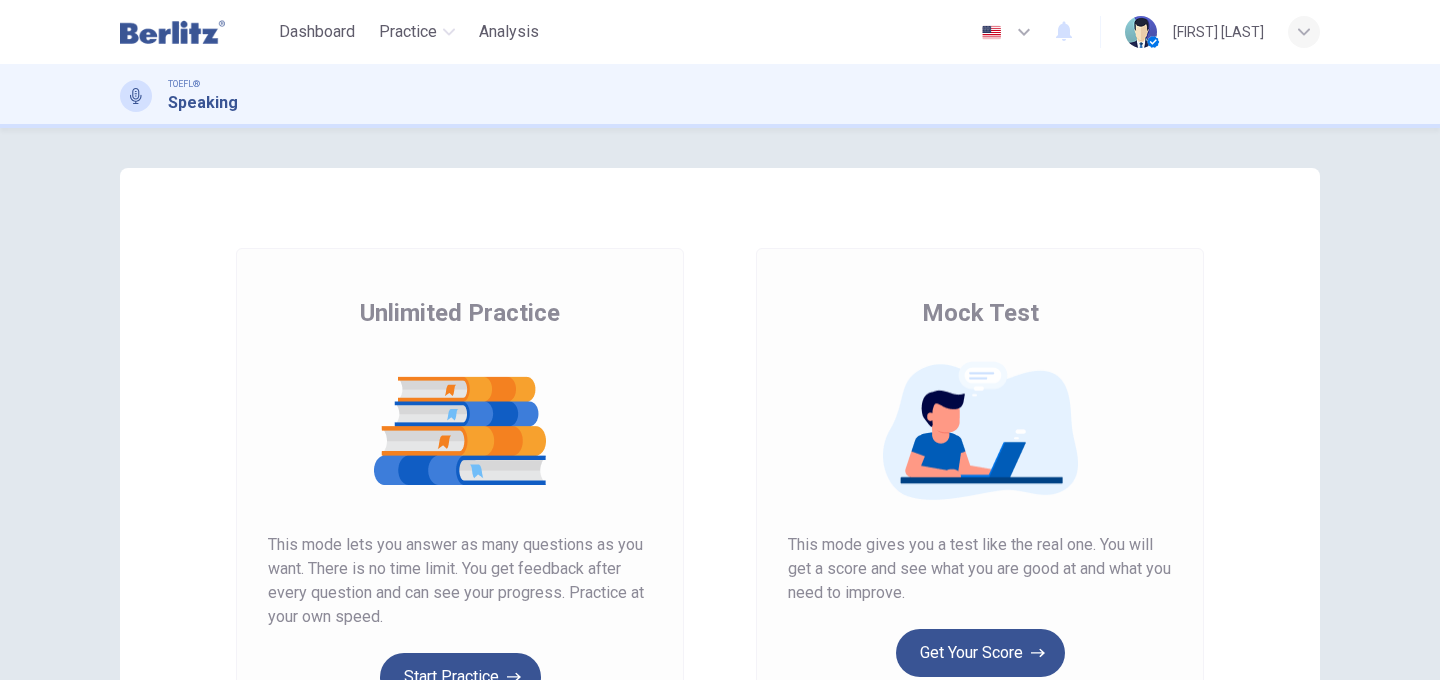 scroll, scrollTop: 0, scrollLeft: 0, axis: both 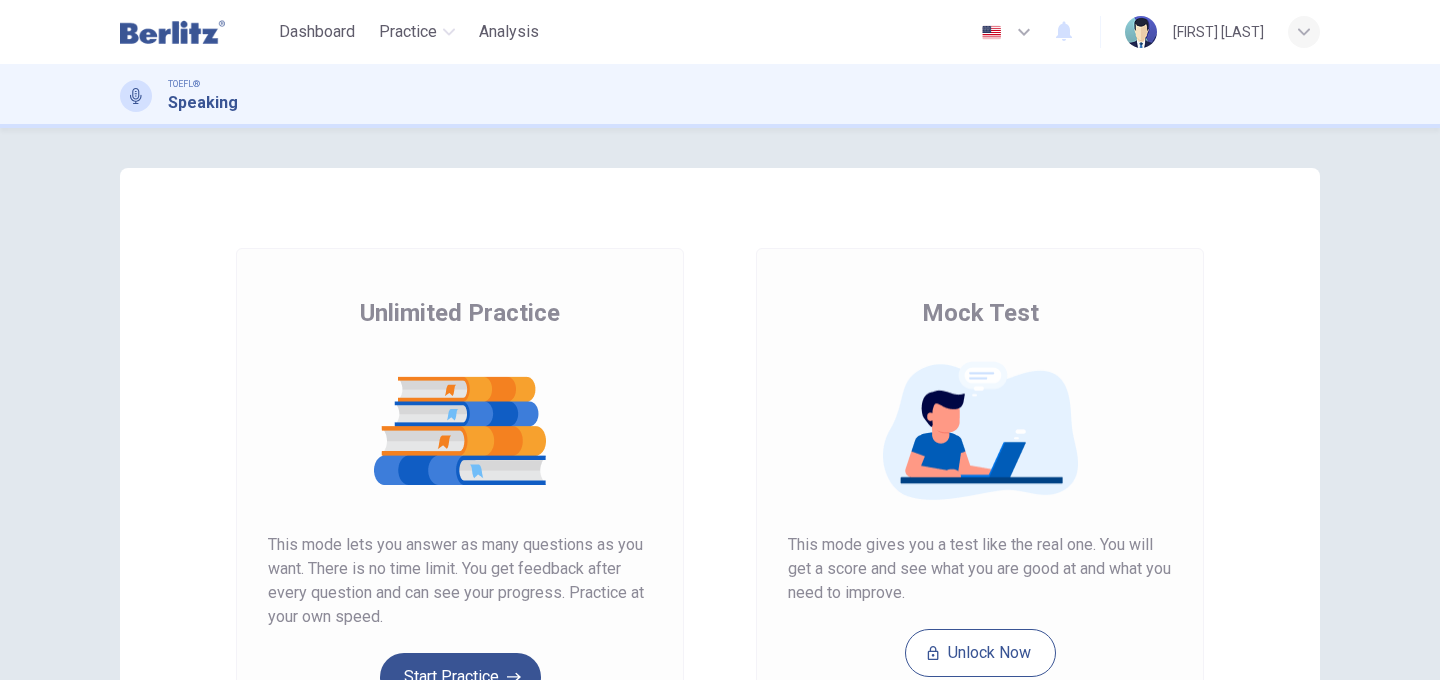 click at bounding box center [460, 431] 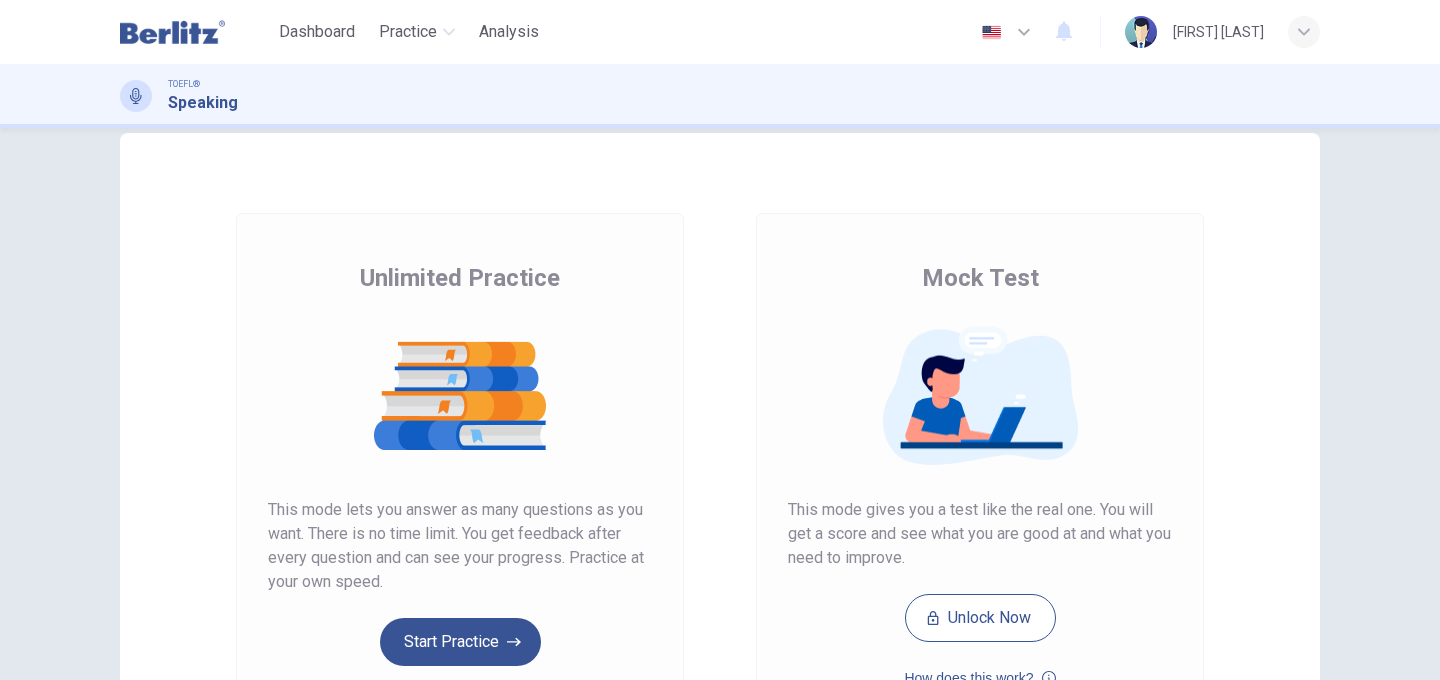 scroll, scrollTop: 44, scrollLeft: 0, axis: vertical 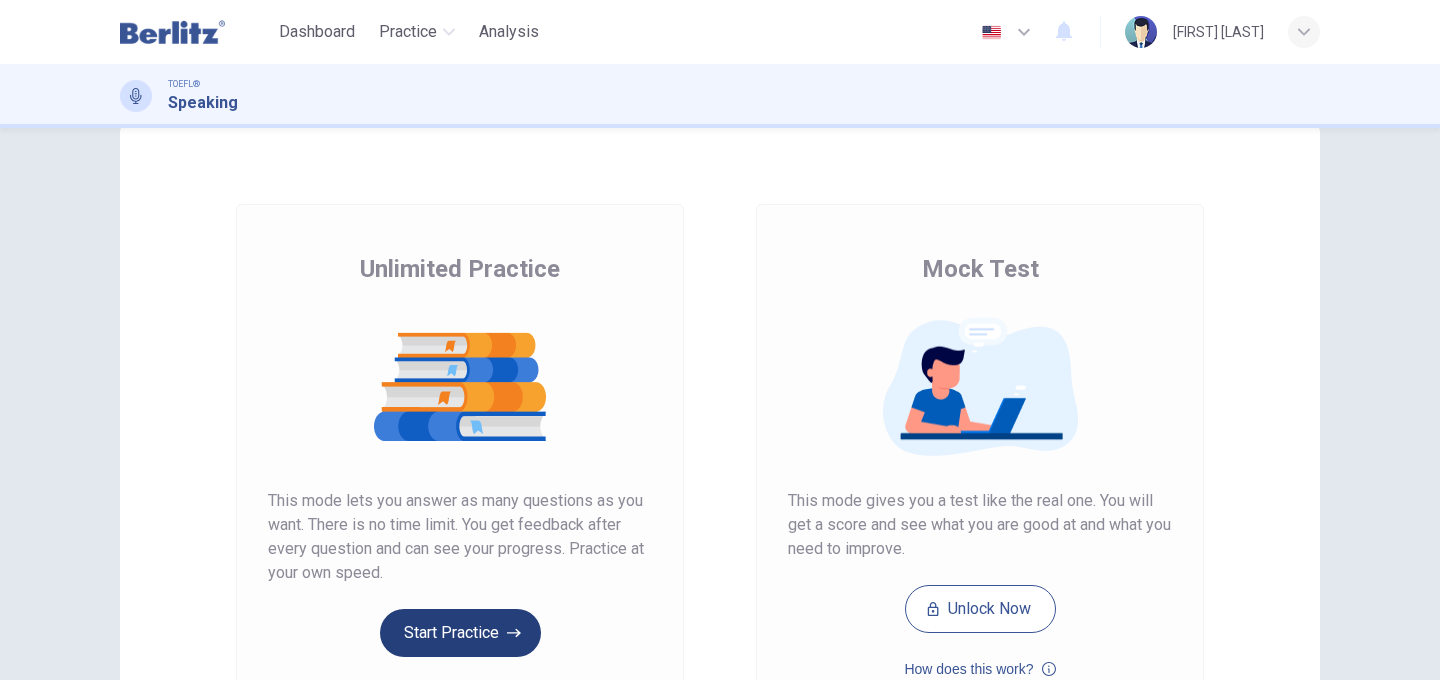 click on "Start Practice" at bounding box center [460, 633] 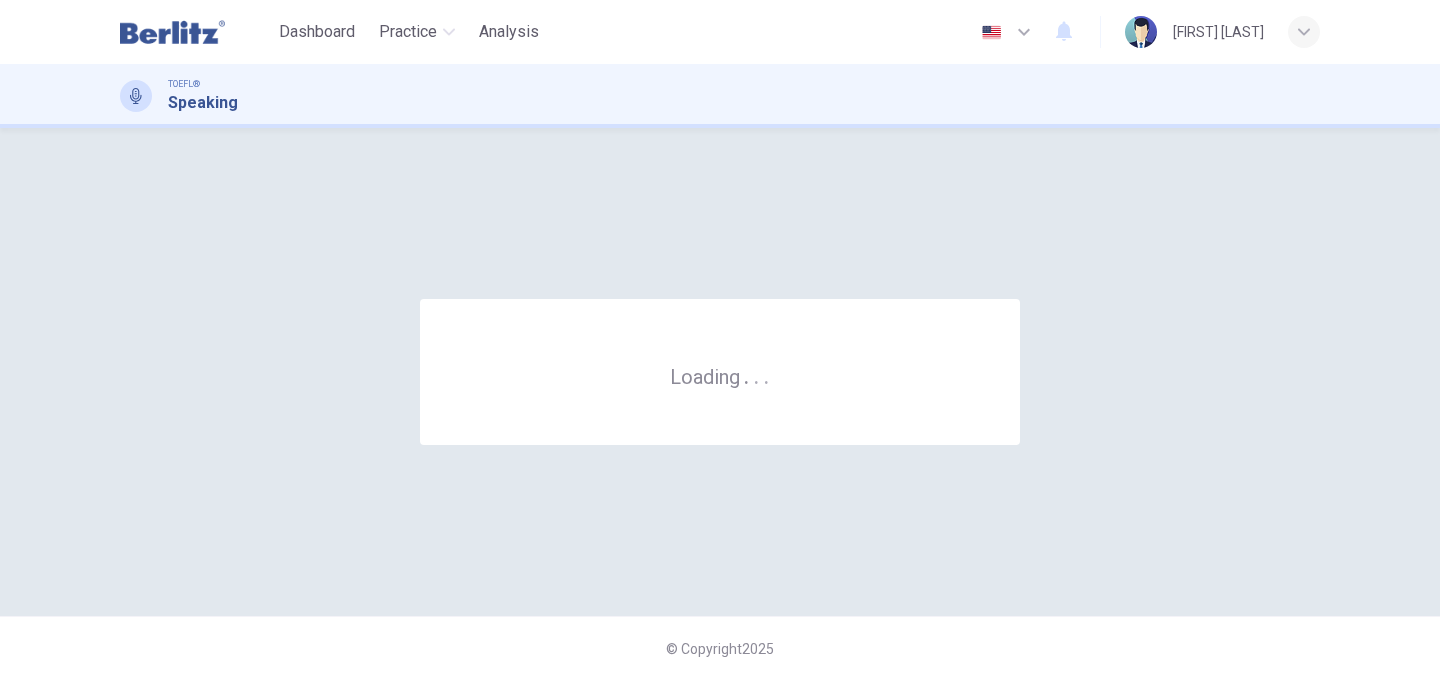 scroll, scrollTop: 0, scrollLeft: 0, axis: both 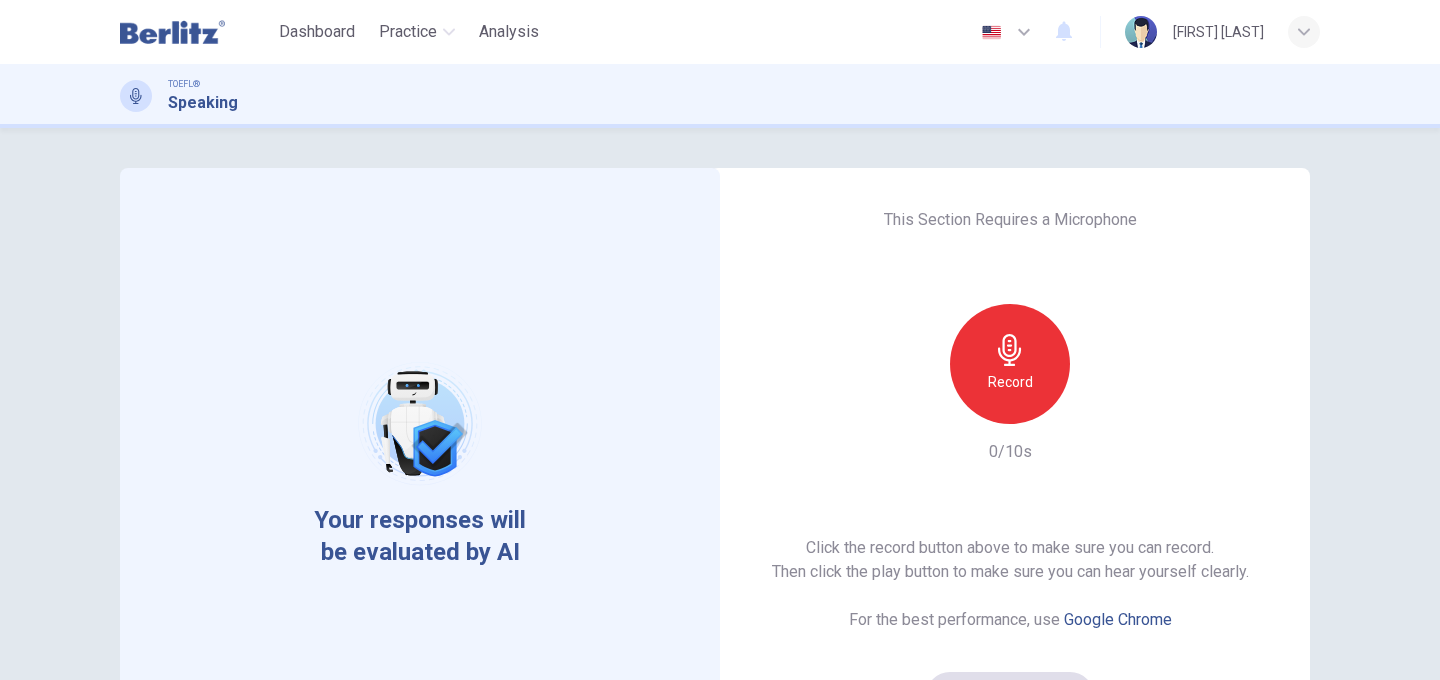 click on "Record 0/10s" at bounding box center (1010, 384) 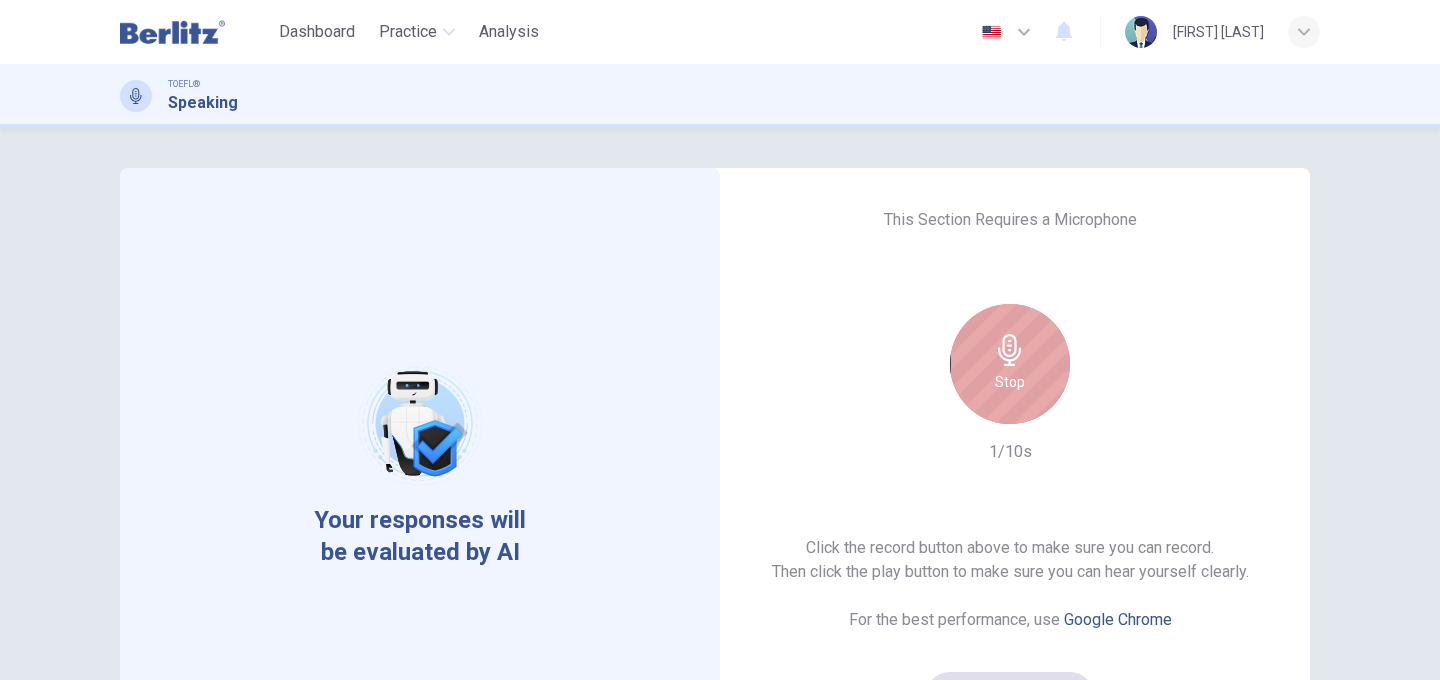 click on "Stop" at bounding box center [1010, 364] 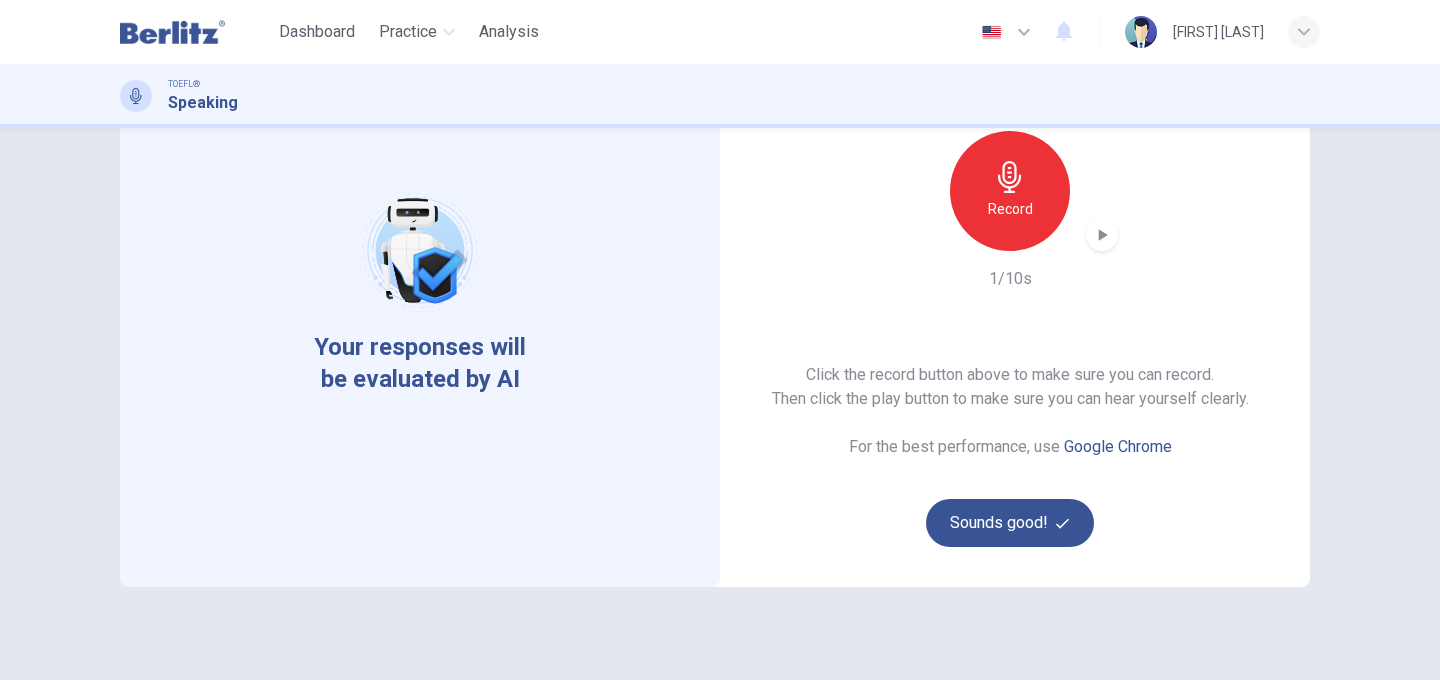 scroll, scrollTop: 183, scrollLeft: 0, axis: vertical 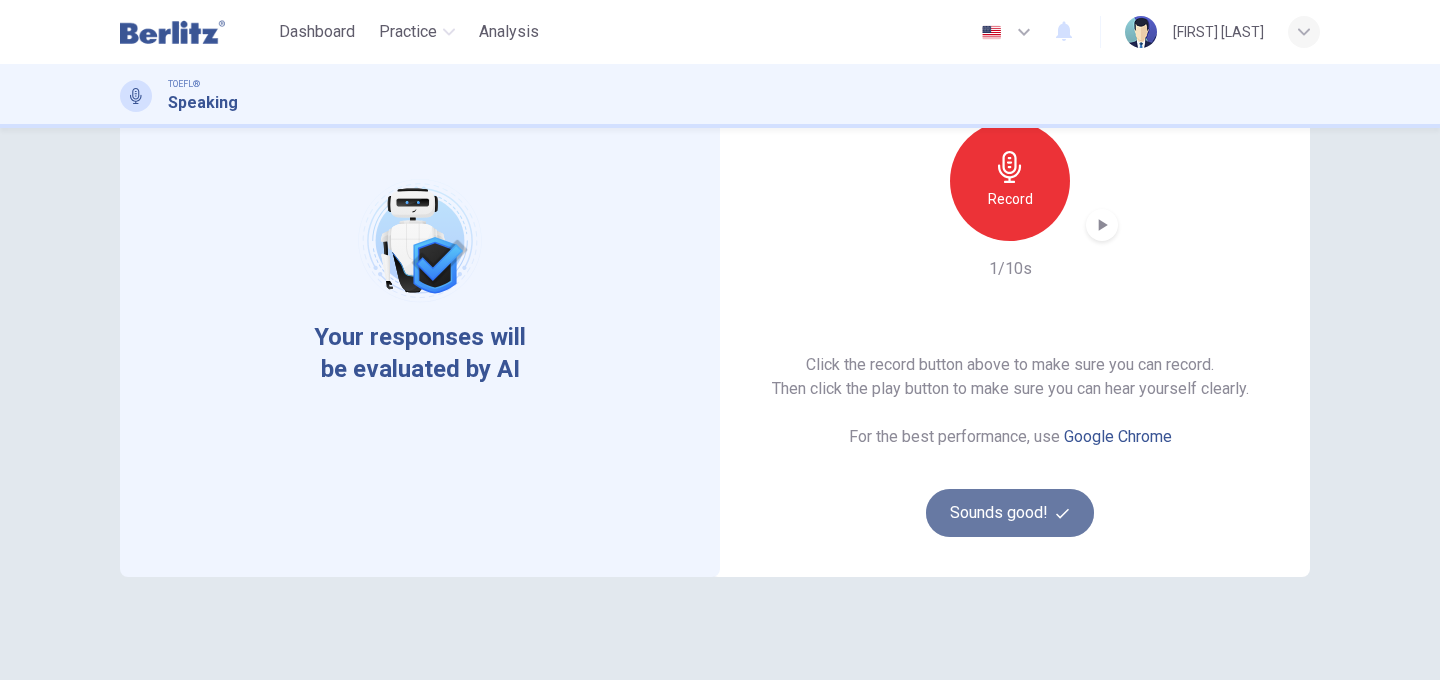 click on "Sounds good!" at bounding box center (1010, 513) 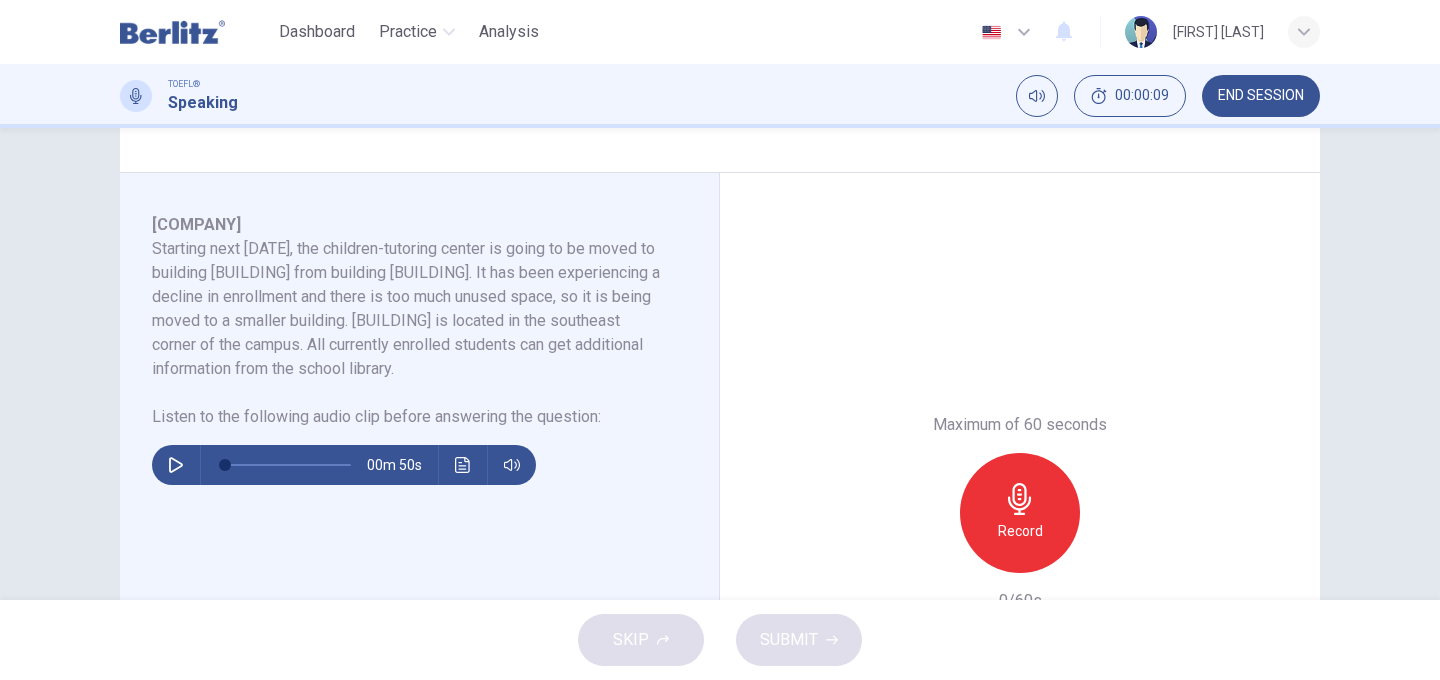scroll, scrollTop: 288, scrollLeft: 0, axis: vertical 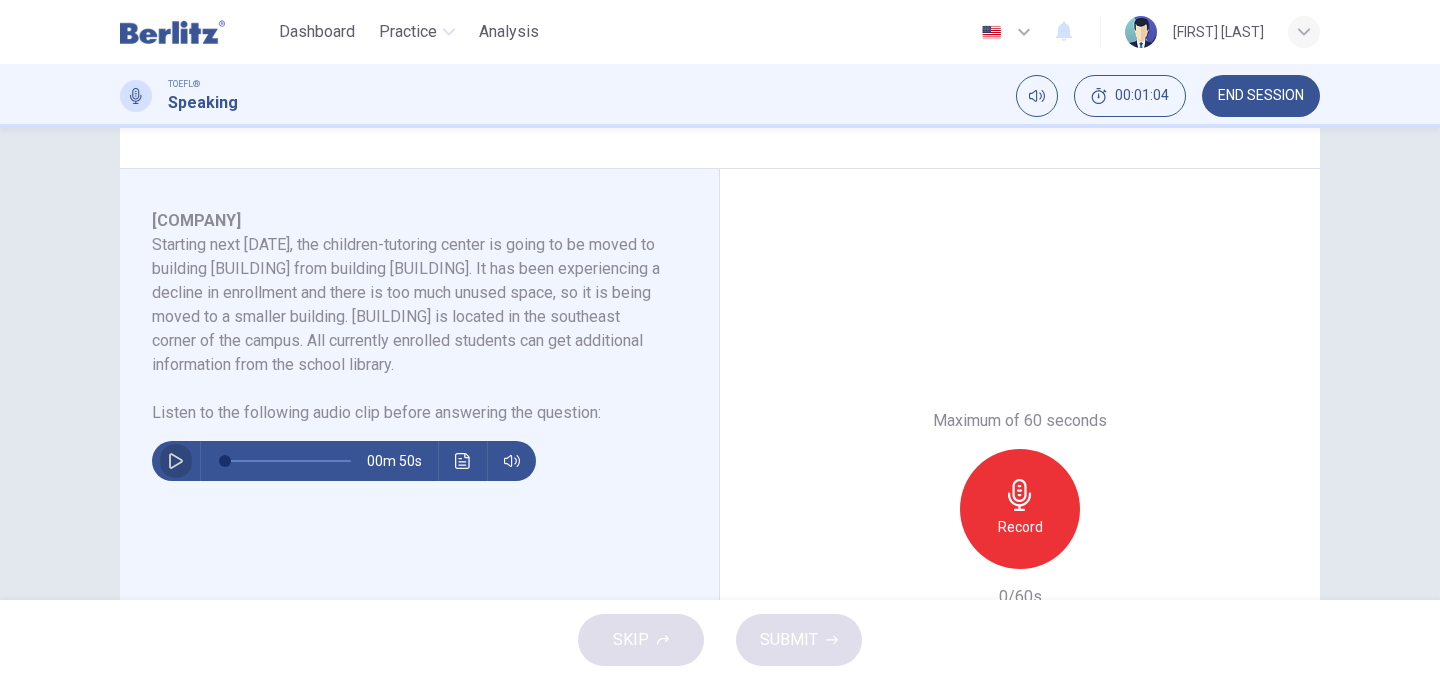 click 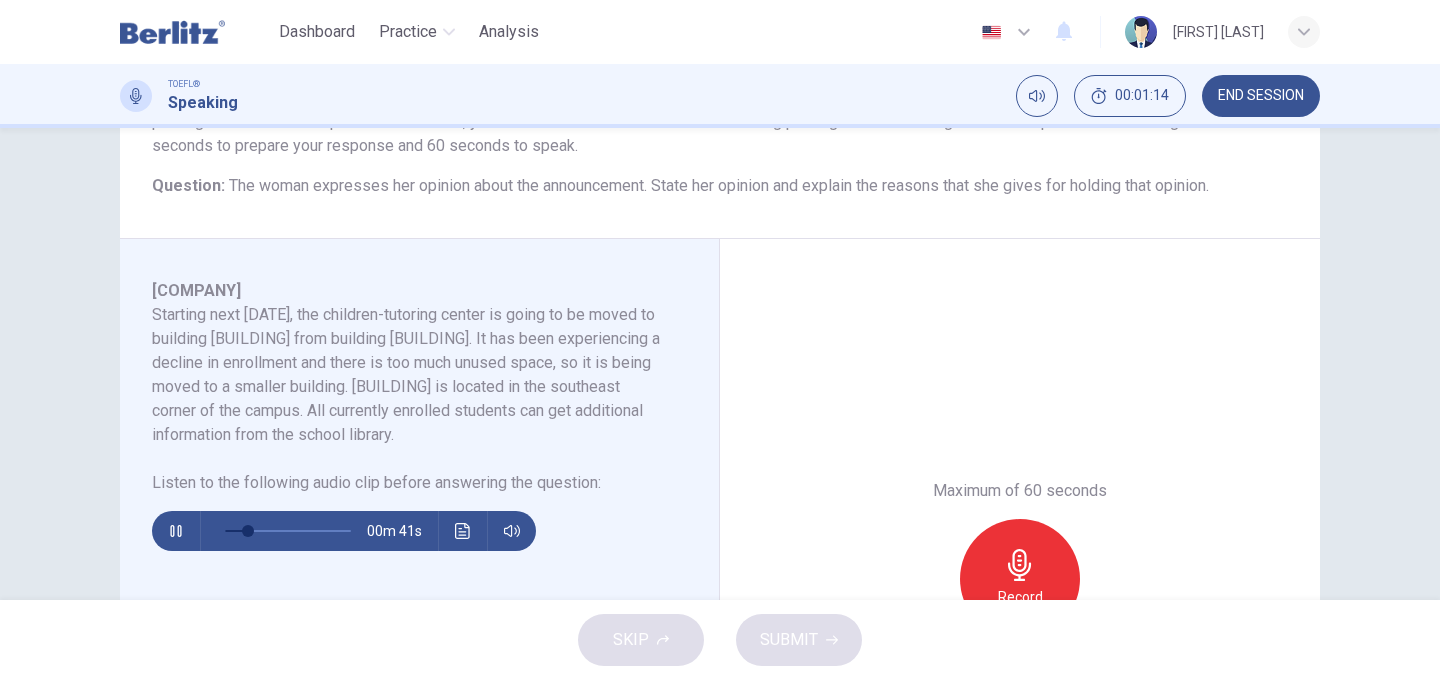 scroll, scrollTop: 217, scrollLeft: 0, axis: vertical 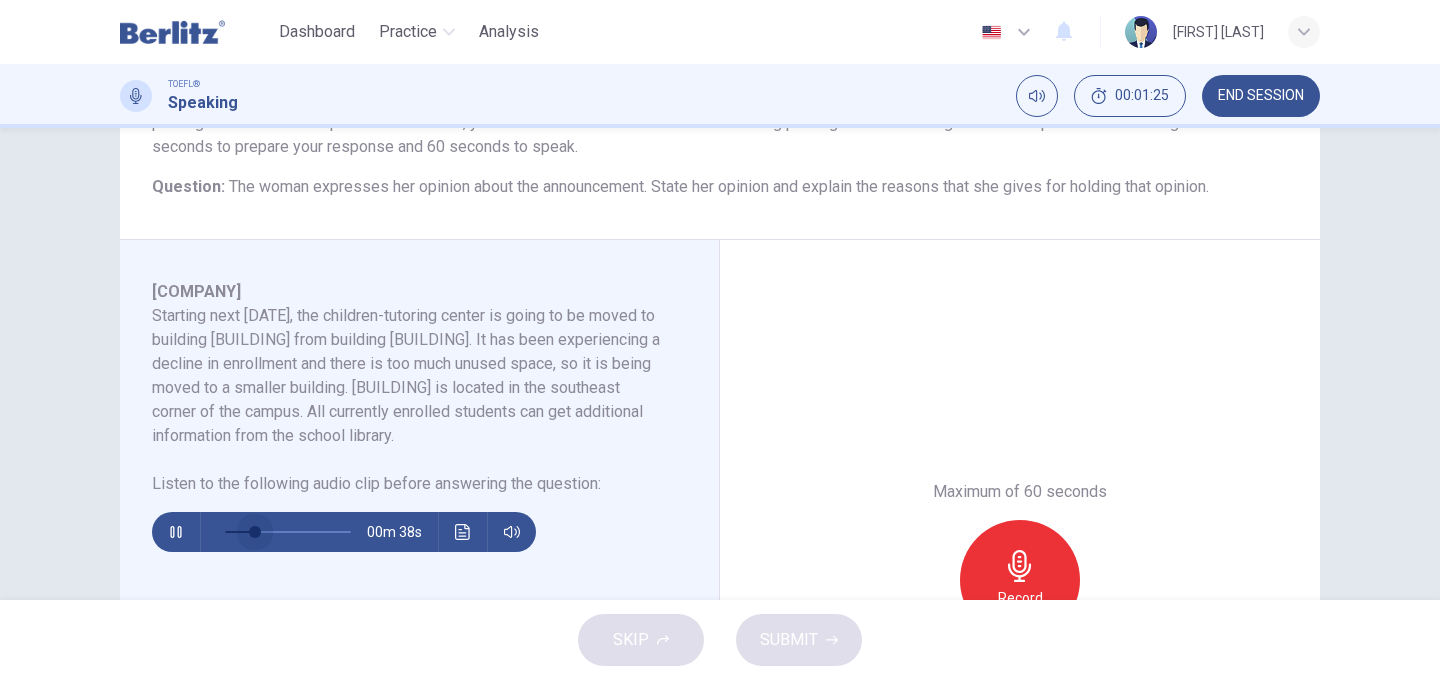 click at bounding box center [255, 532] 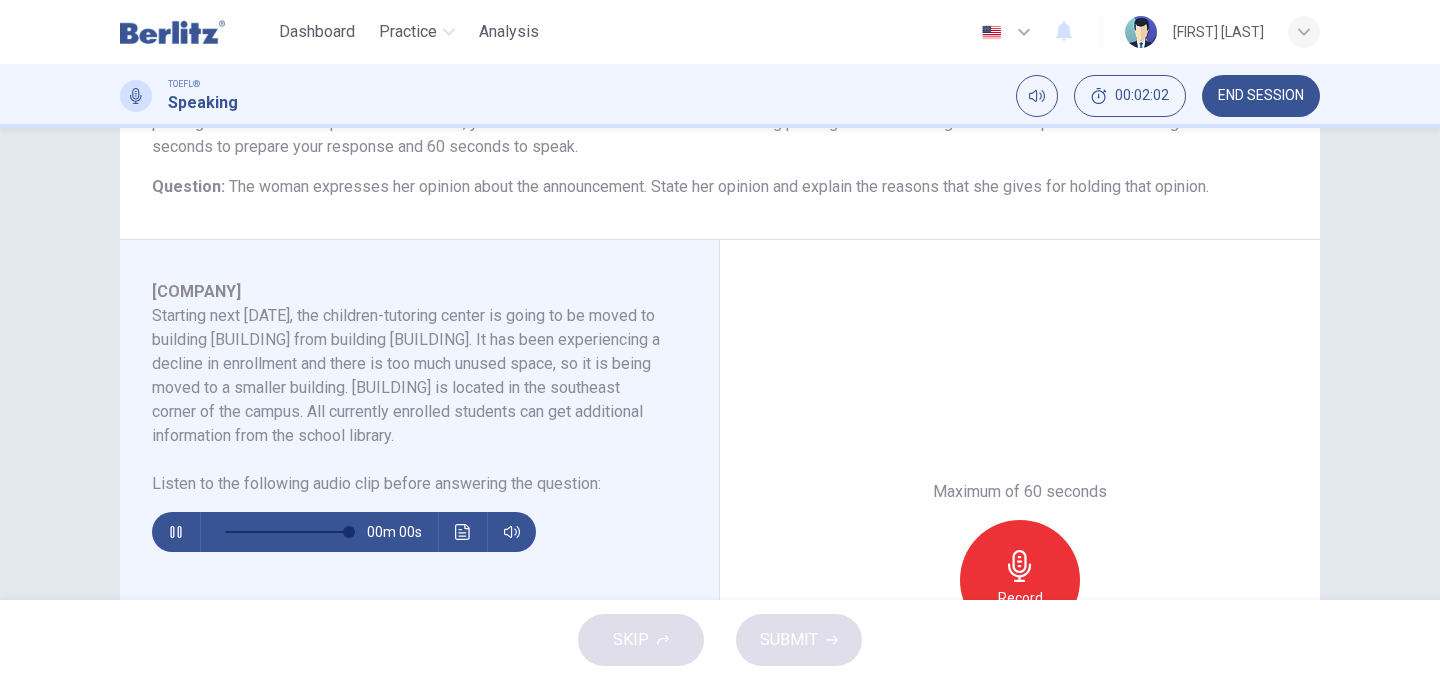scroll, scrollTop: 233, scrollLeft: 0, axis: vertical 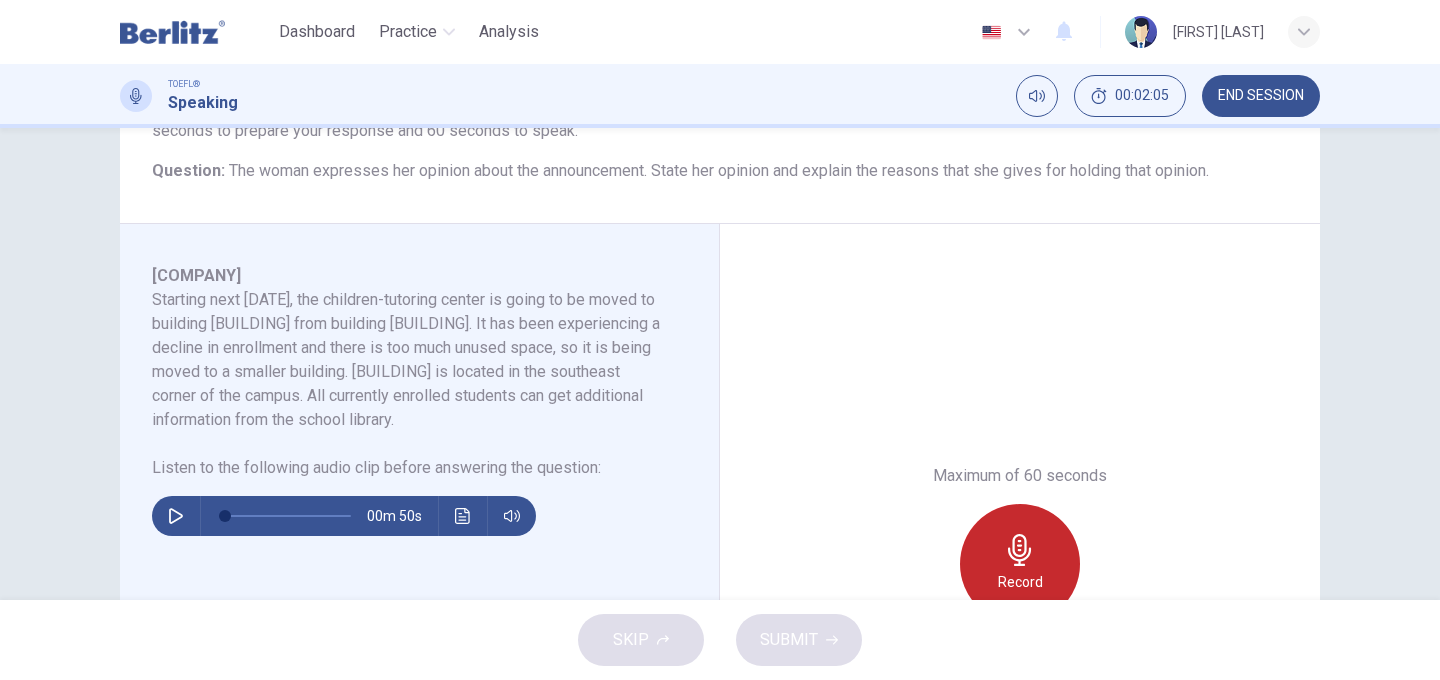 click on "Record" at bounding box center (1020, 582) 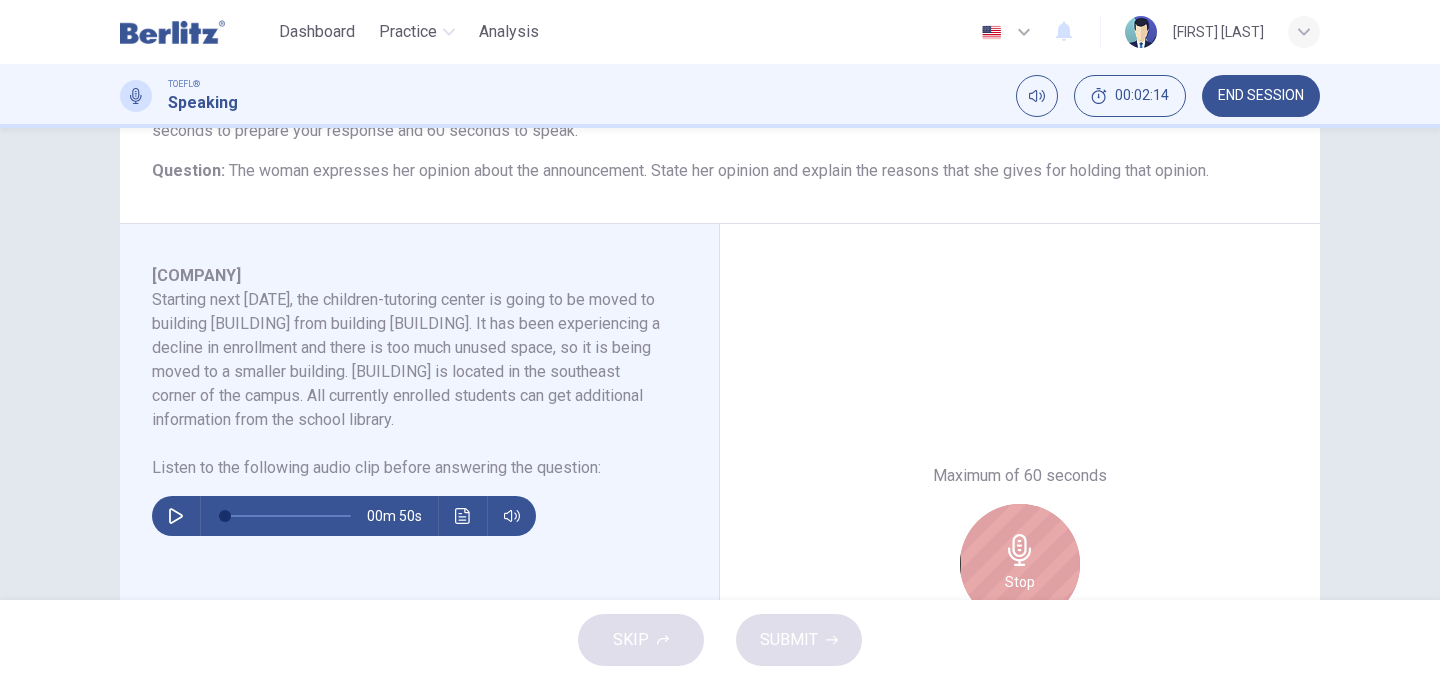 click on "Stop" at bounding box center [1020, 564] 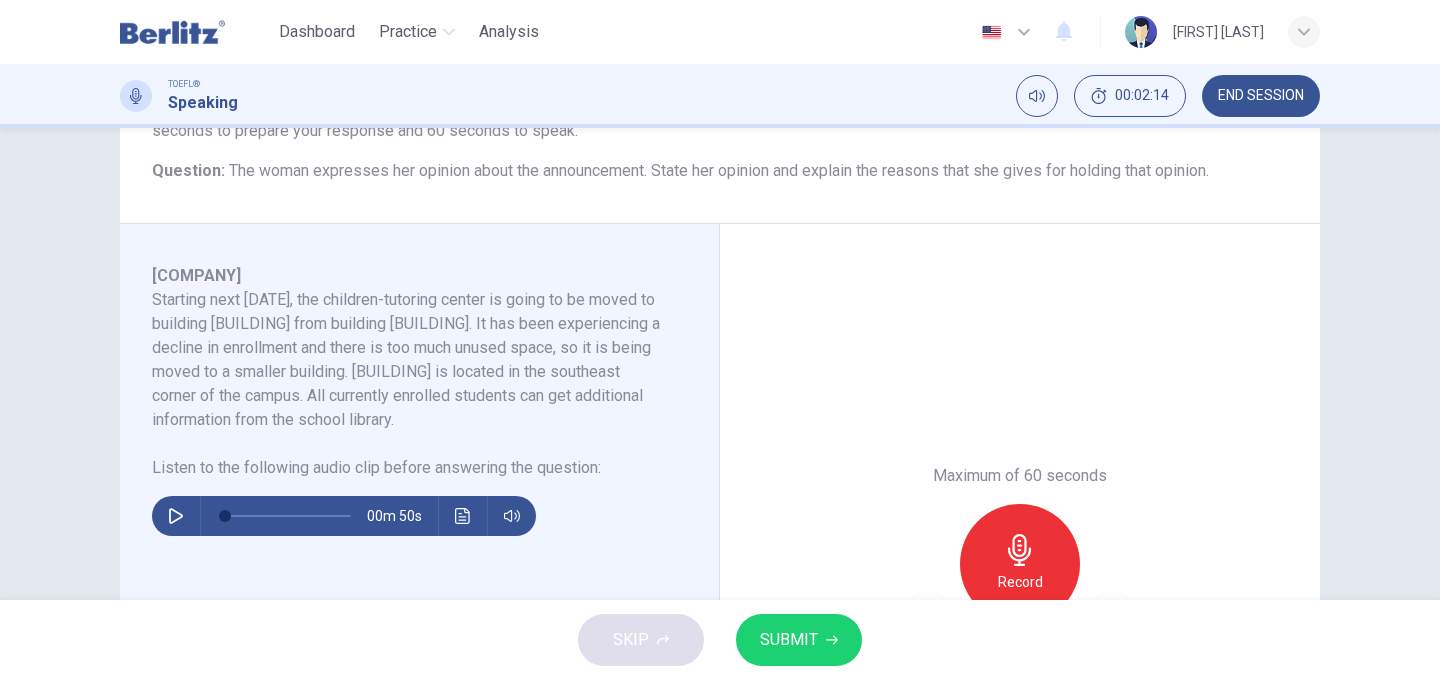scroll, scrollTop: 303, scrollLeft: 0, axis: vertical 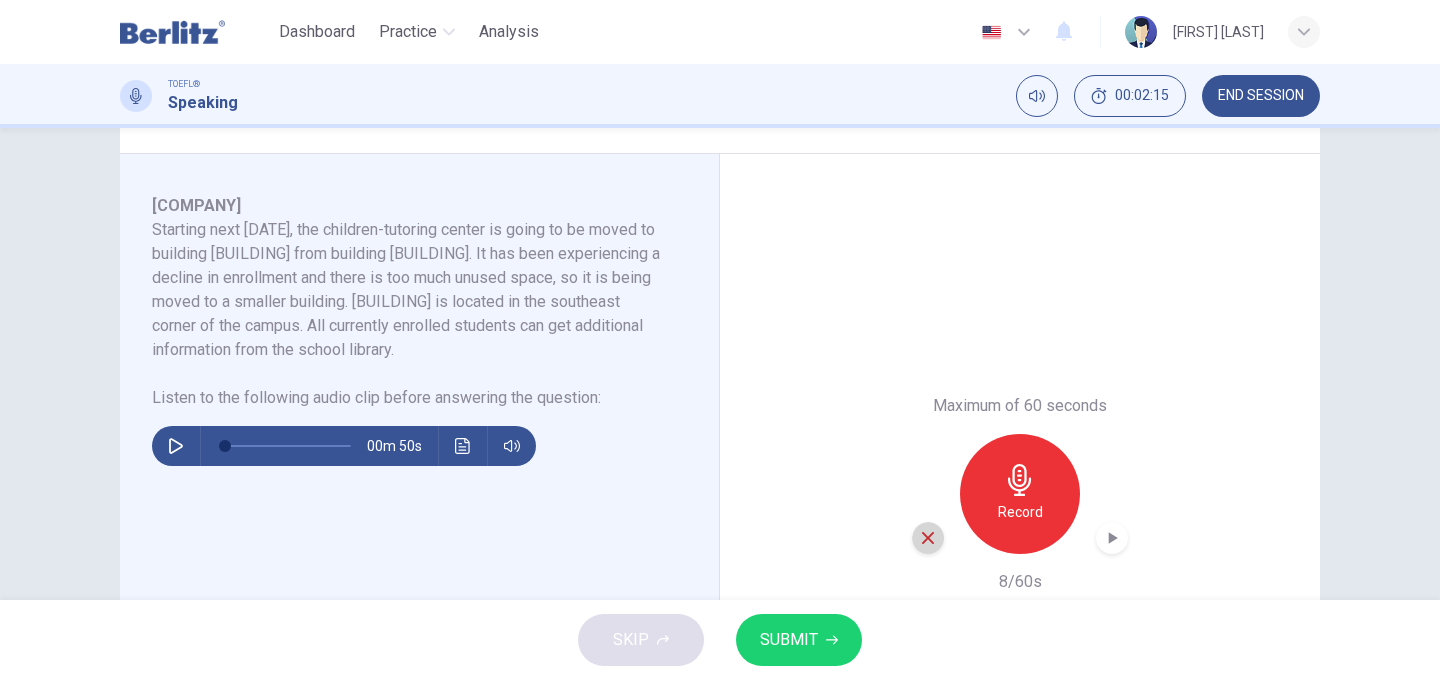 click 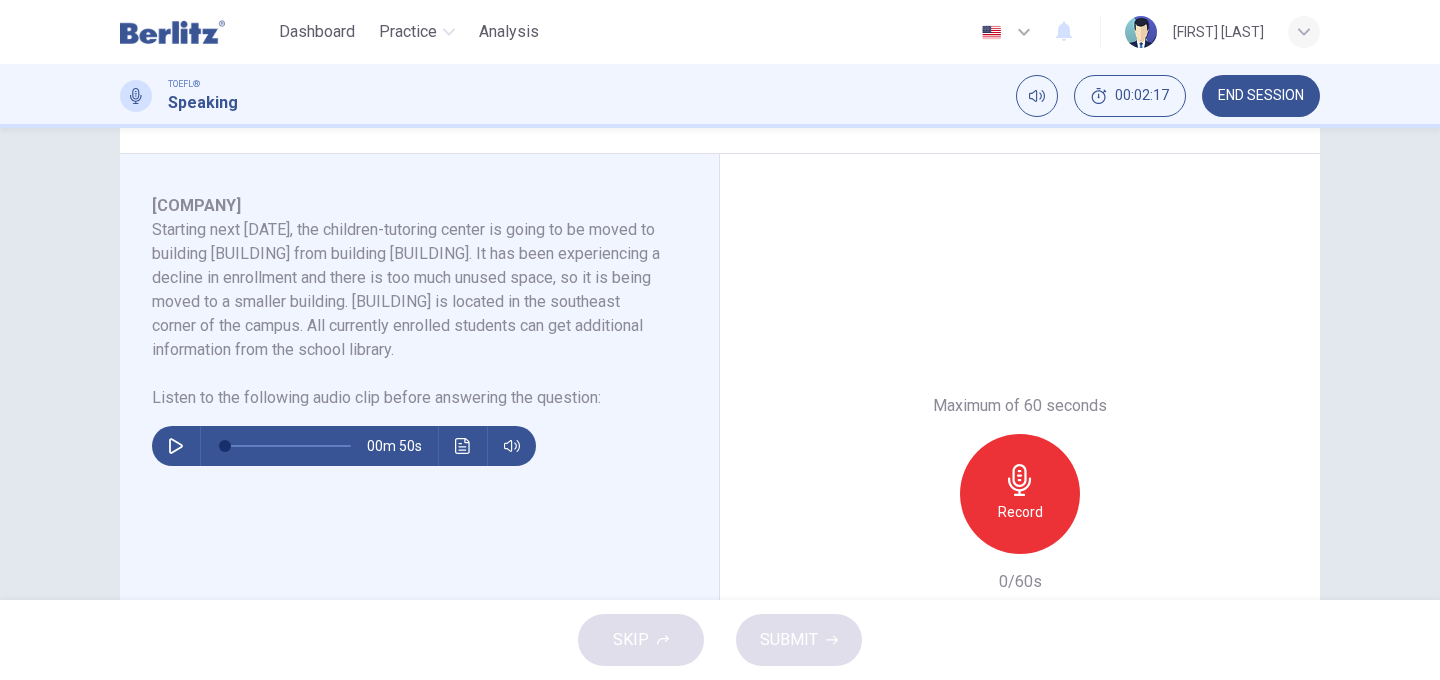 click on "Record" at bounding box center [1020, 494] 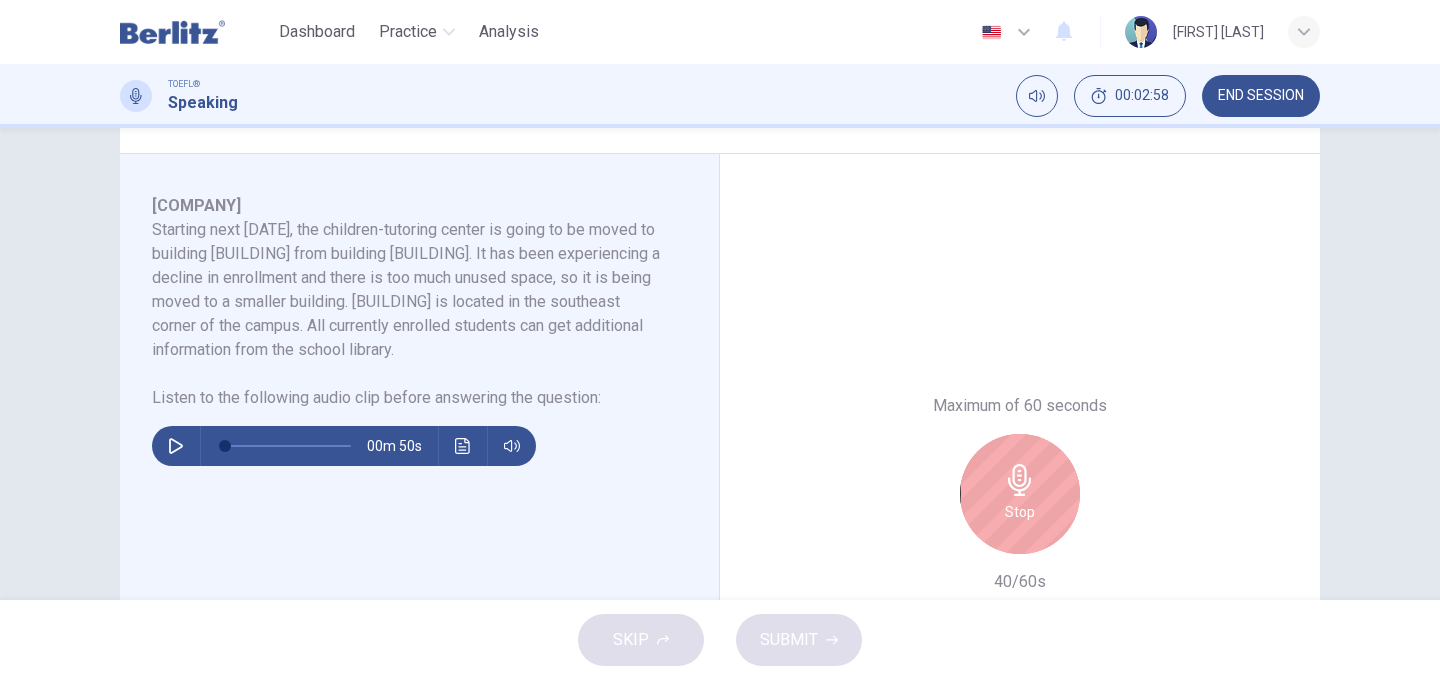 click on "Stop" at bounding box center [1020, 494] 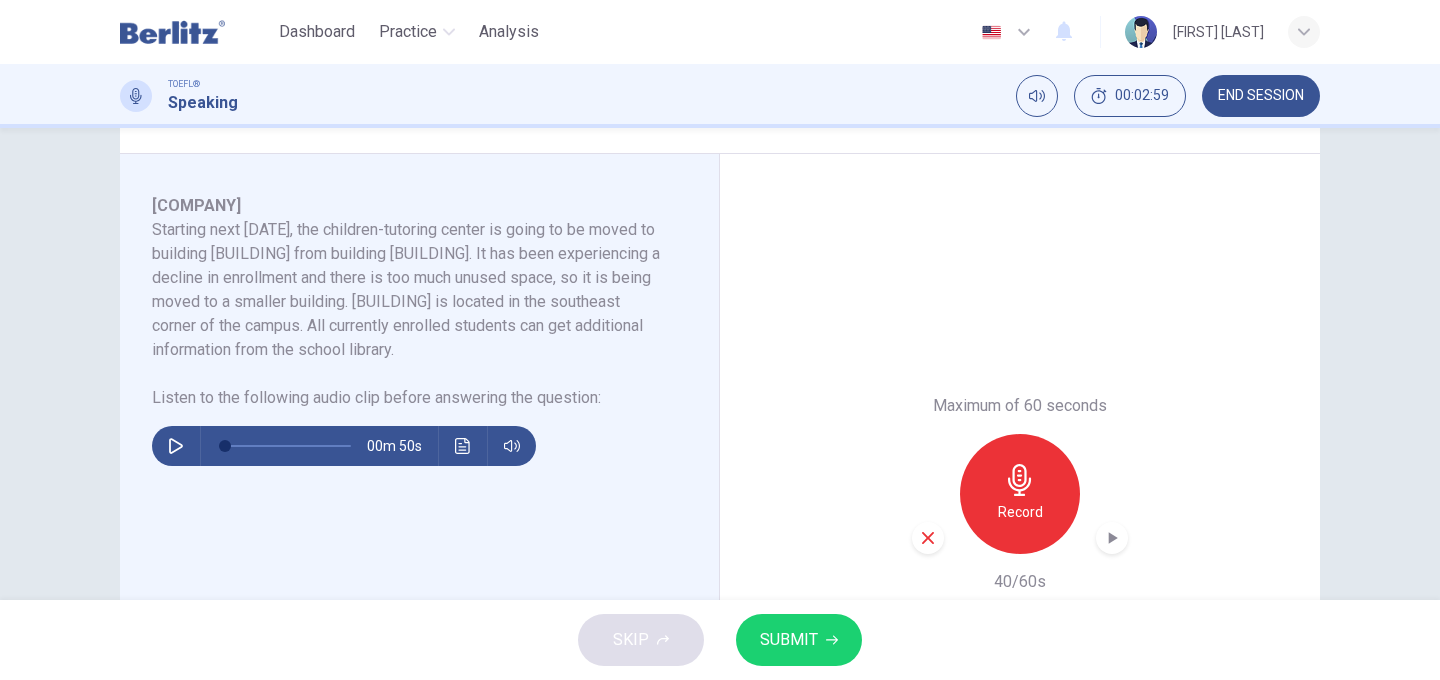 scroll, scrollTop: 304, scrollLeft: 0, axis: vertical 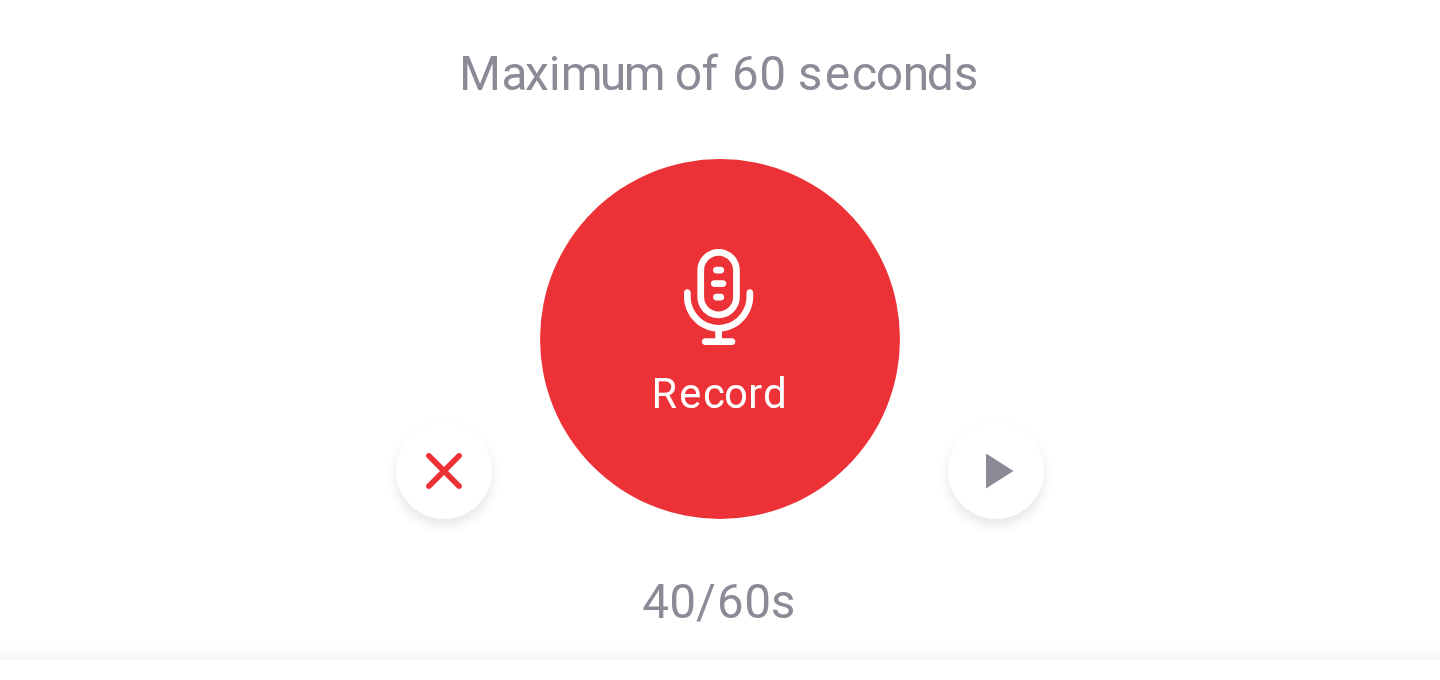 click on "Maximum of [NUMBER] seconds Record [NUMBER]/[NUMBER]s" at bounding box center (1020, 493) 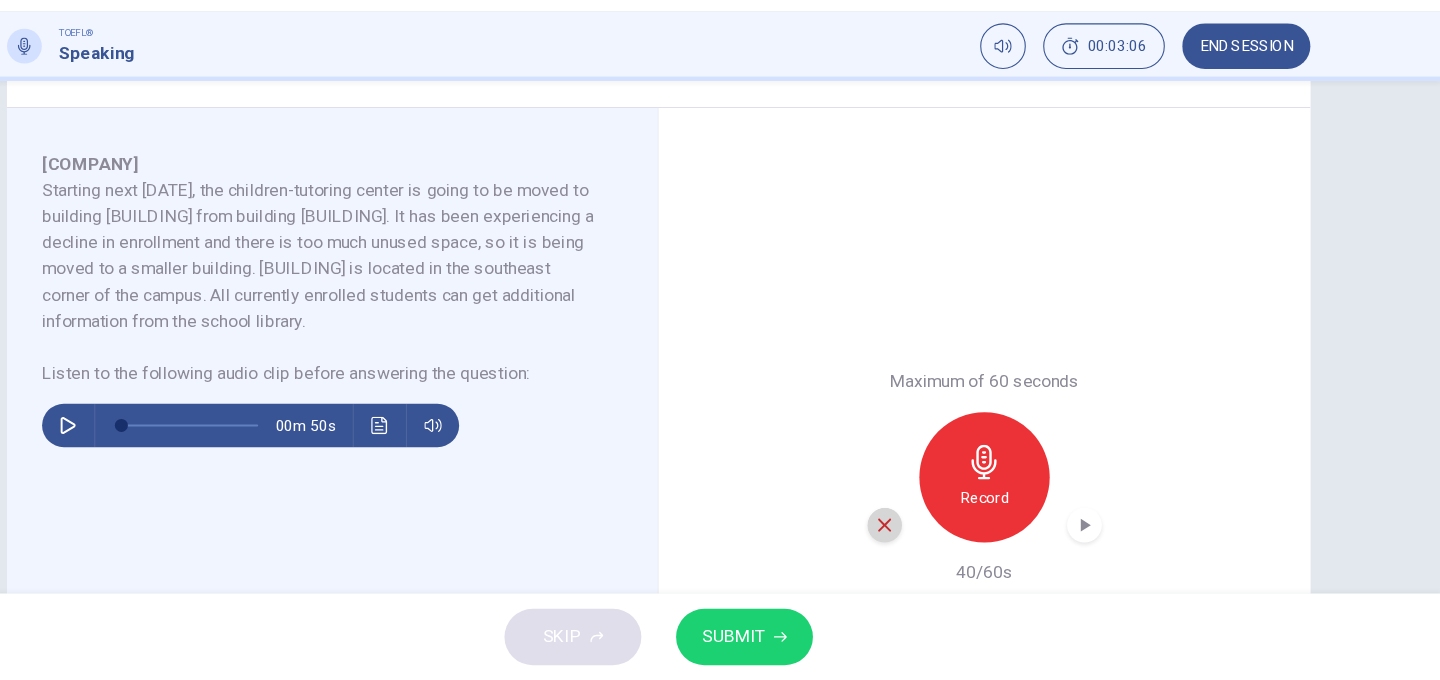 click 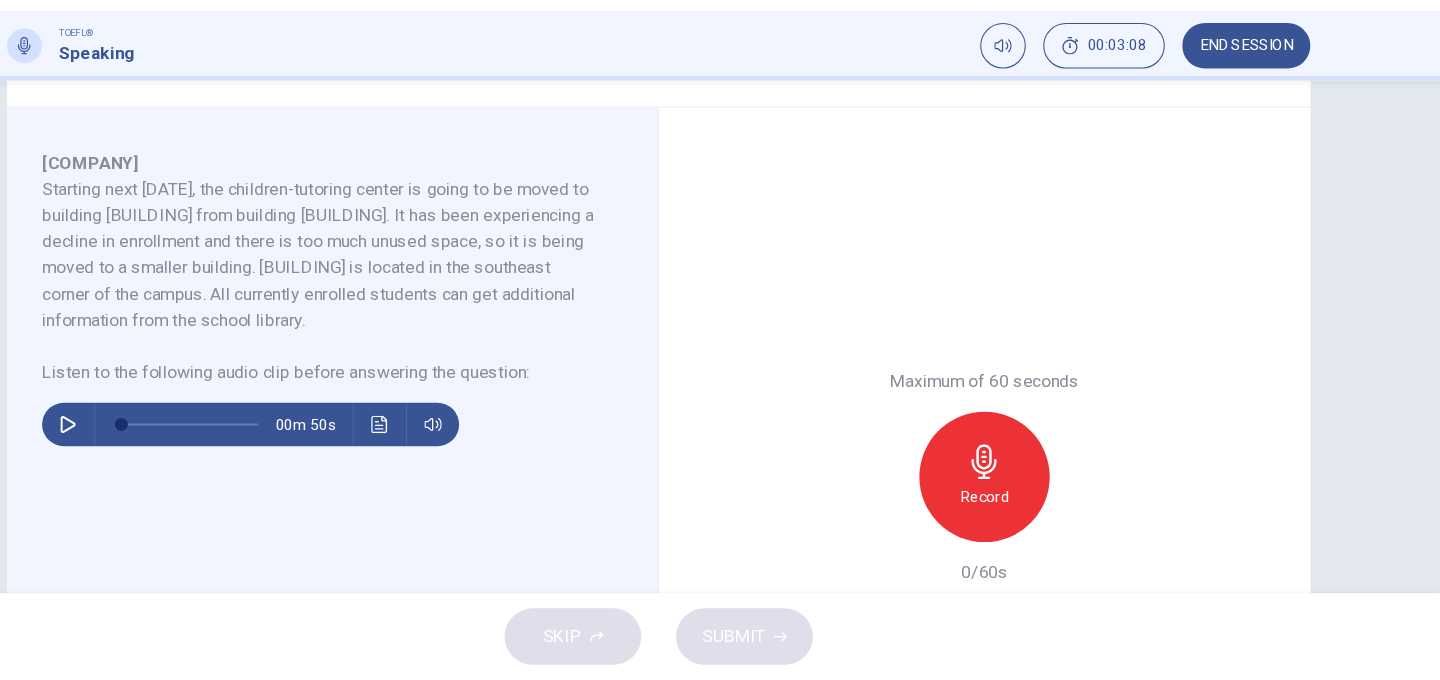 click at bounding box center [176, 445] 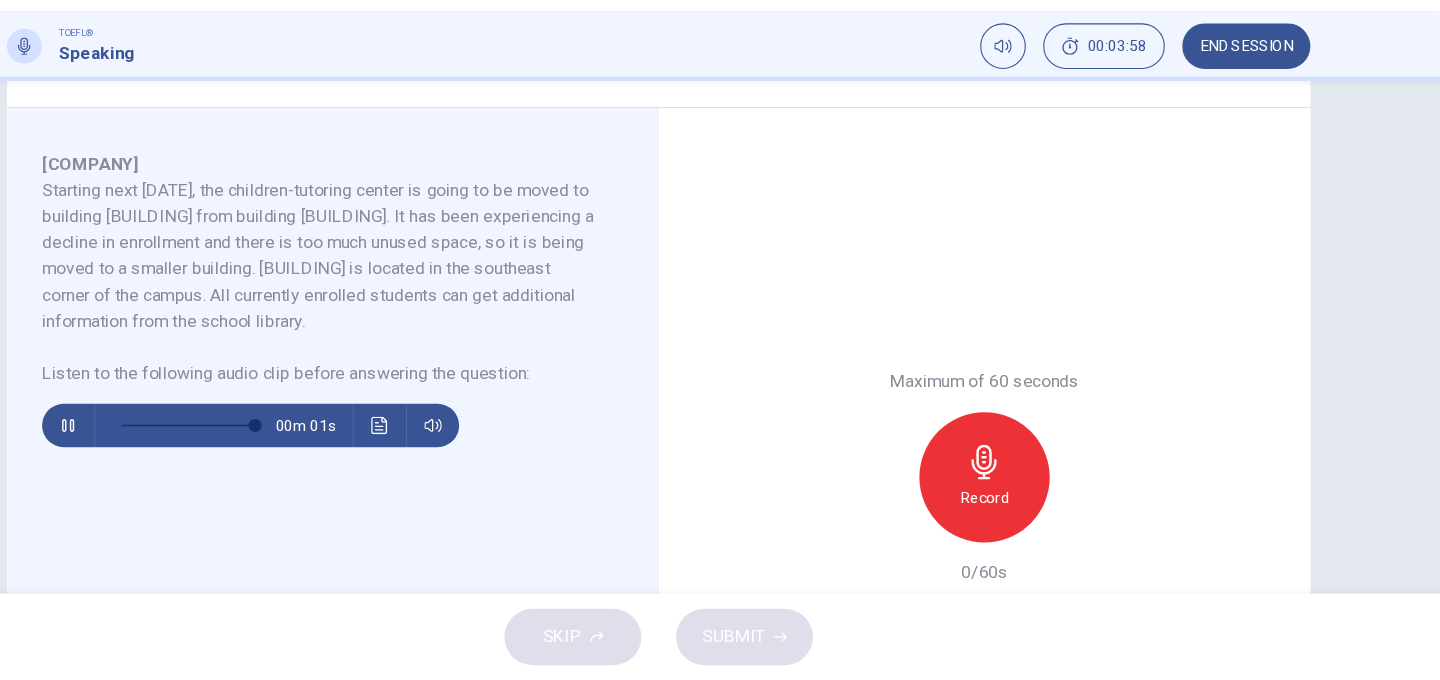 type on "*" 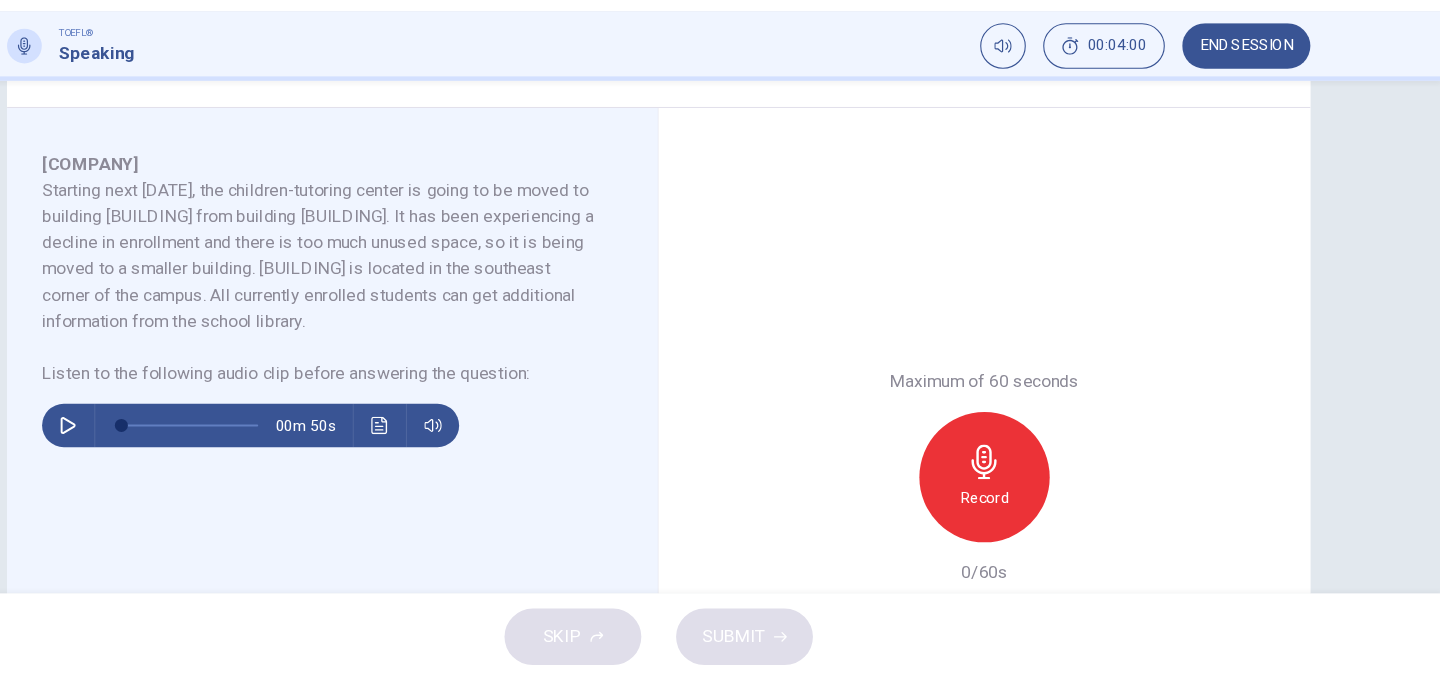 click on "Record" at bounding box center (1020, 511) 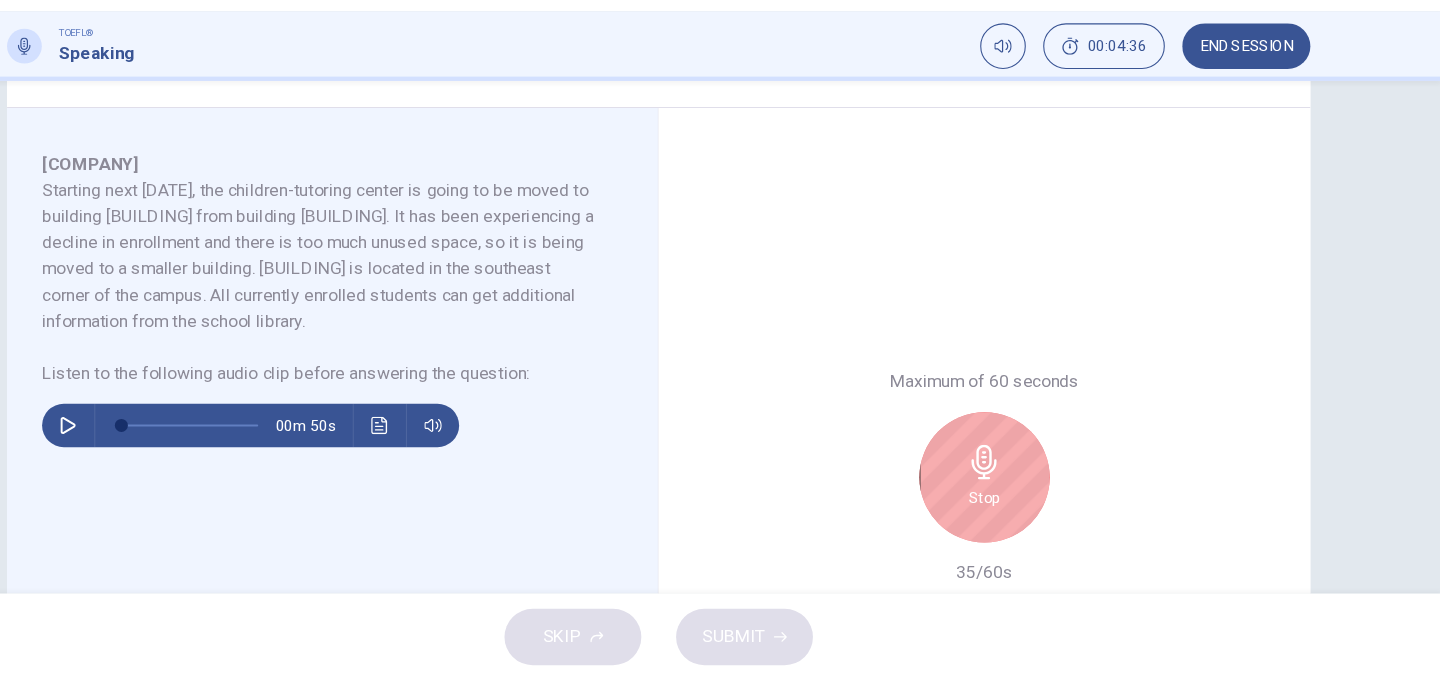scroll, scrollTop: 0, scrollLeft: 0, axis: both 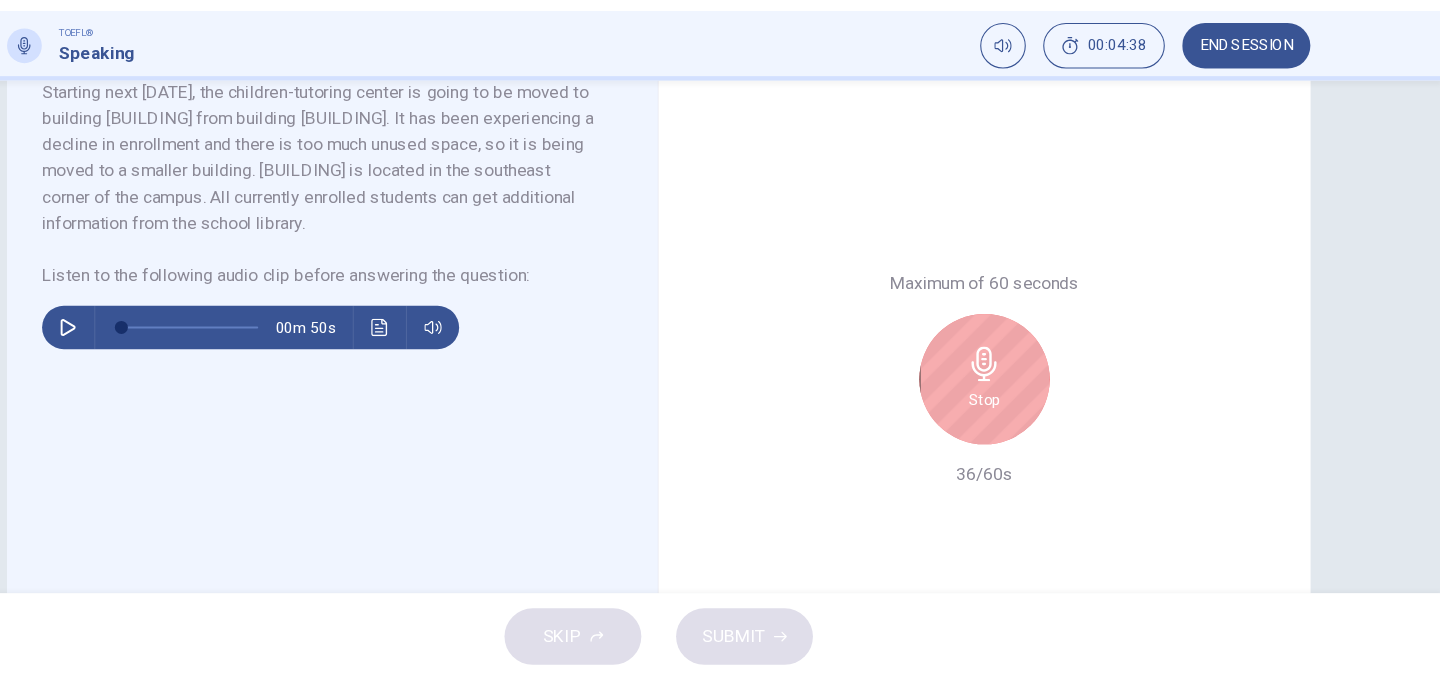click on "Stop" at bounding box center [1020, 421] 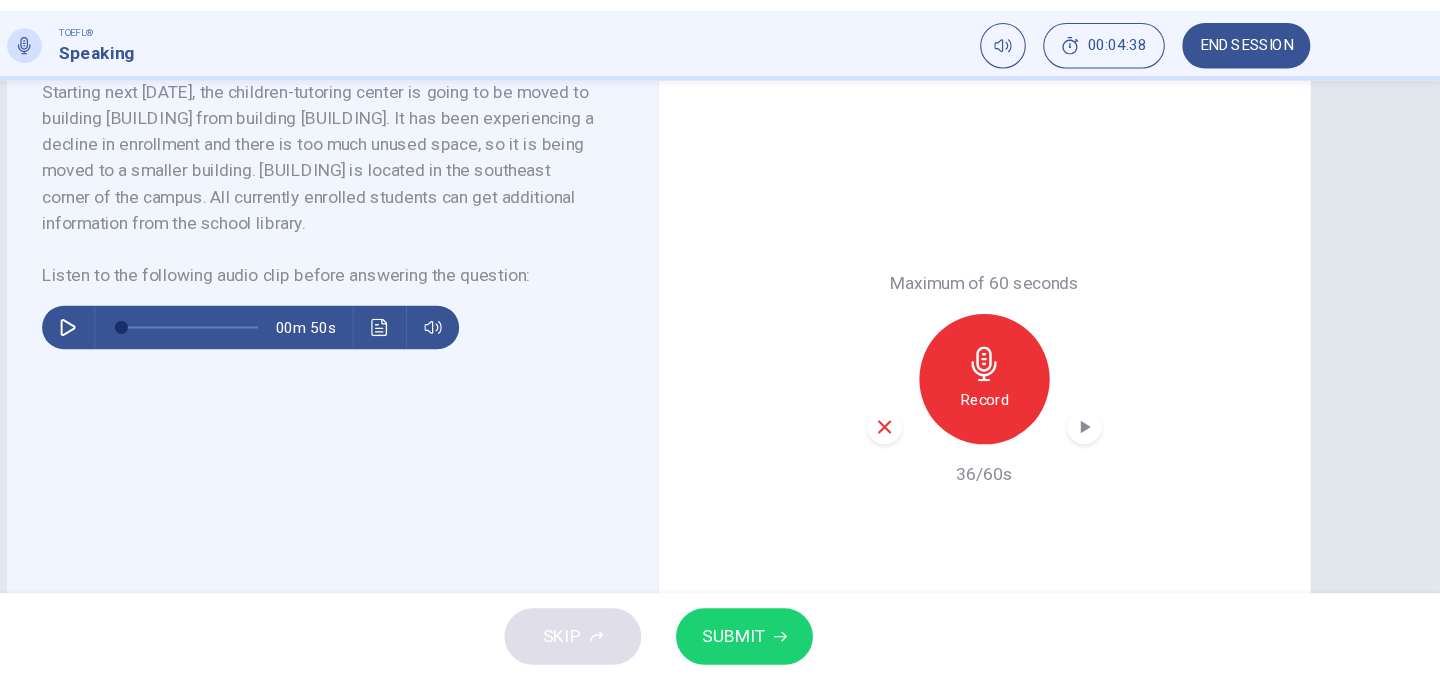 click 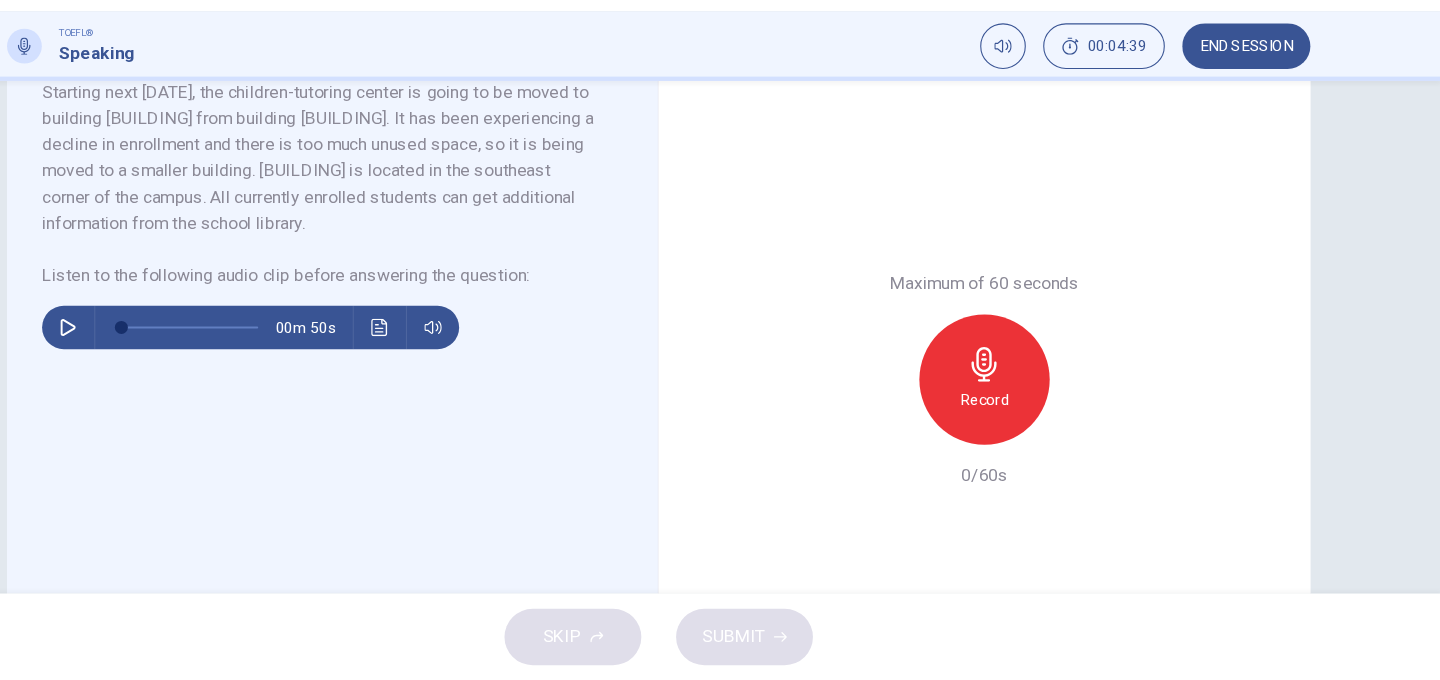 click on "Record" at bounding box center [1020, 421] 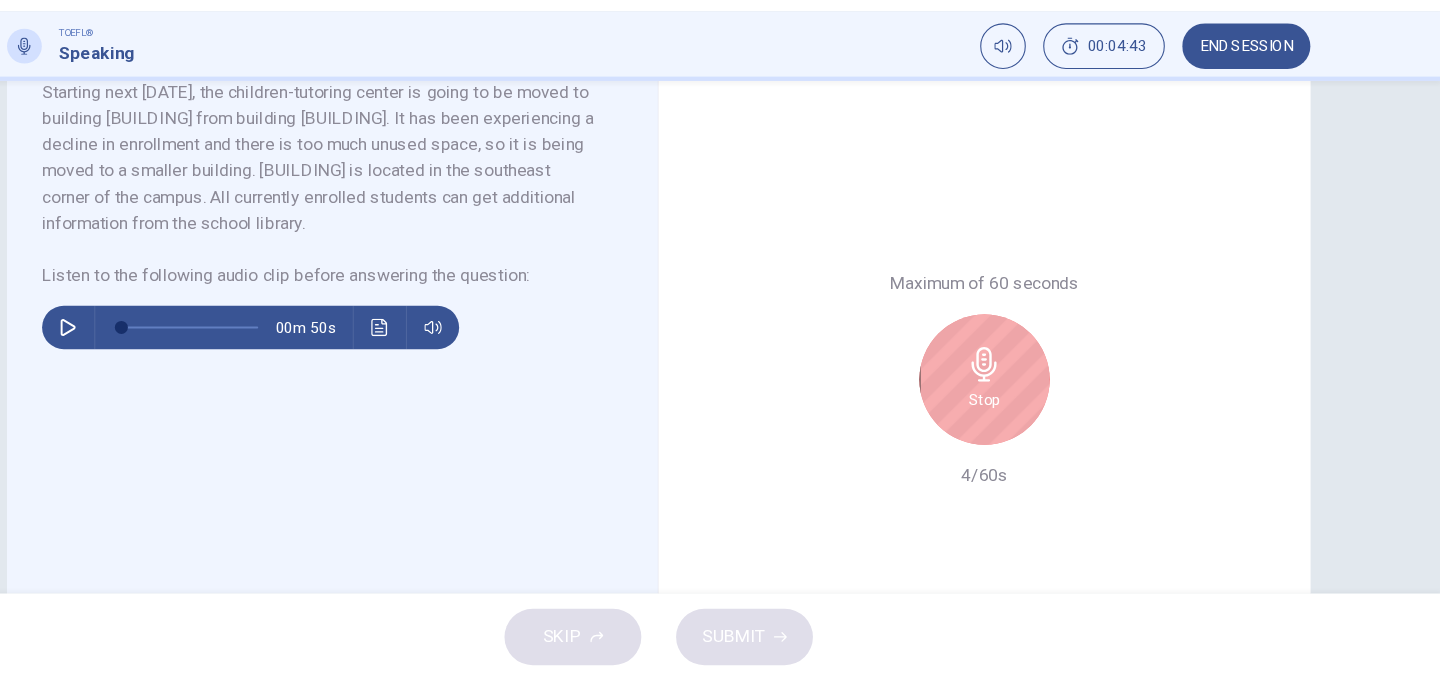 scroll, scrollTop: 0, scrollLeft: 0, axis: both 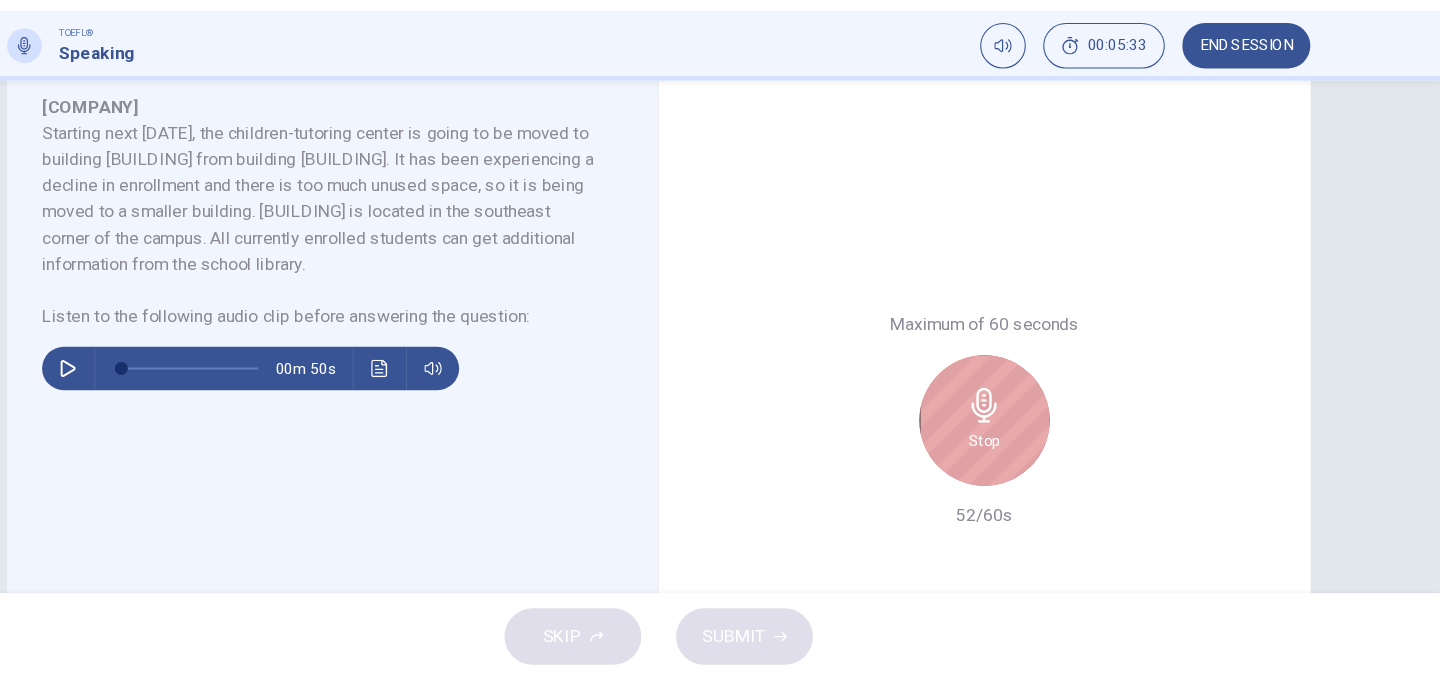click on "Stop" at bounding box center (1020, 441) 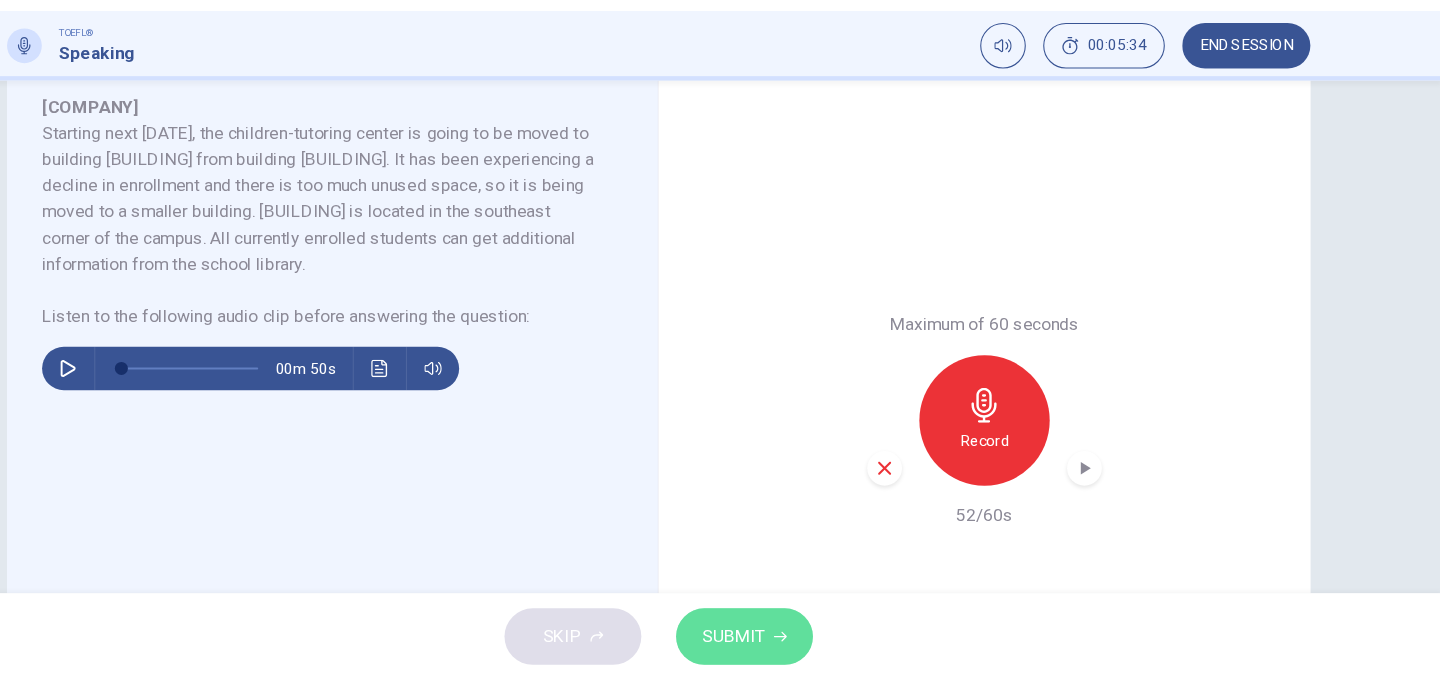 click on "SUBMIT" at bounding box center [789, 640] 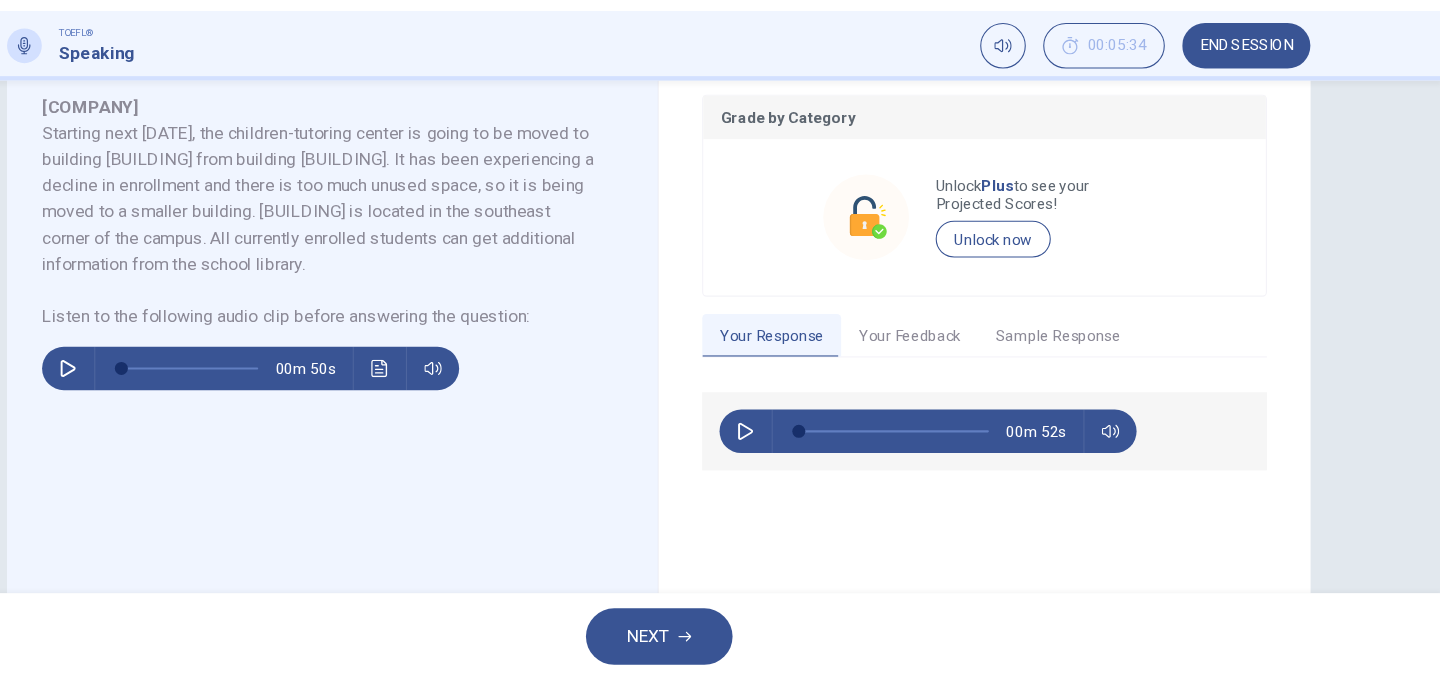 scroll, scrollTop: 0, scrollLeft: 0, axis: both 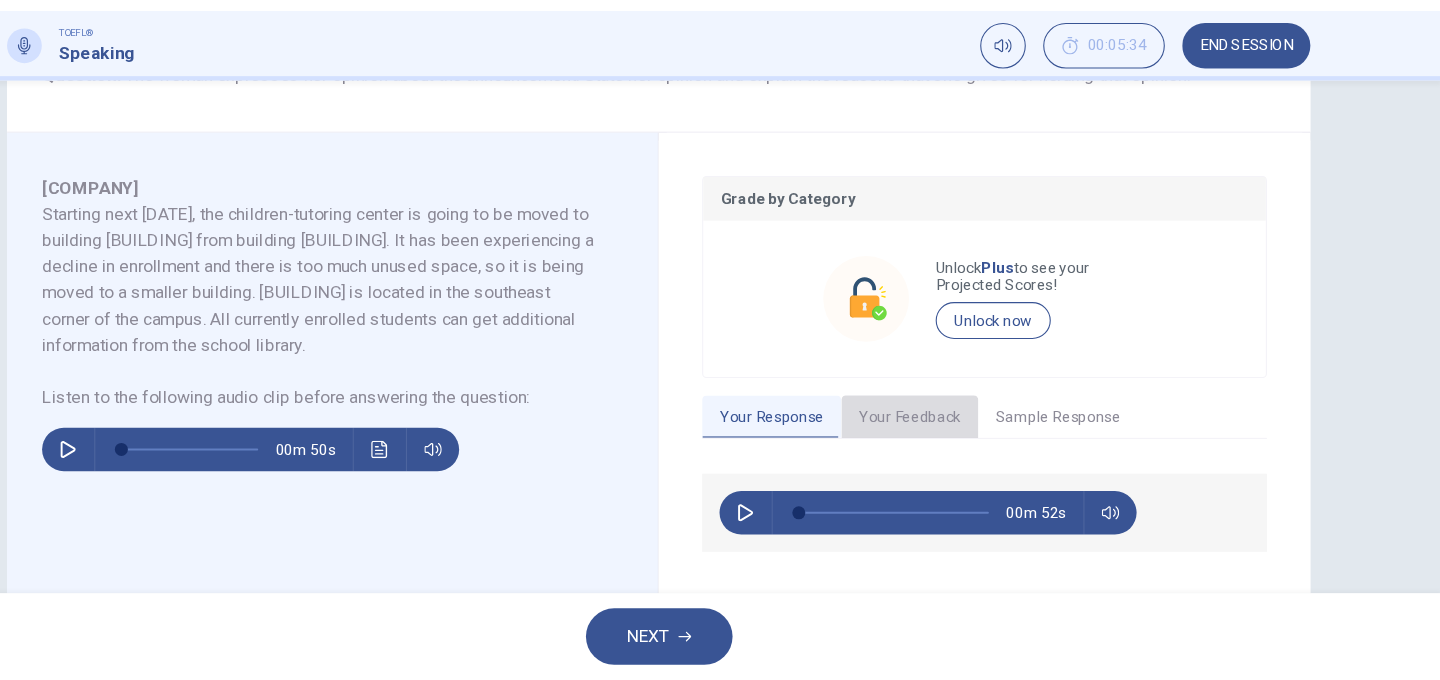 click on "Your Feedback" at bounding box center (951, 439) 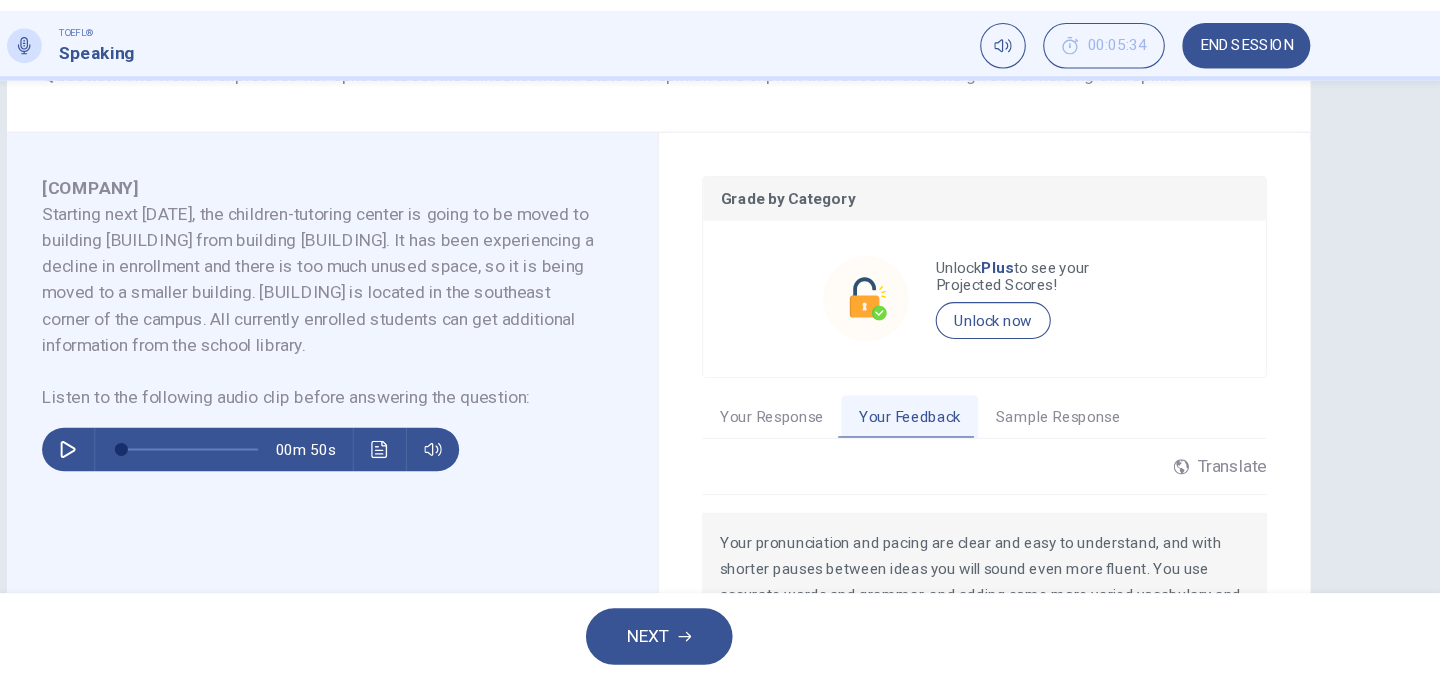 scroll, scrollTop: 0, scrollLeft: 0, axis: both 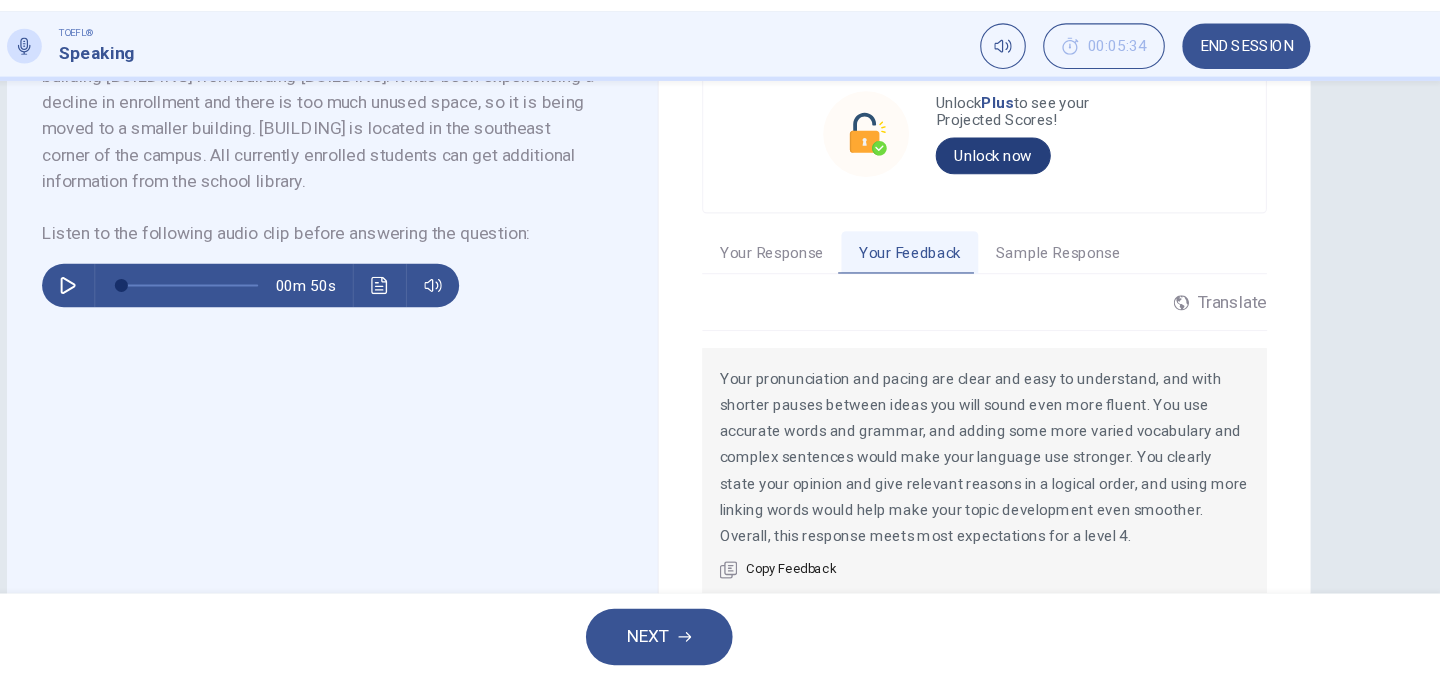 click on "Unlock now" at bounding box center (1028, 197) 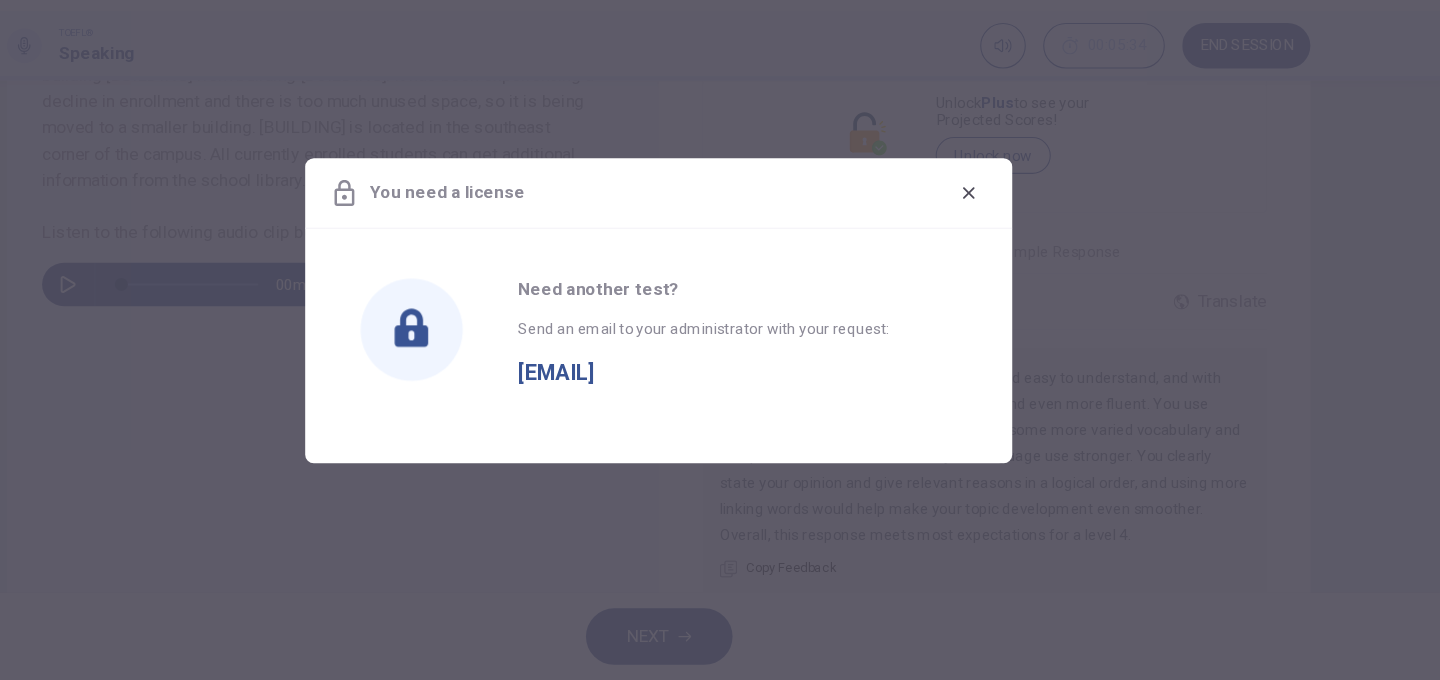 scroll, scrollTop: 0, scrollLeft: 0, axis: both 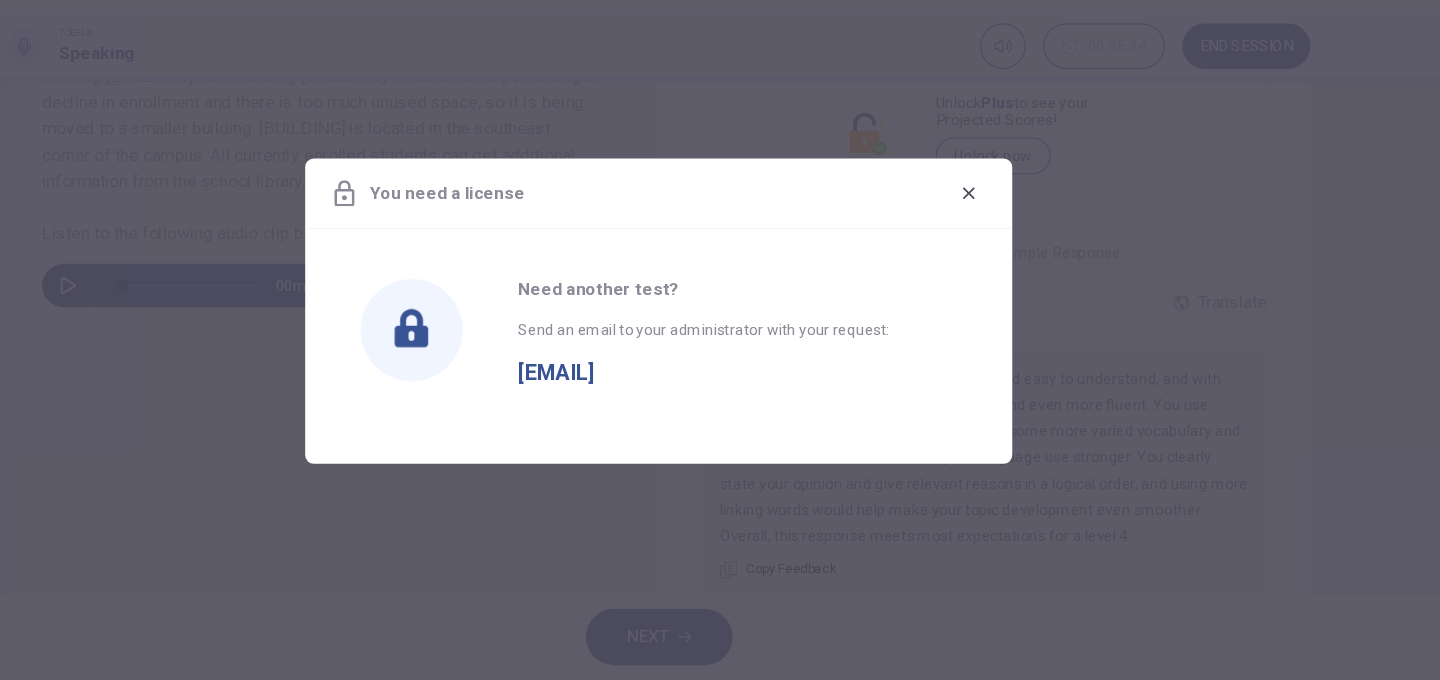 click on "[EMAIL]" at bounding box center (626, 389) 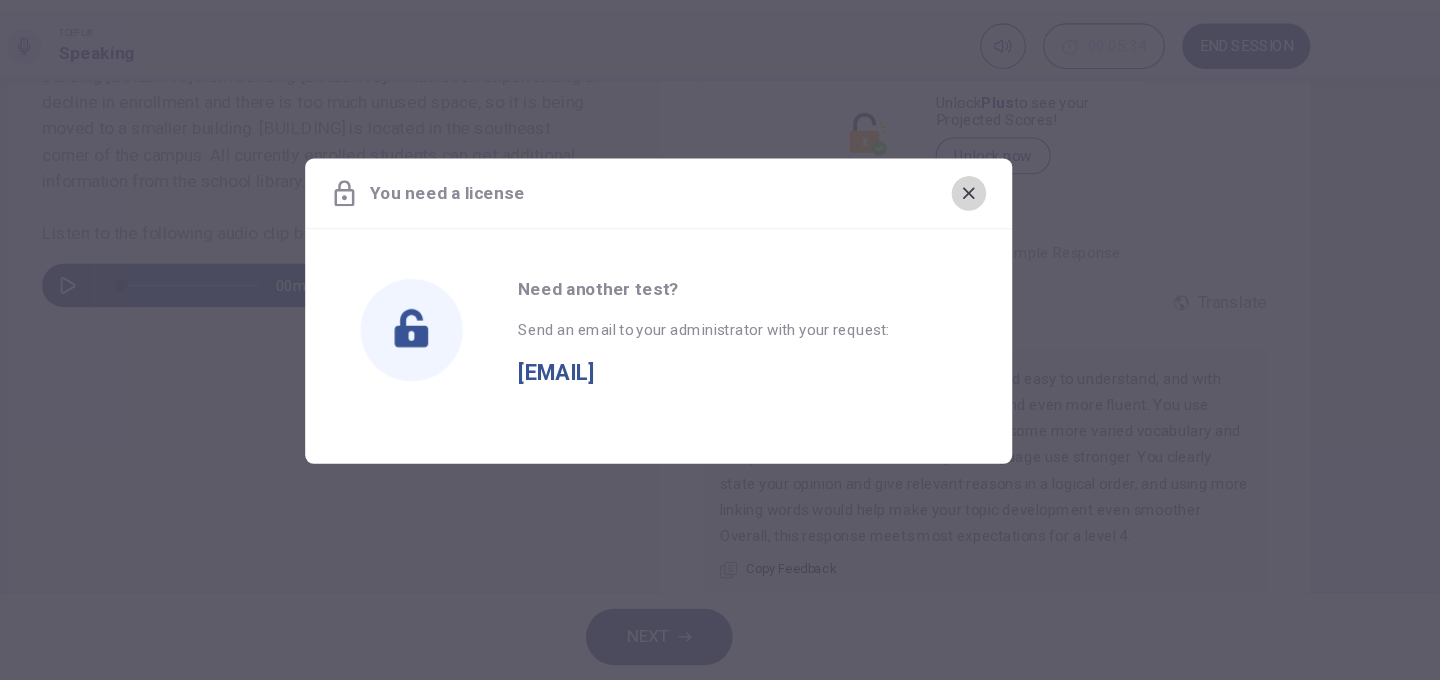 click 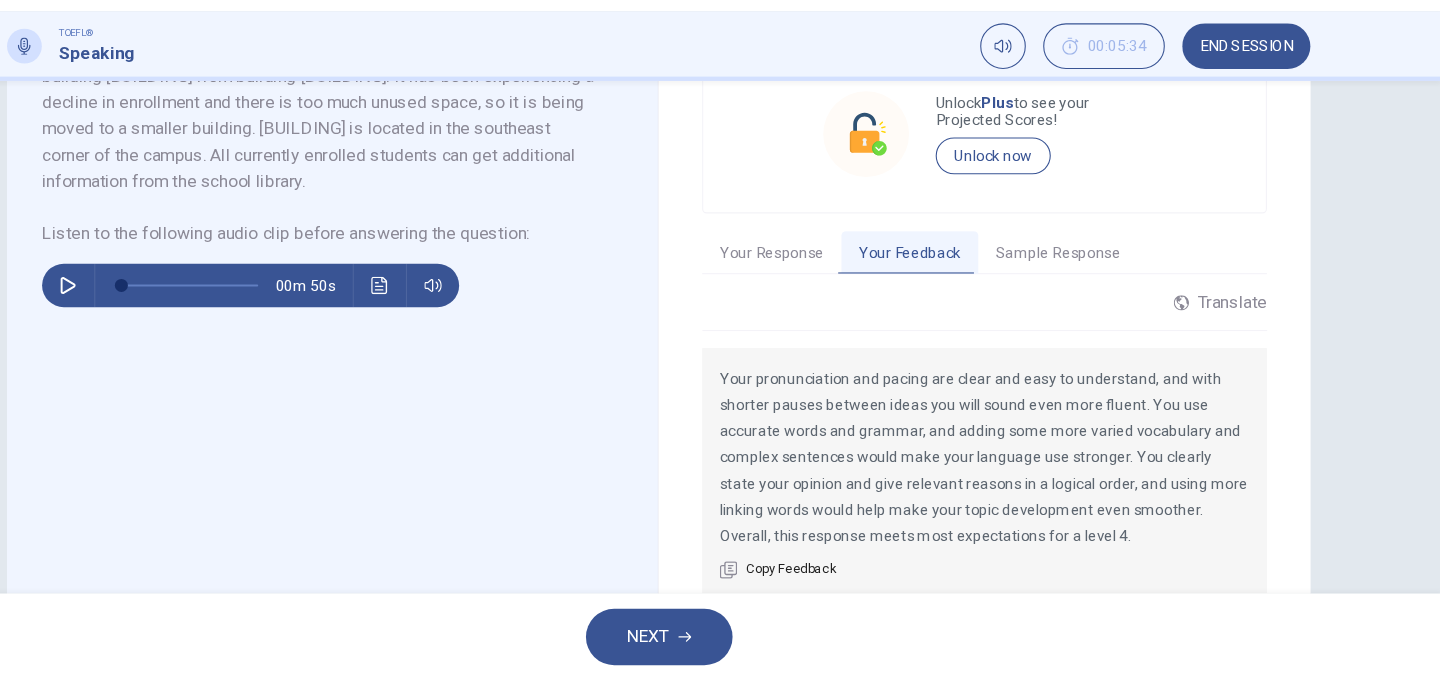 scroll, scrollTop: 0, scrollLeft: 0, axis: both 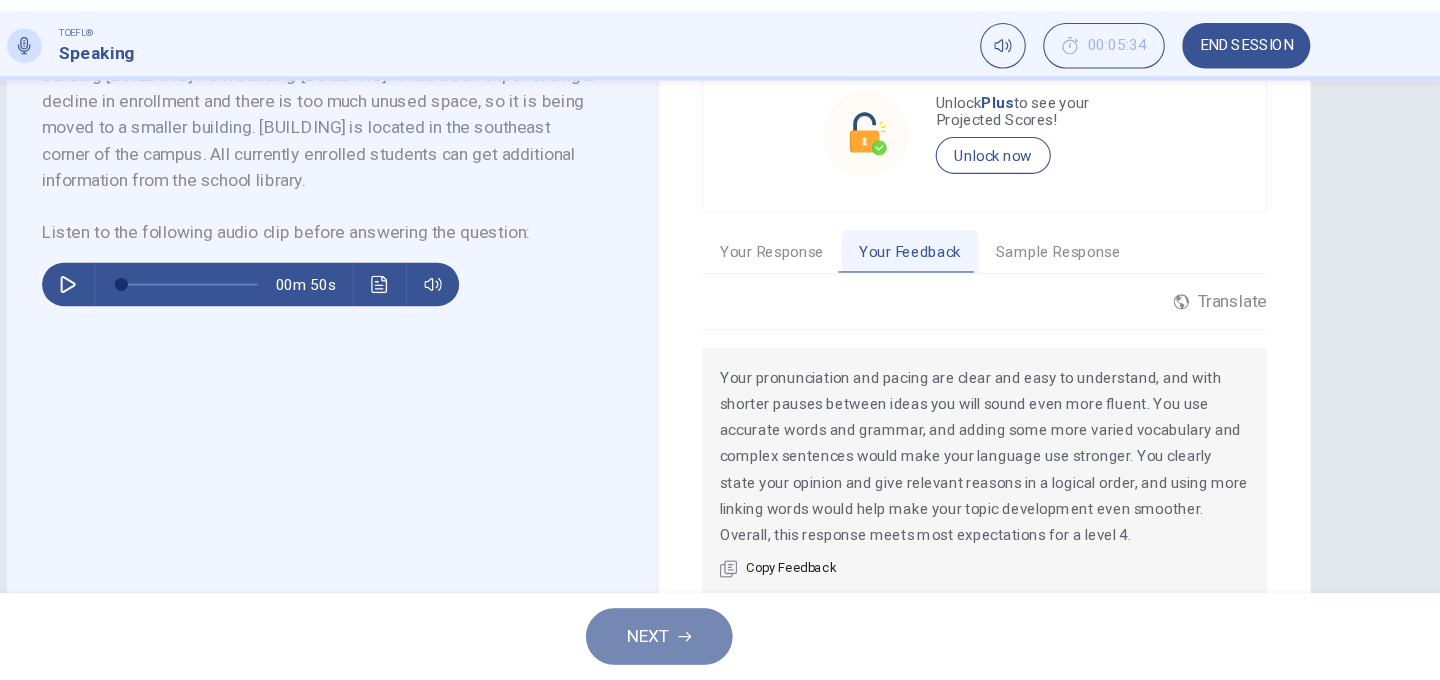 click on "NEXT" at bounding box center [710, 640] 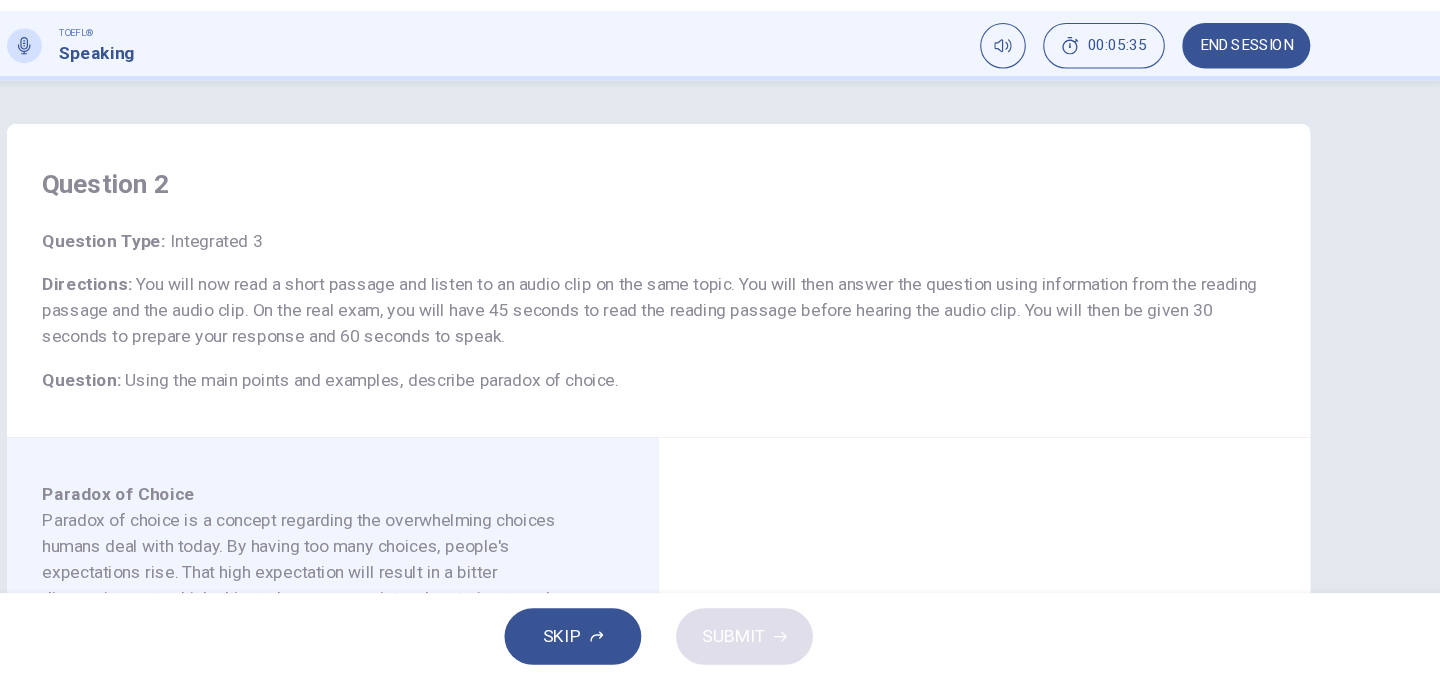 scroll, scrollTop: 0, scrollLeft: 0, axis: both 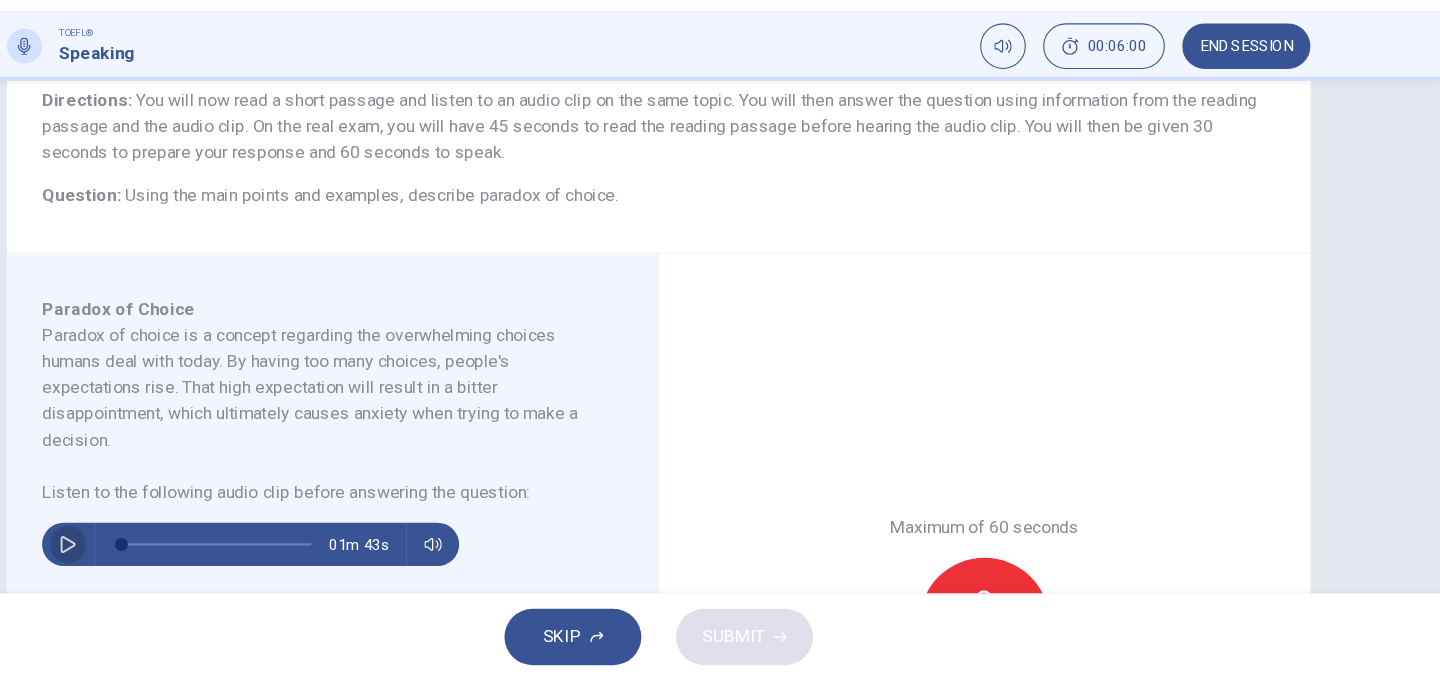 click 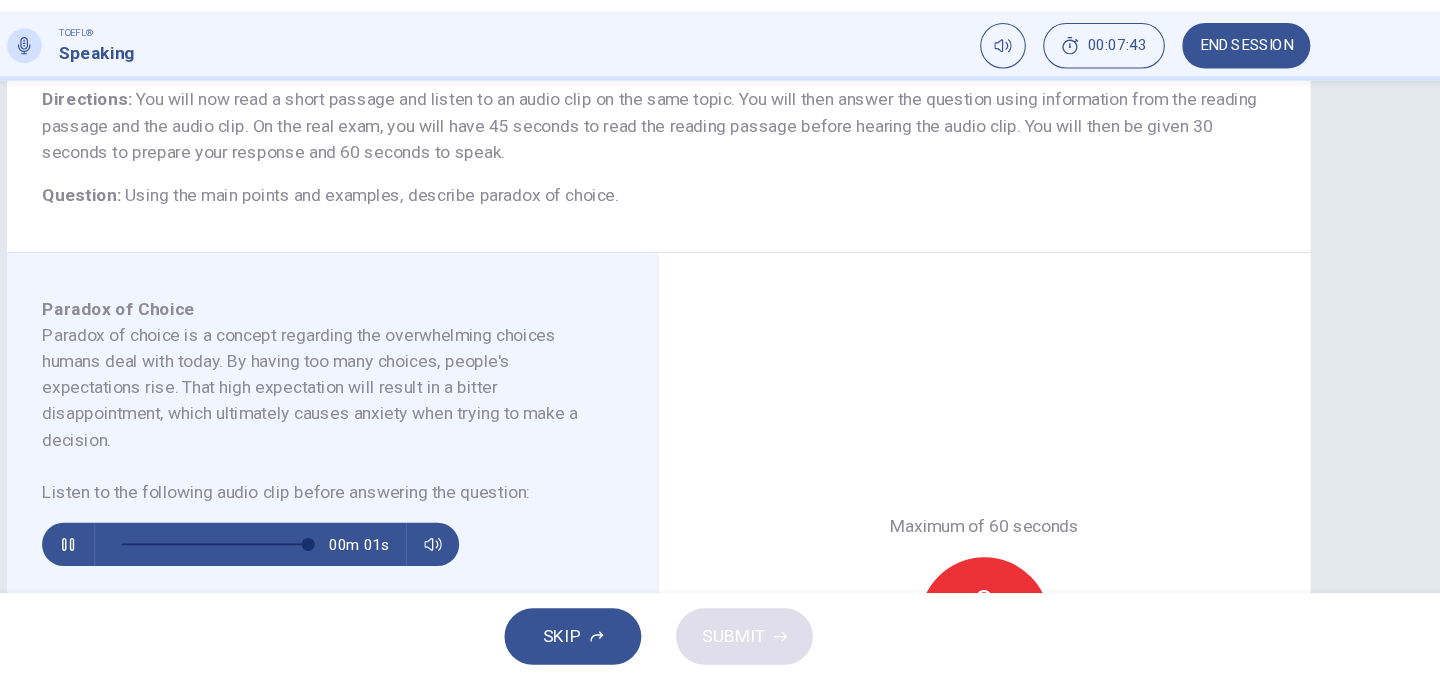 scroll, scrollTop: 0, scrollLeft: 0, axis: both 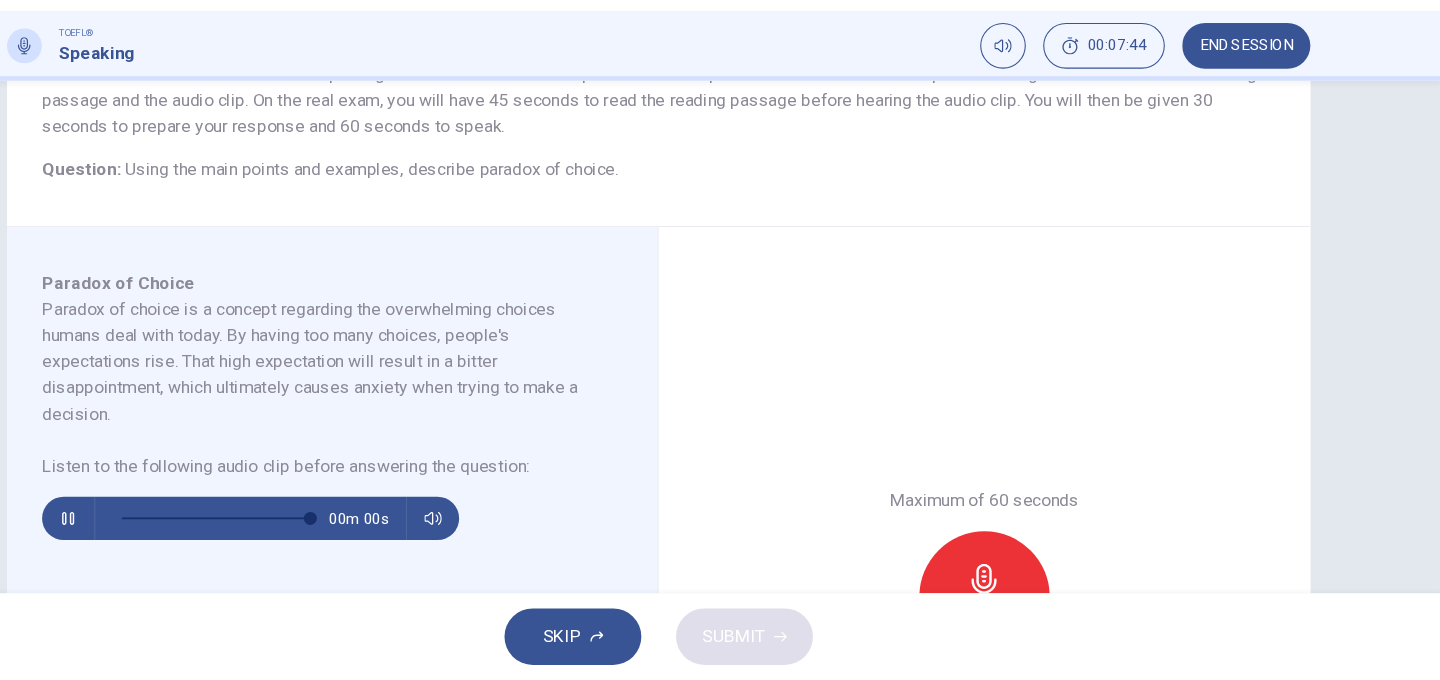 type on "*" 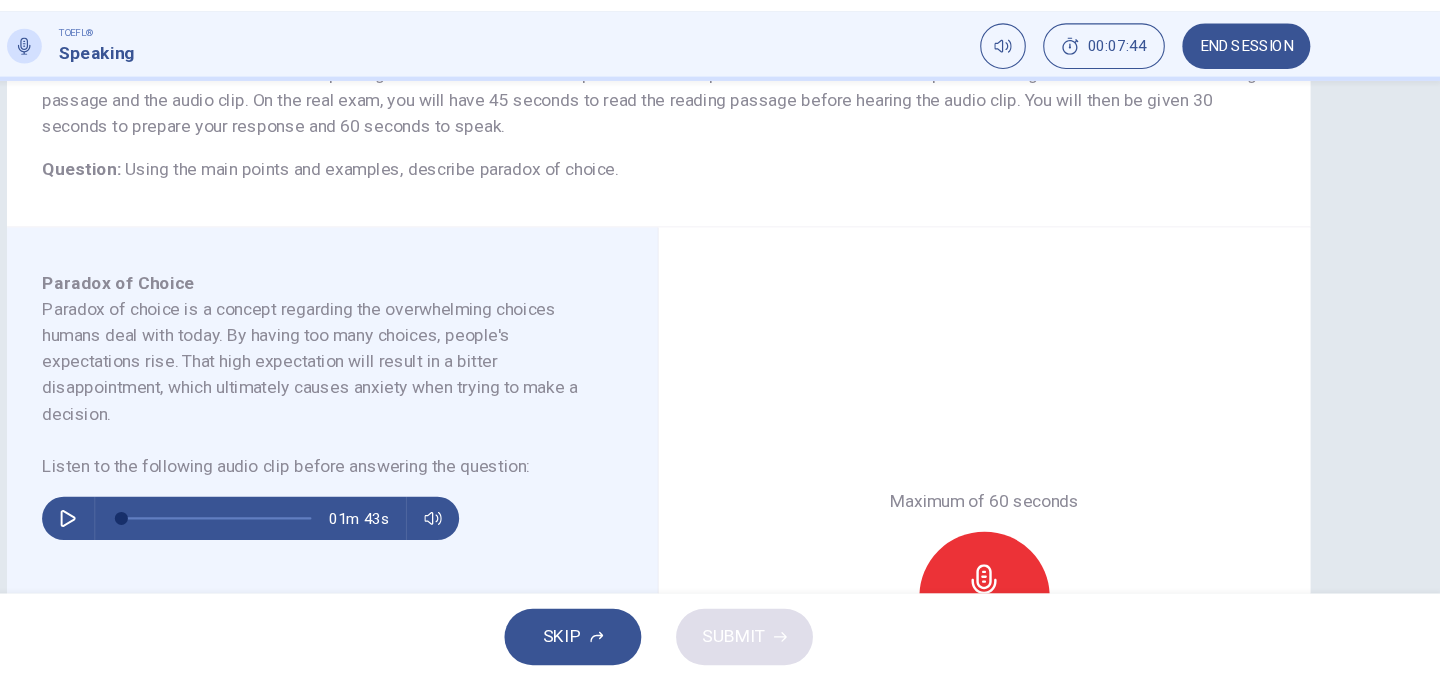 click on "Record" at bounding box center [1020, 603] 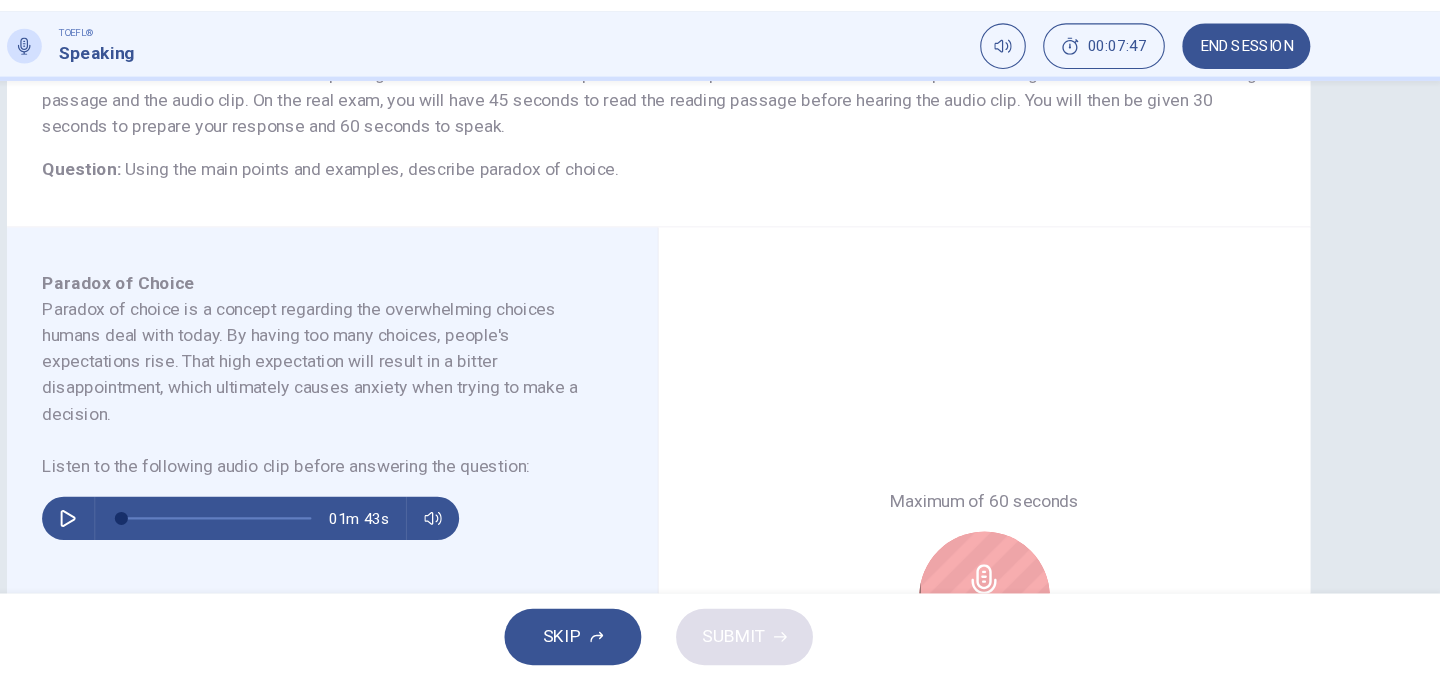 scroll, scrollTop: 0, scrollLeft: 0, axis: both 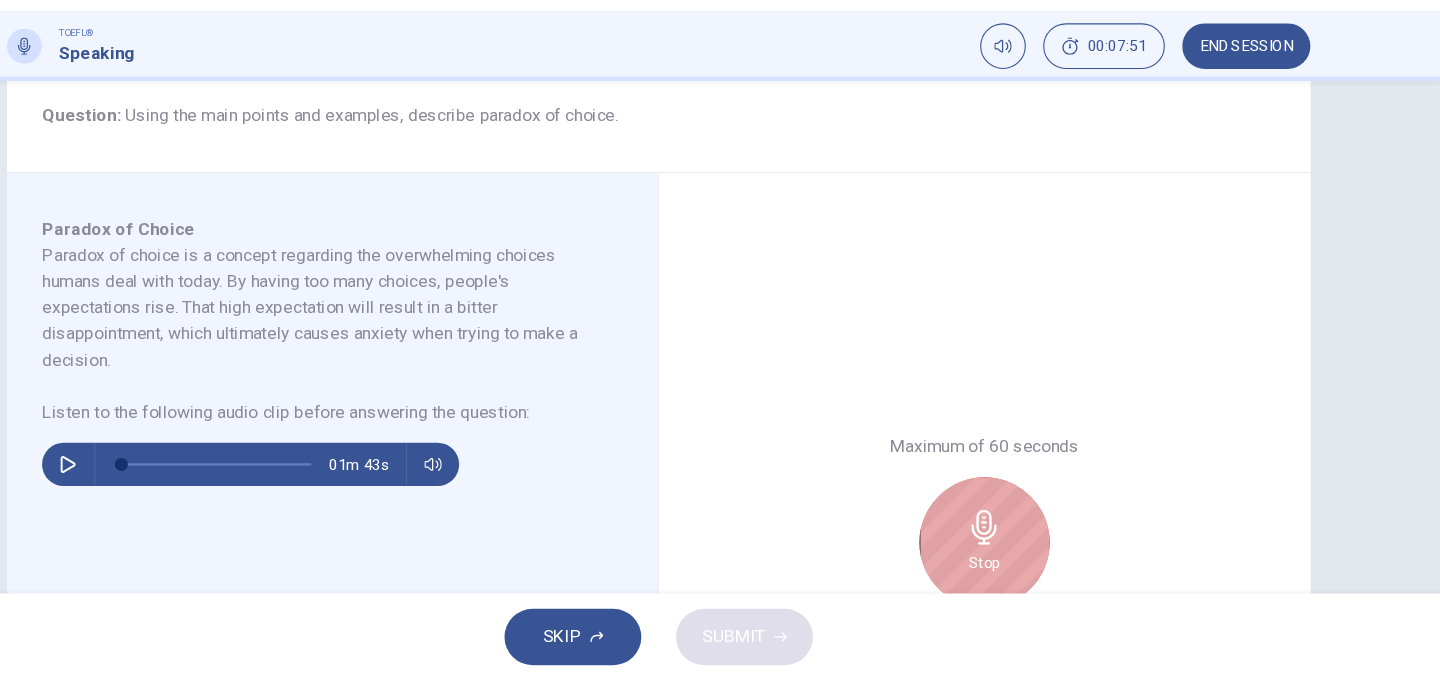 click on "Stop" at bounding box center [1020, 553] 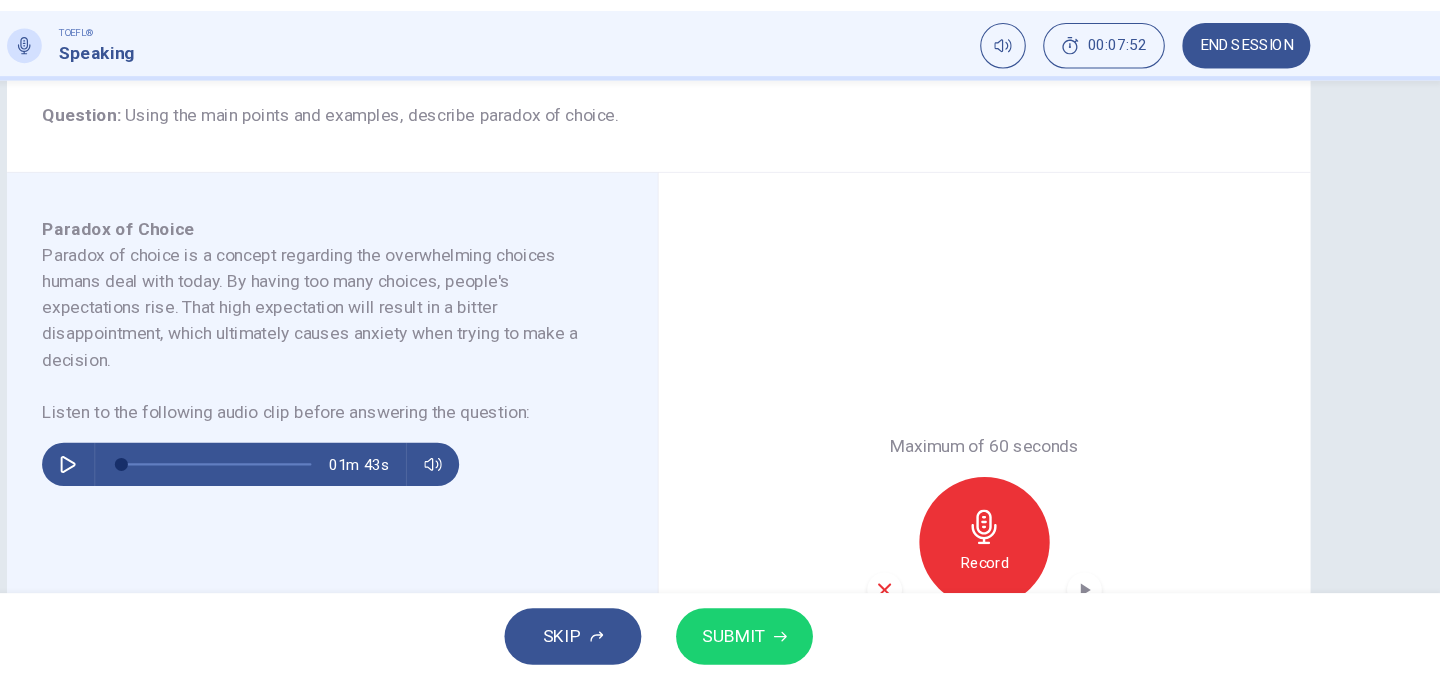 scroll, scrollTop: 0, scrollLeft: 0, axis: both 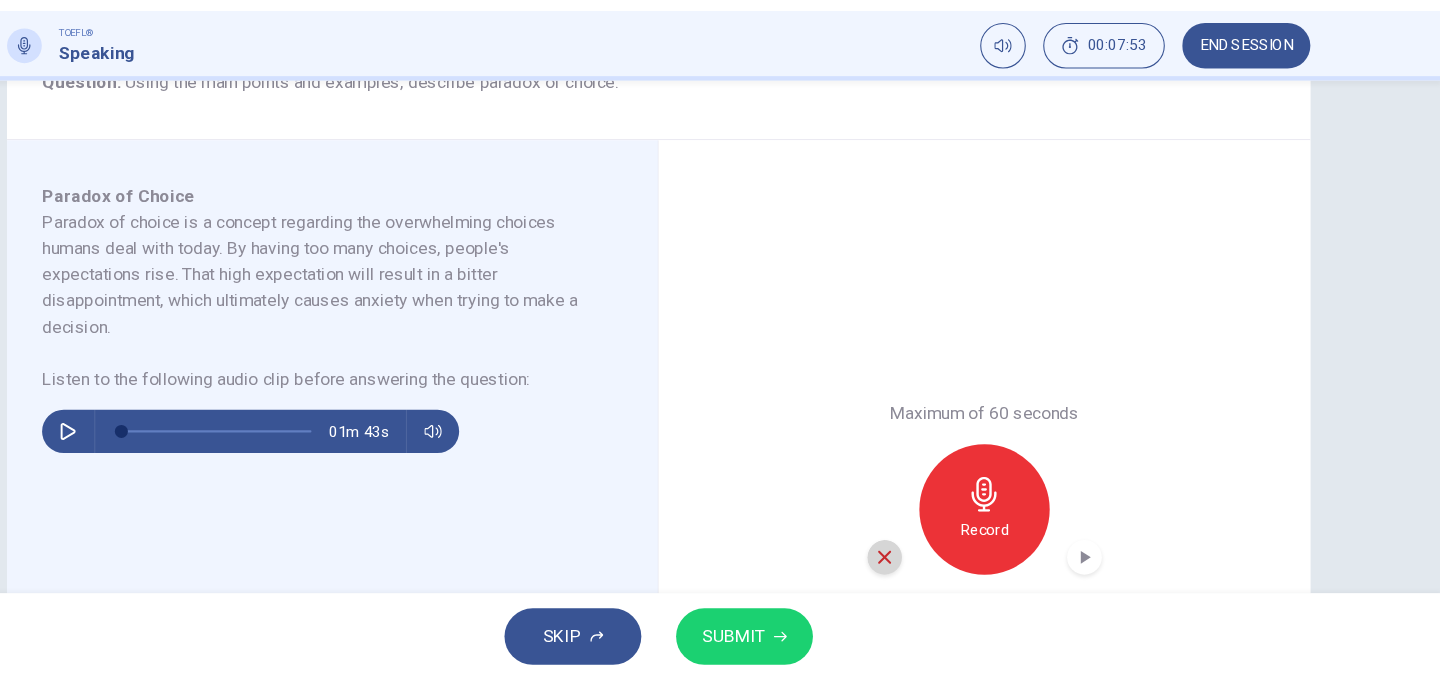 click 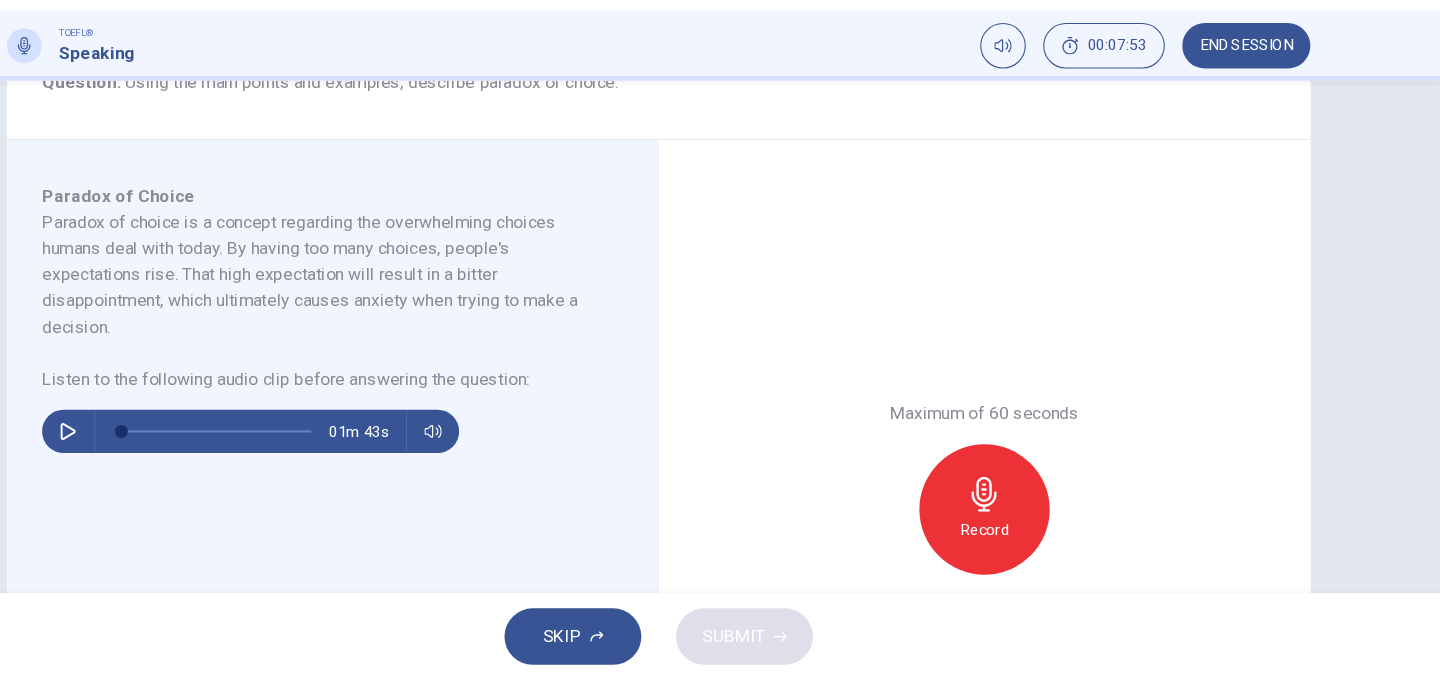 click 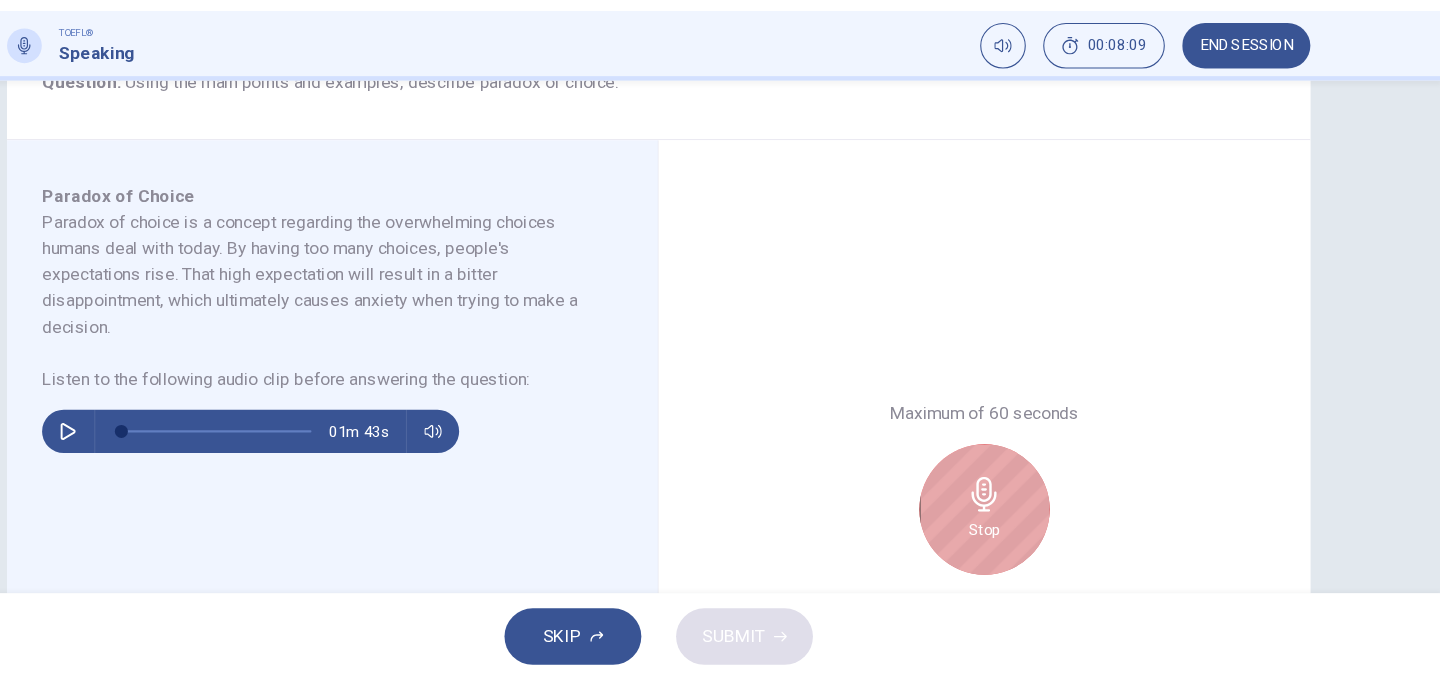 click 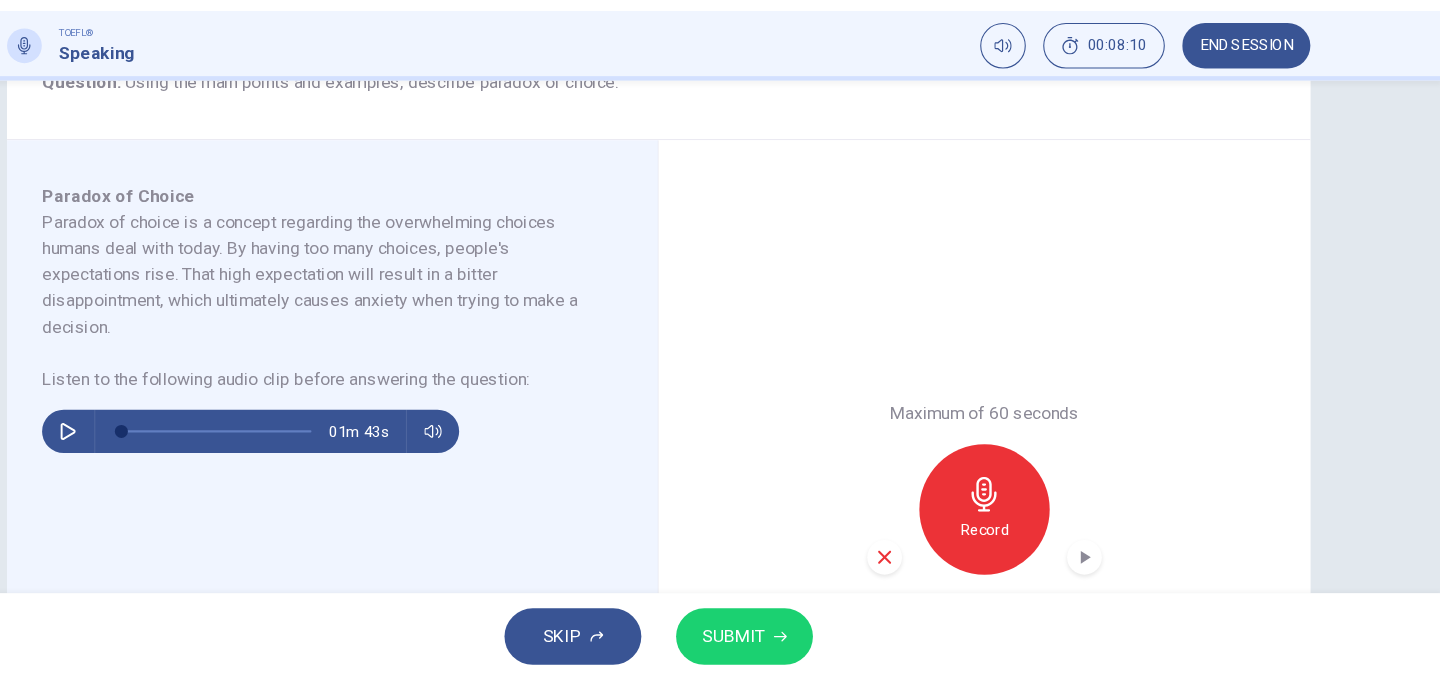 click 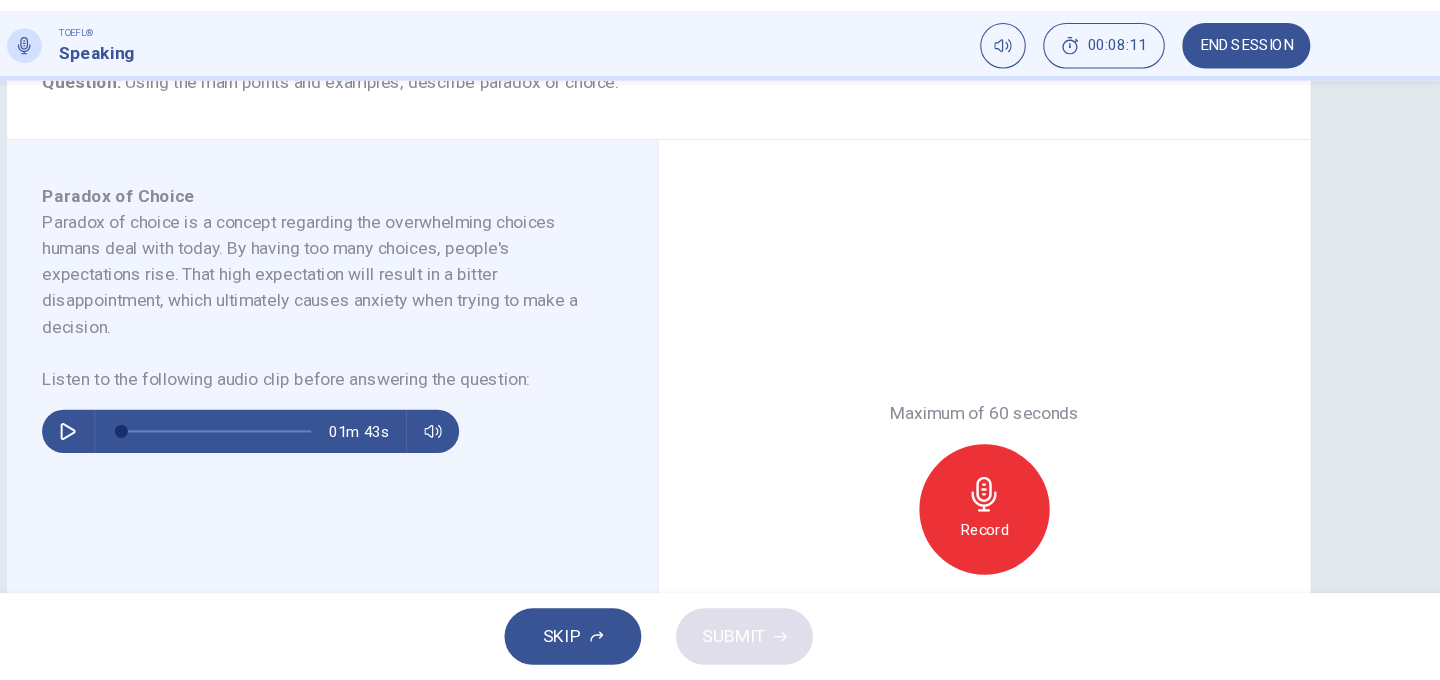 click on "Record" at bounding box center [1020, 523] 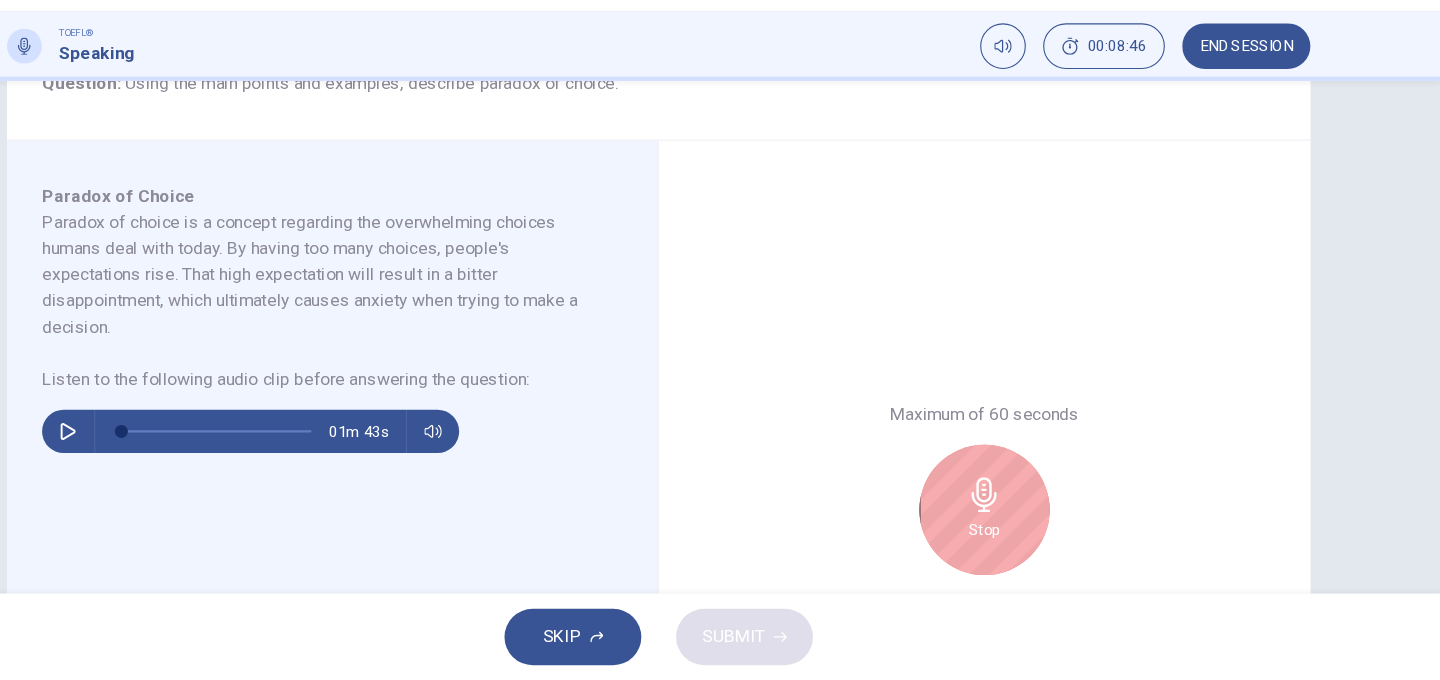 scroll, scrollTop: 0, scrollLeft: 0, axis: both 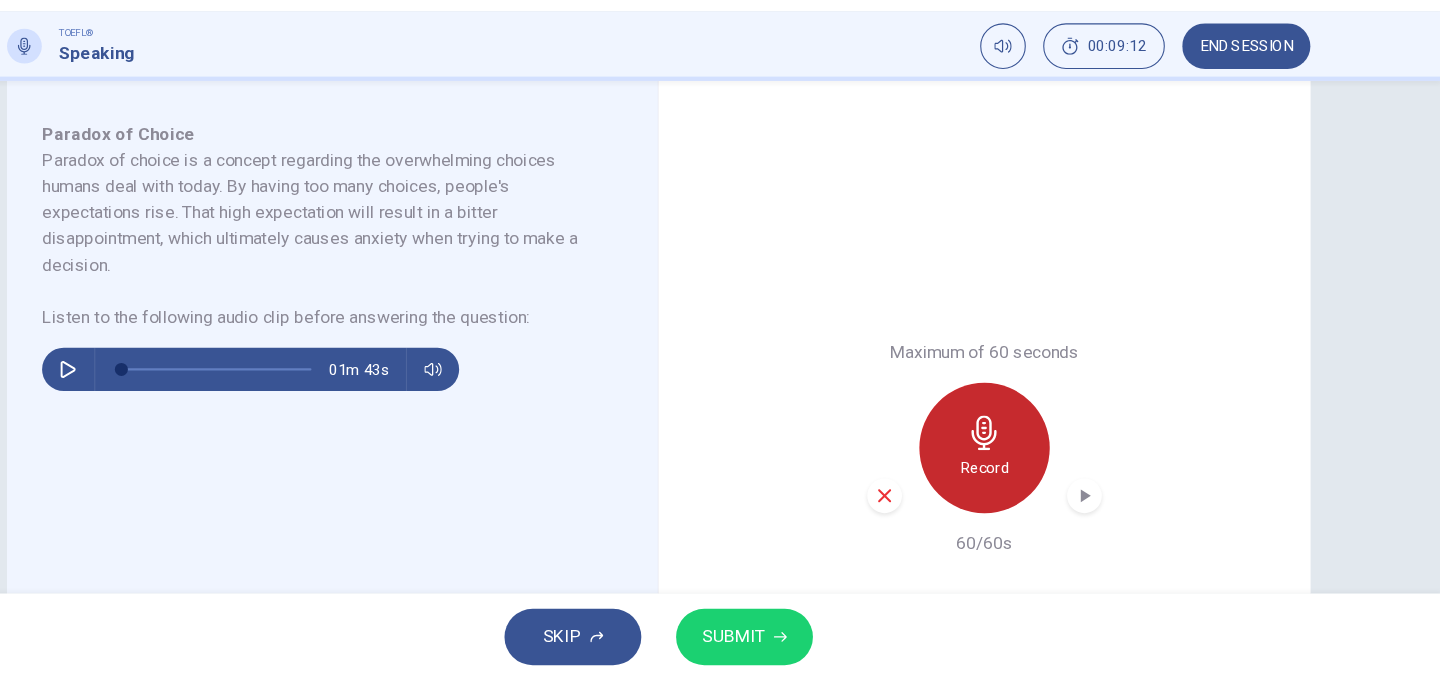 click on "Record" at bounding box center (1020, 466) 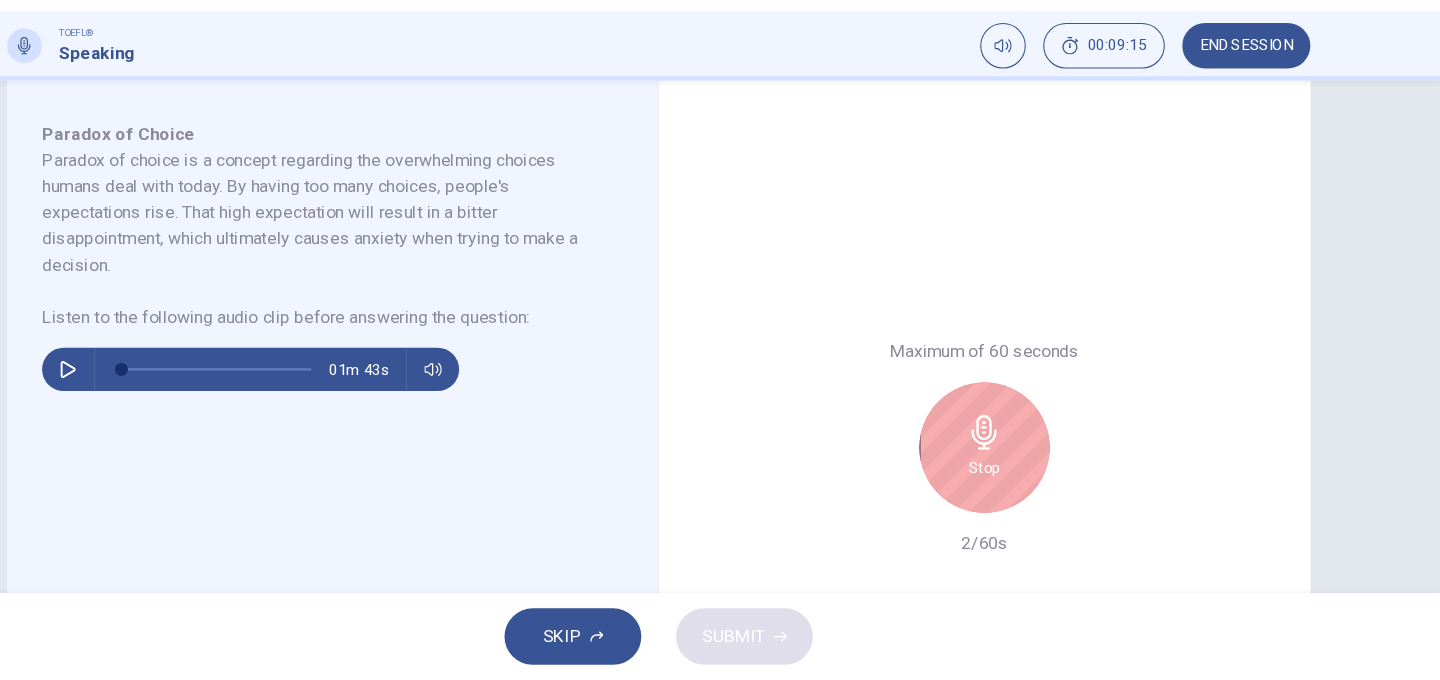 scroll, scrollTop: 0, scrollLeft: 0, axis: both 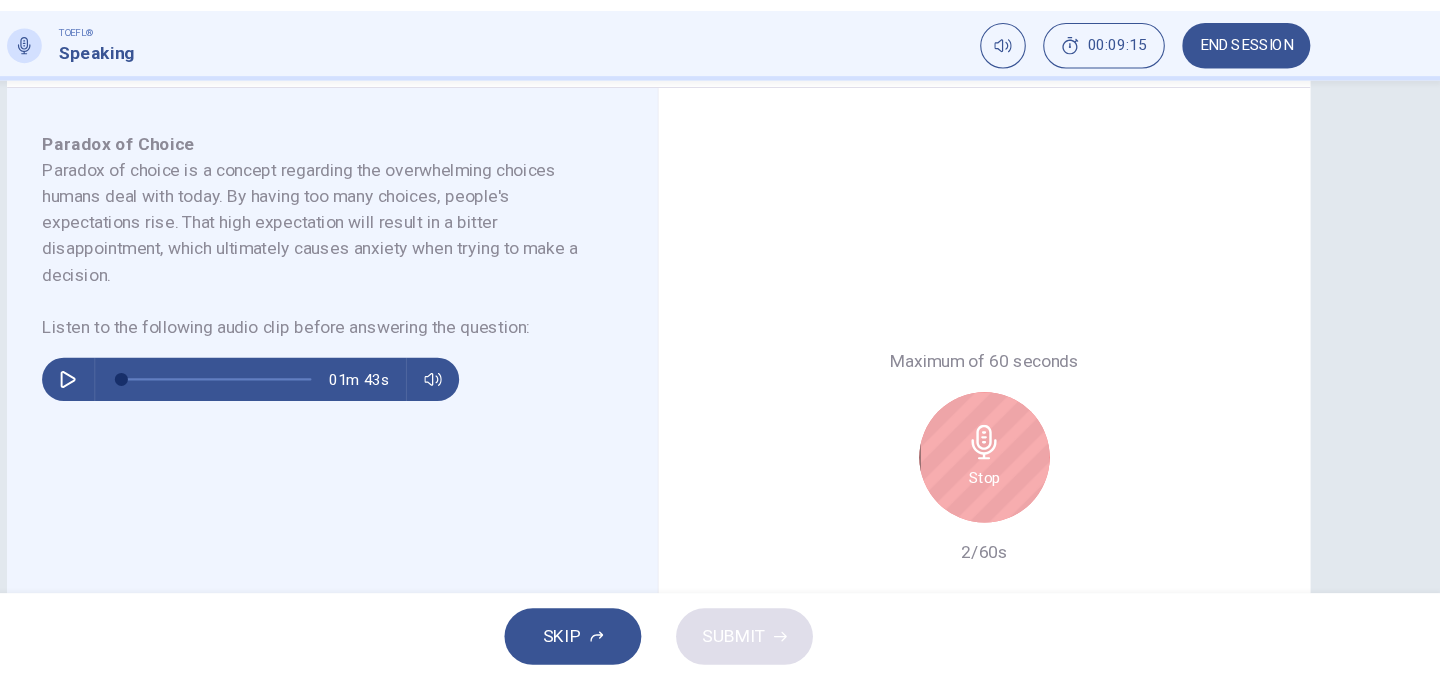 click on "Stop" at bounding box center (1020, 475) 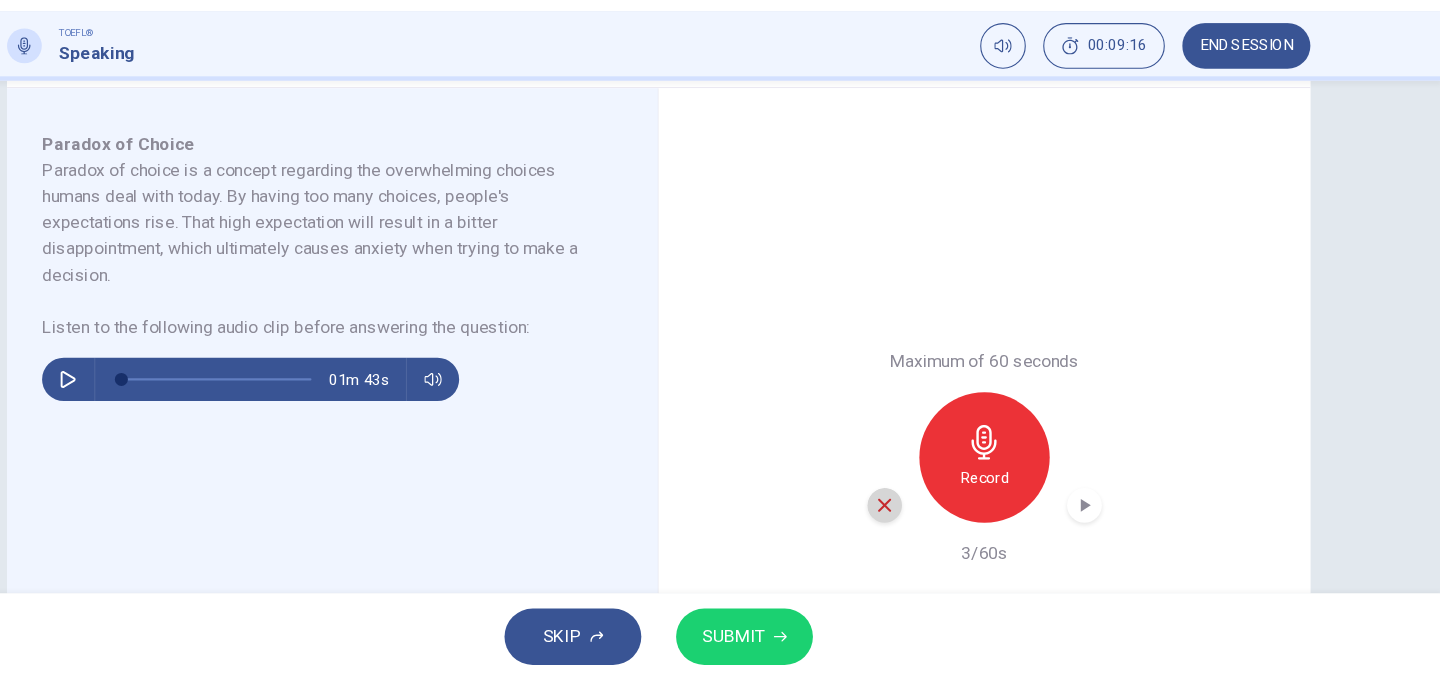 click at bounding box center [928, 519] 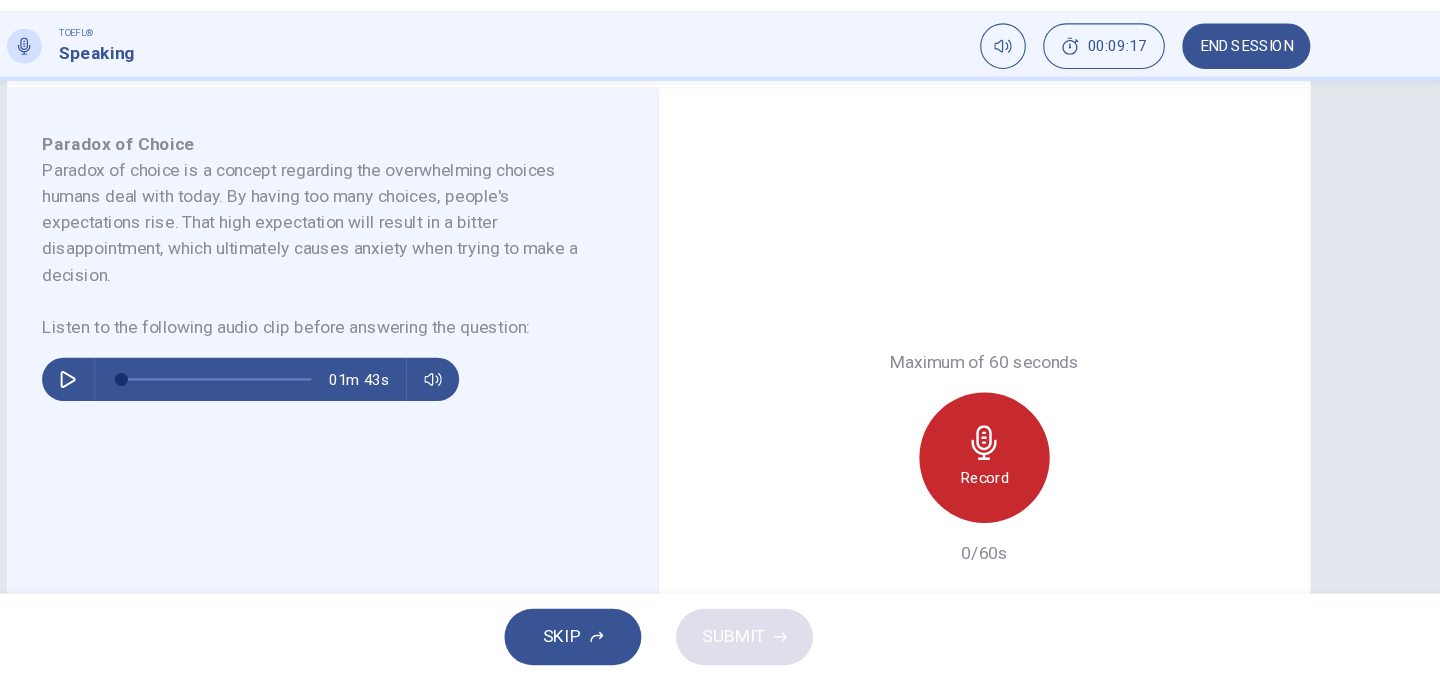 click on "Record" at bounding box center [1020, 493] 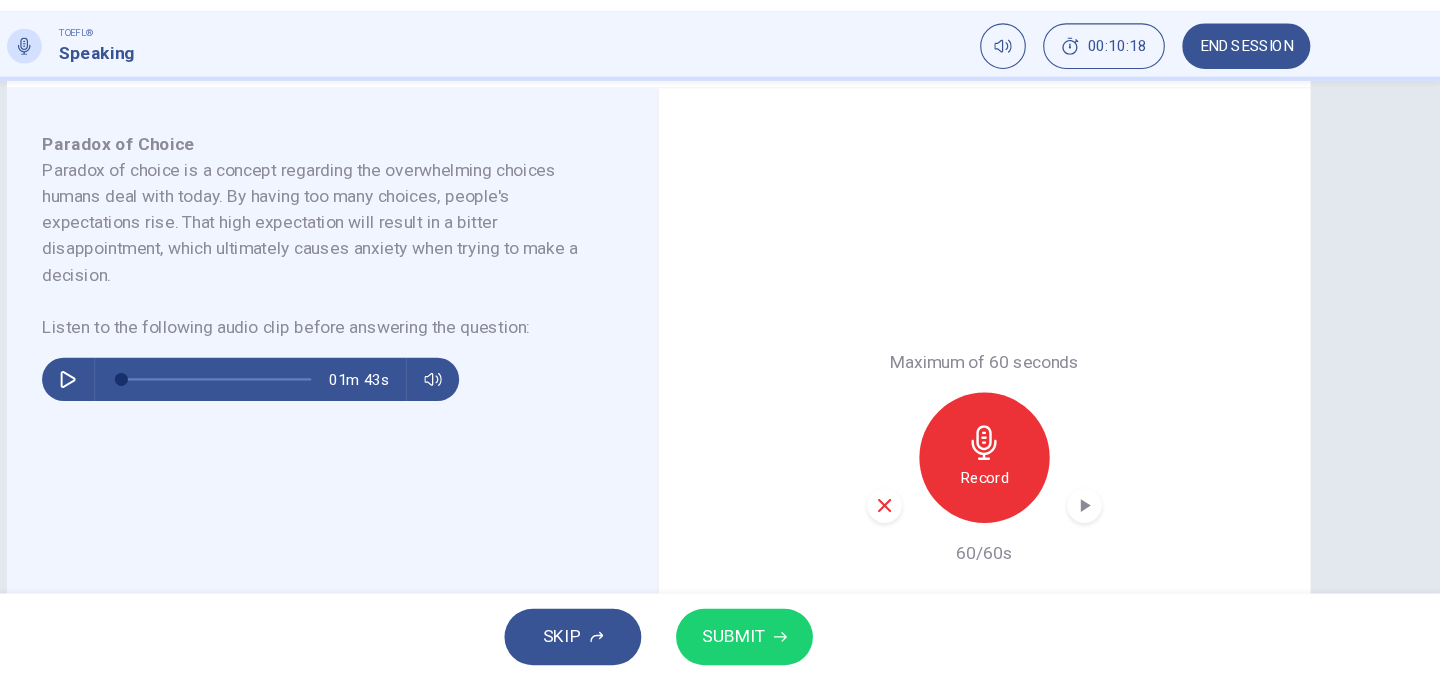 scroll, scrollTop: 0, scrollLeft: 0, axis: both 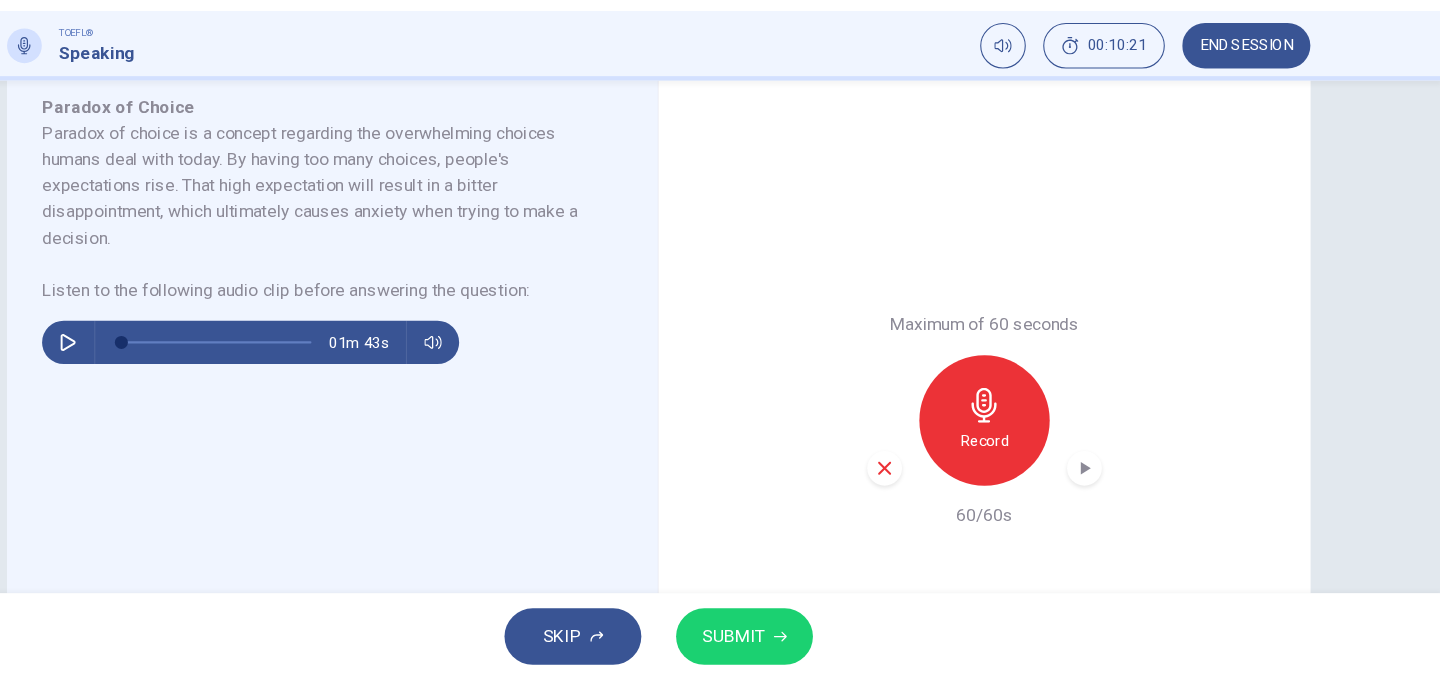 click 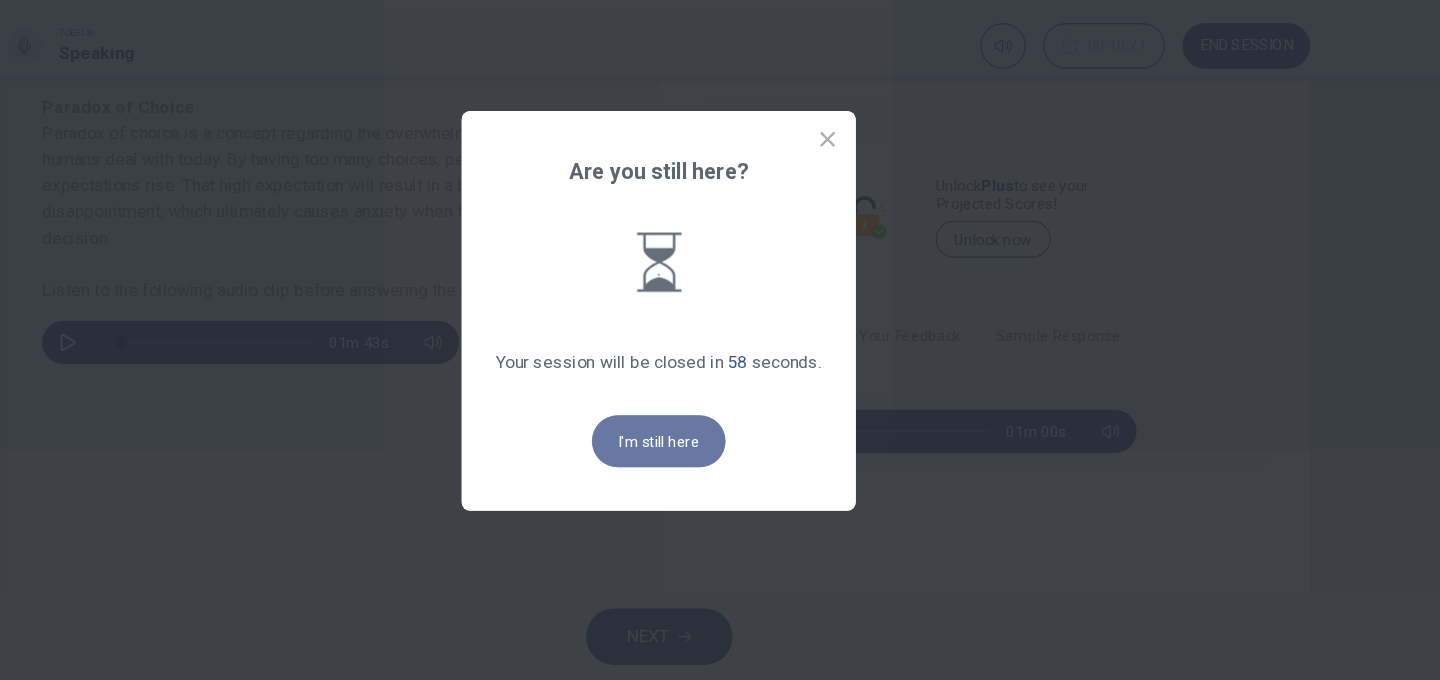 click on "I'm still here" at bounding box center [720, 460] 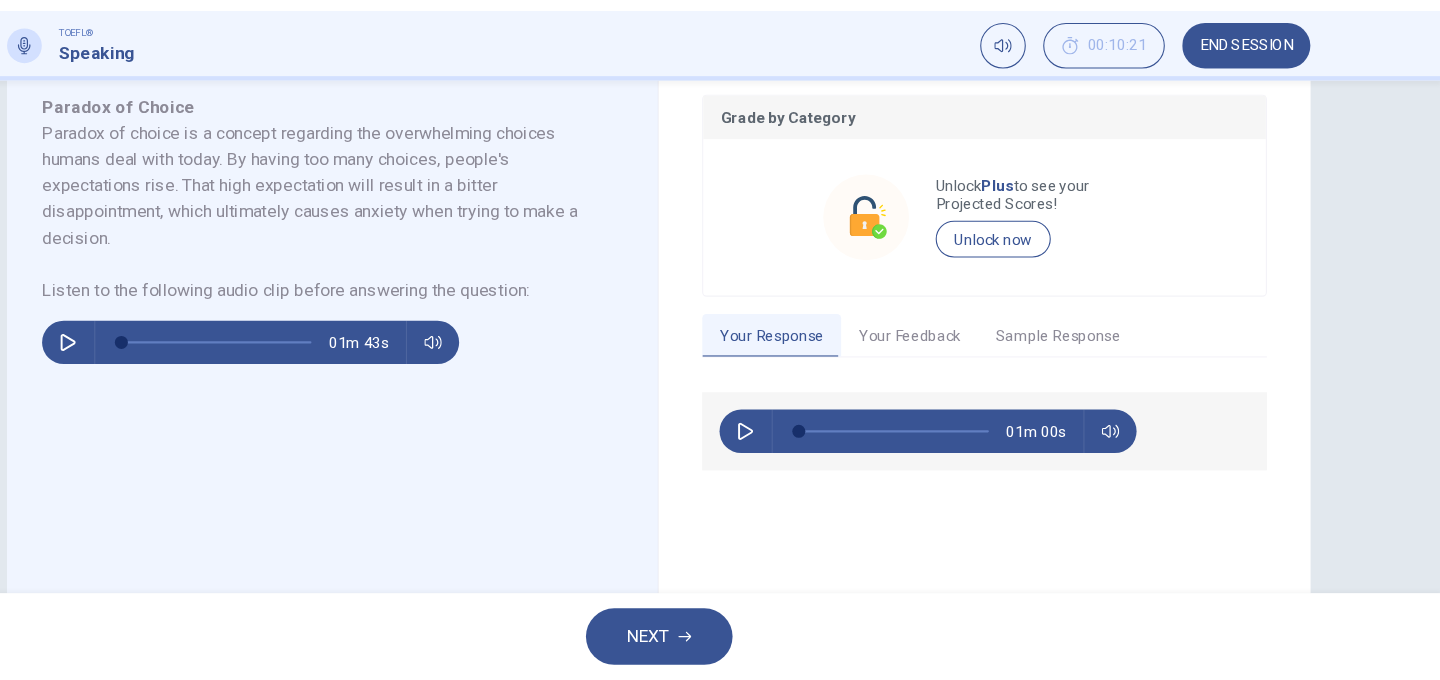 scroll, scrollTop: 0, scrollLeft: 0, axis: both 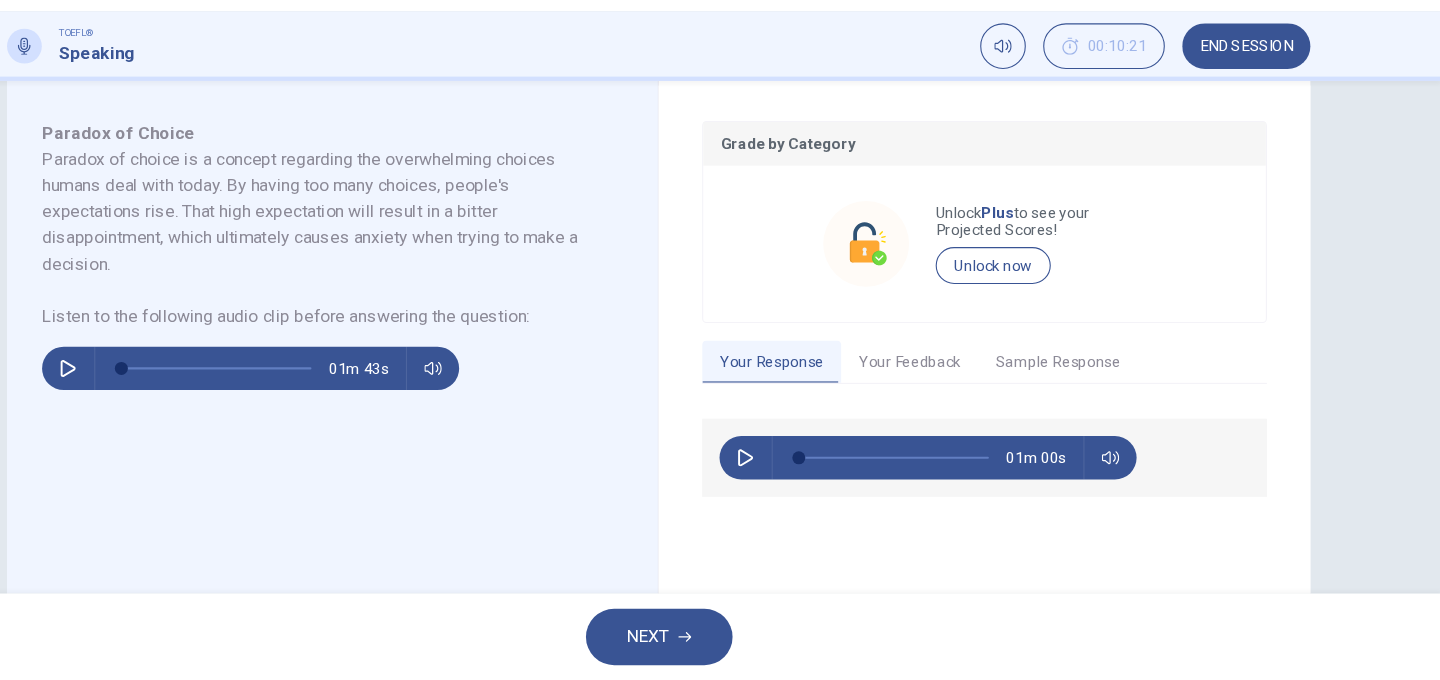 click on "Your Feedback" at bounding box center (951, 388) 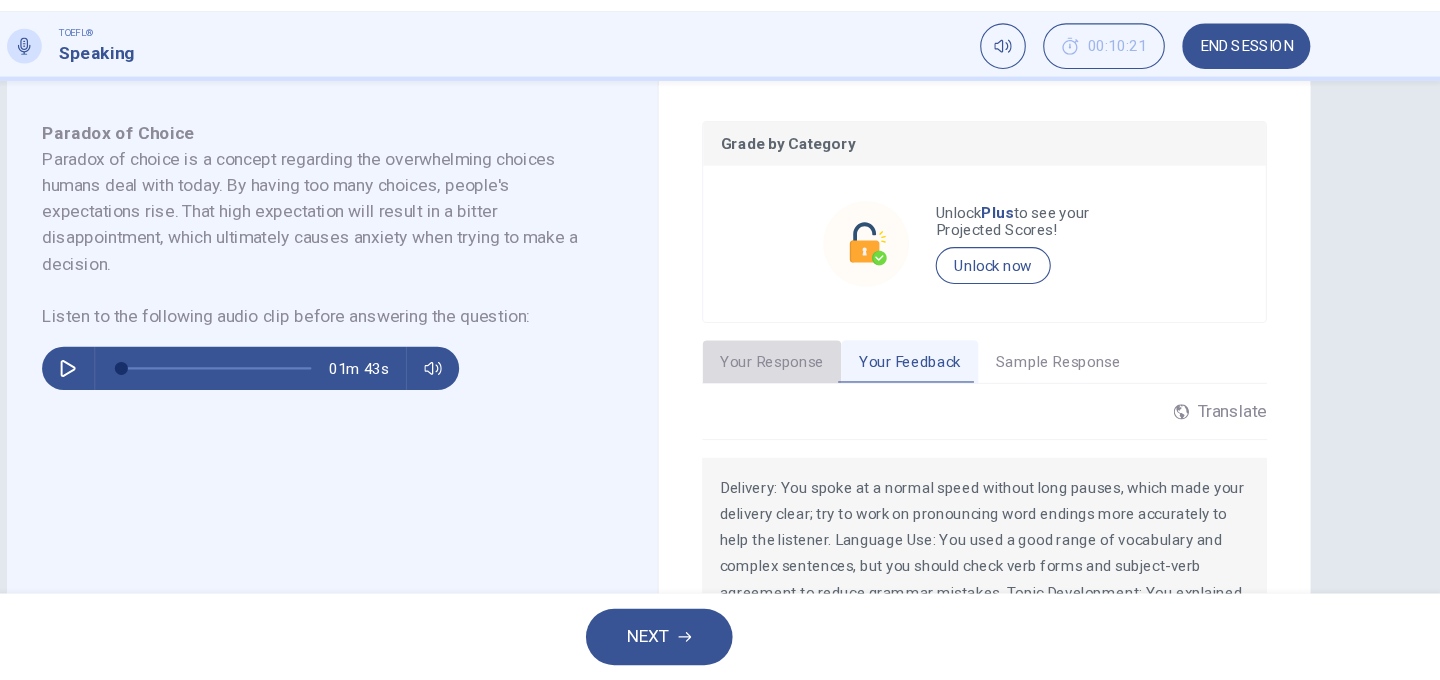 click on "Your Response" at bounding box center [824, 388] 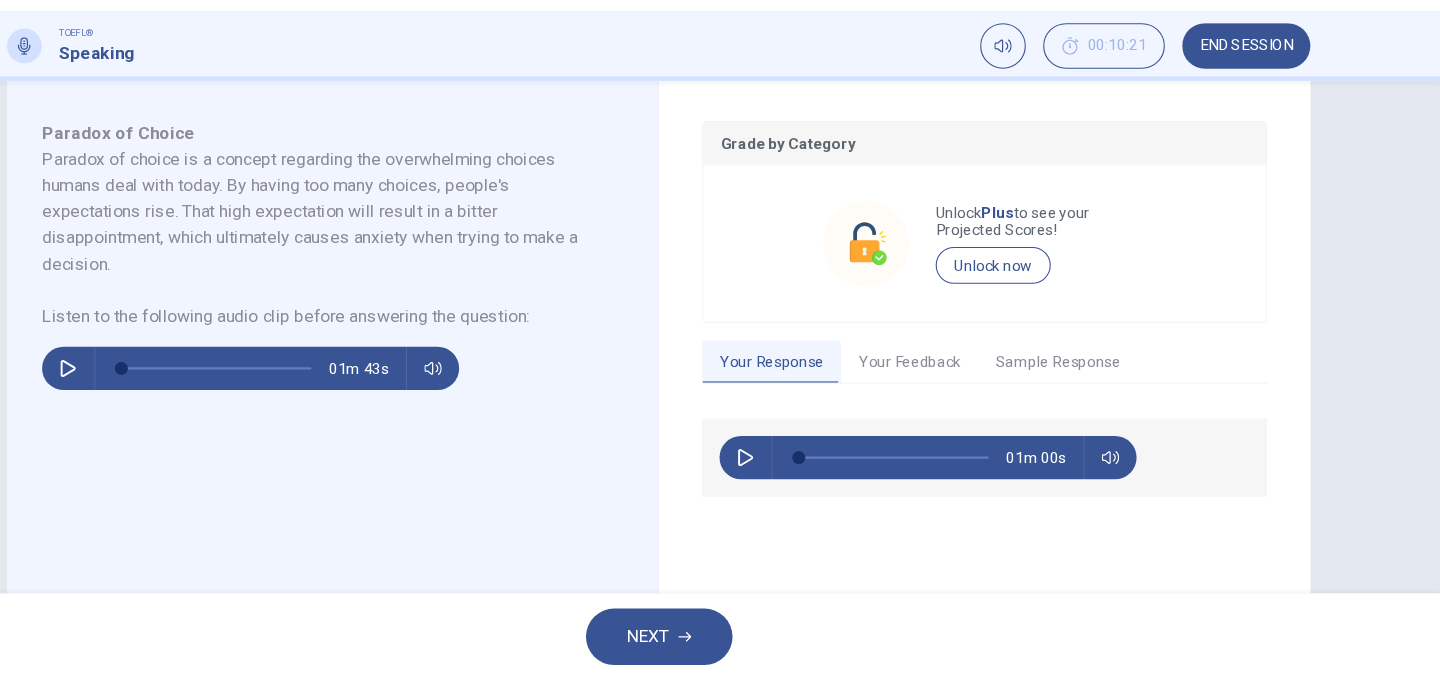 click on "01m 00s" at bounding box center (1020, 475) 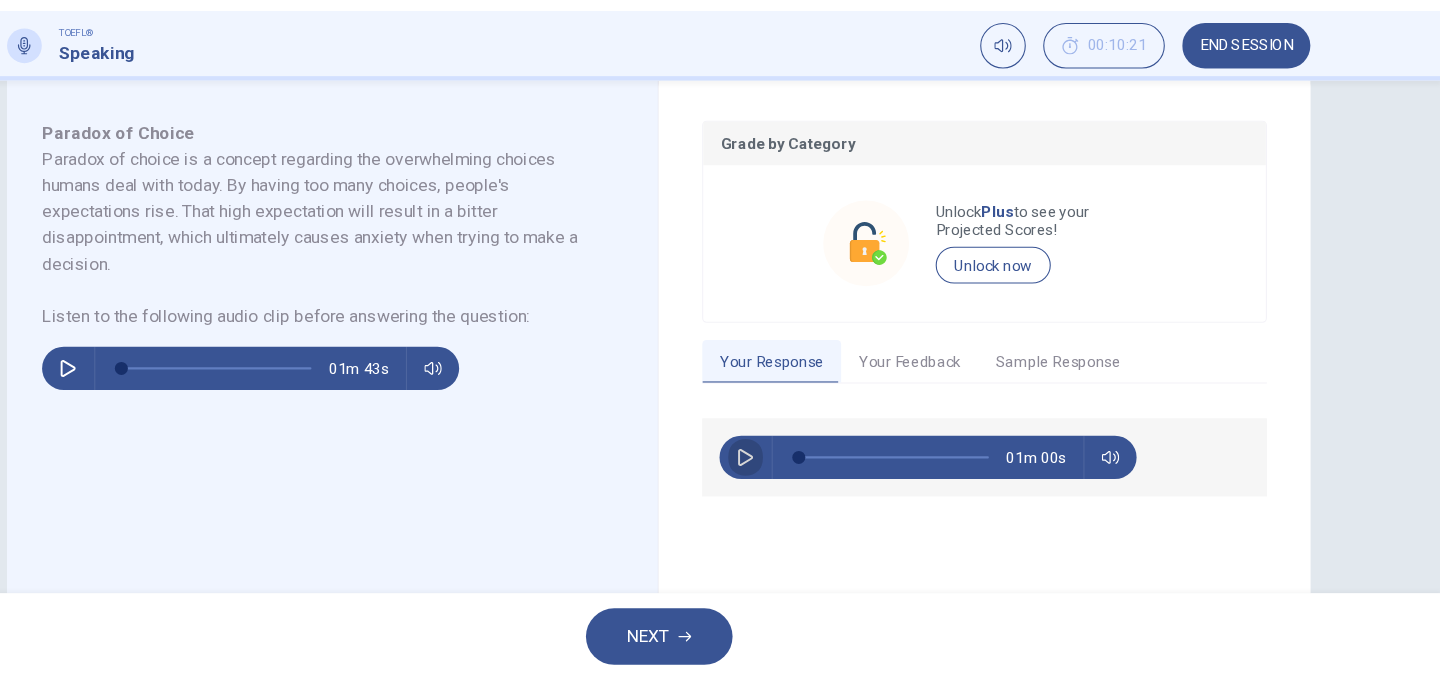 click 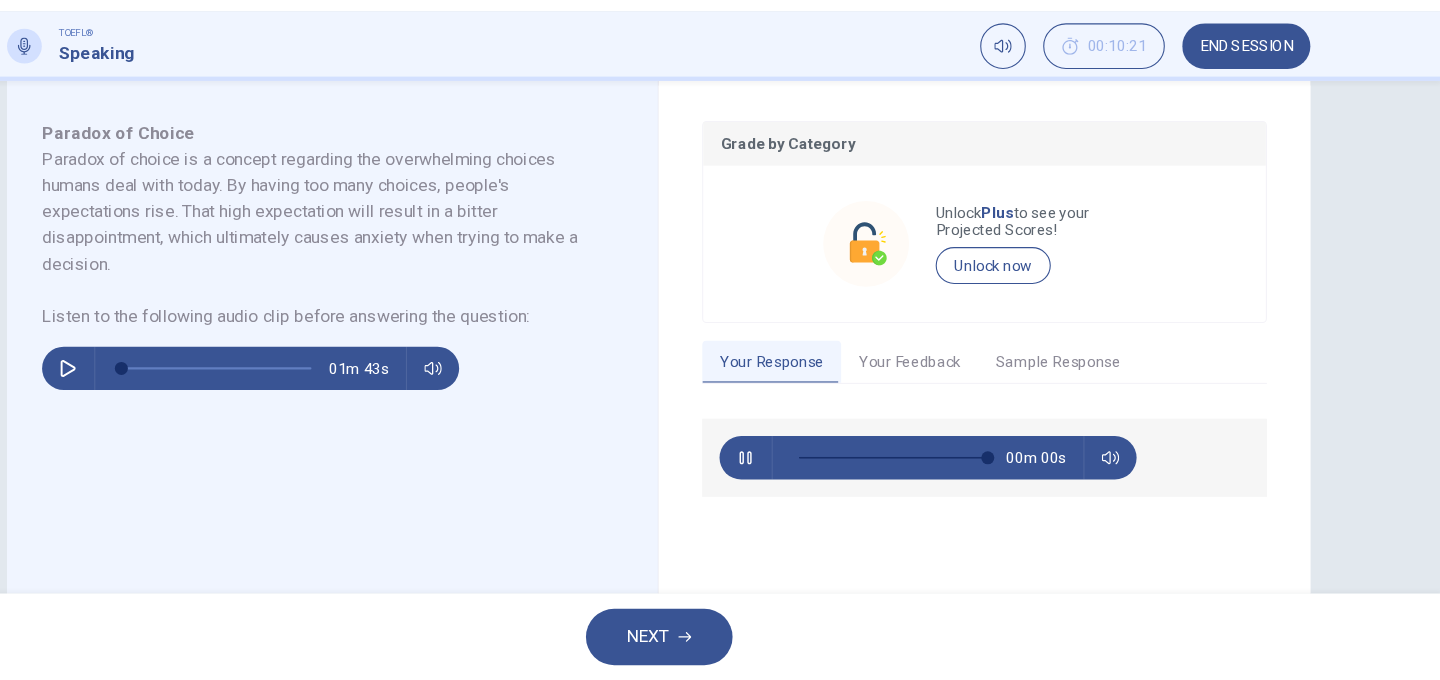 type on "*" 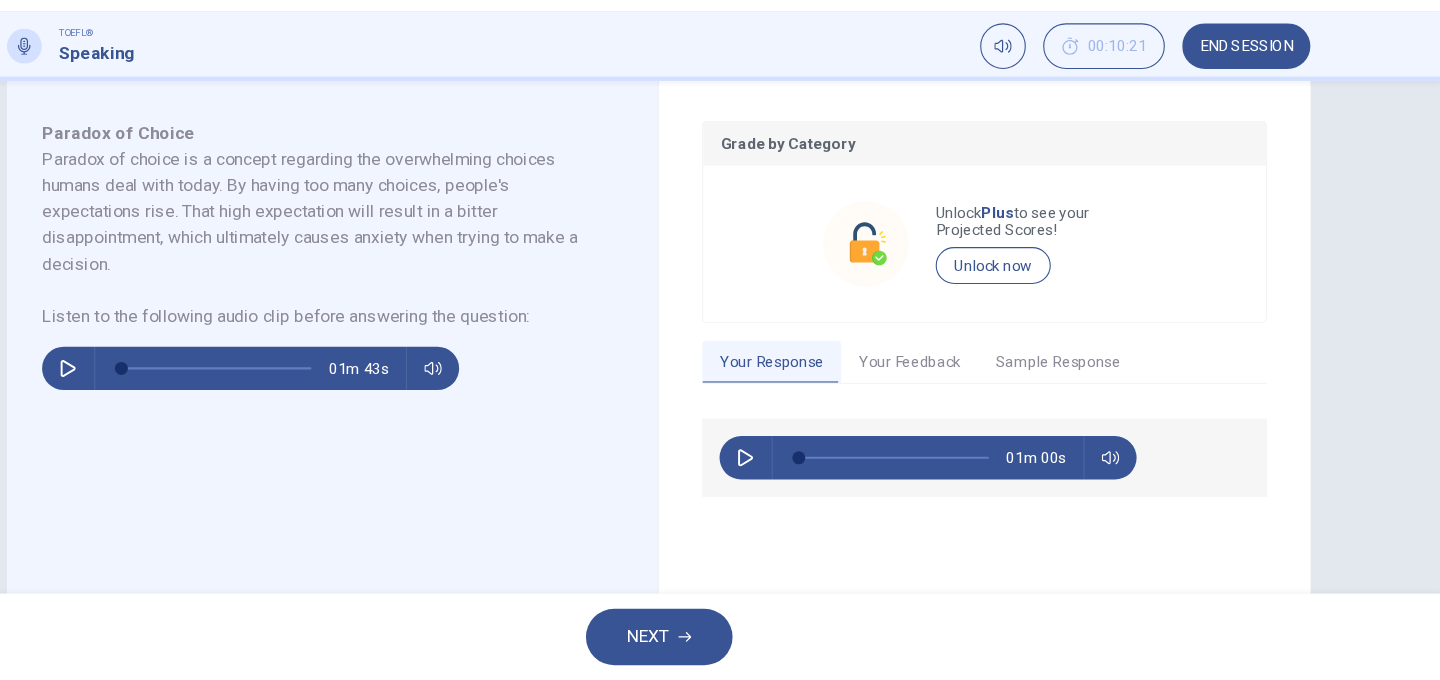 scroll, scrollTop: 0, scrollLeft: 0, axis: both 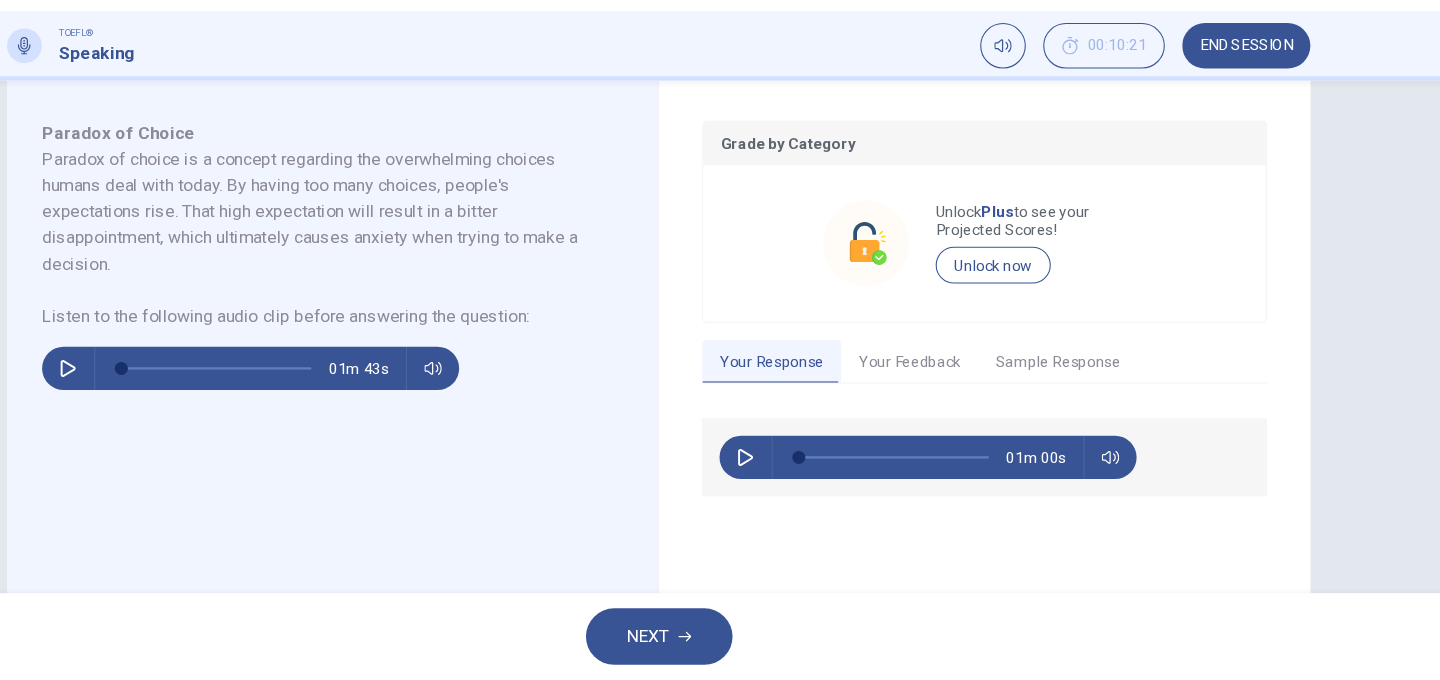 click on "NEXT" at bounding box center [710, 640] 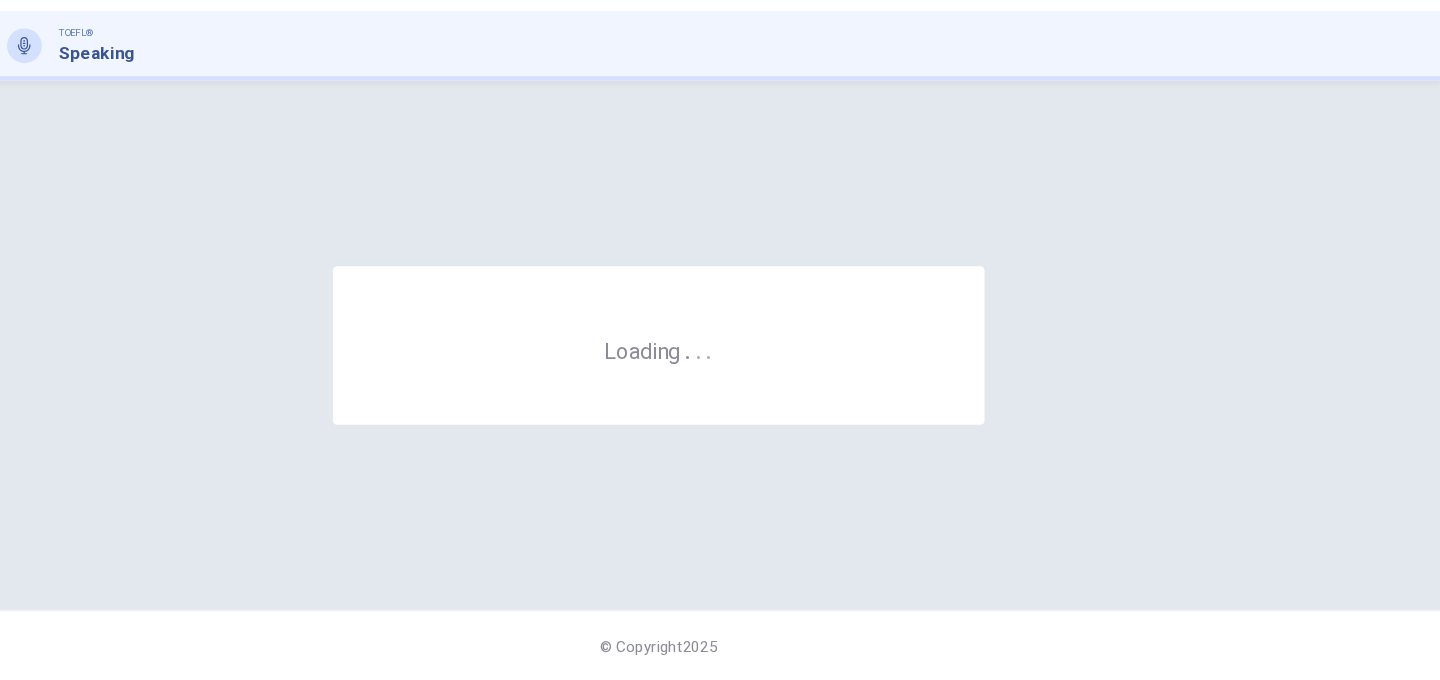 scroll, scrollTop: 0, scrollLeft: 0, axis: both 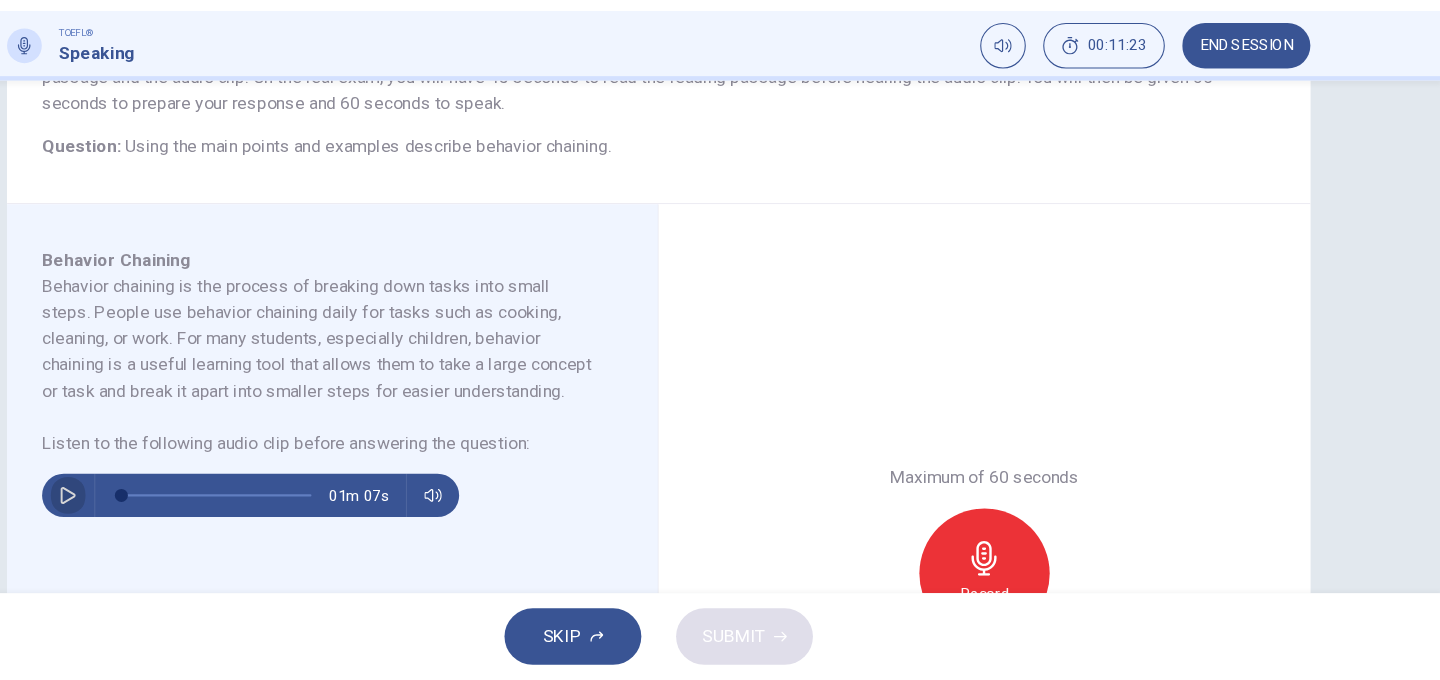 click at bounding box center [176, 510] 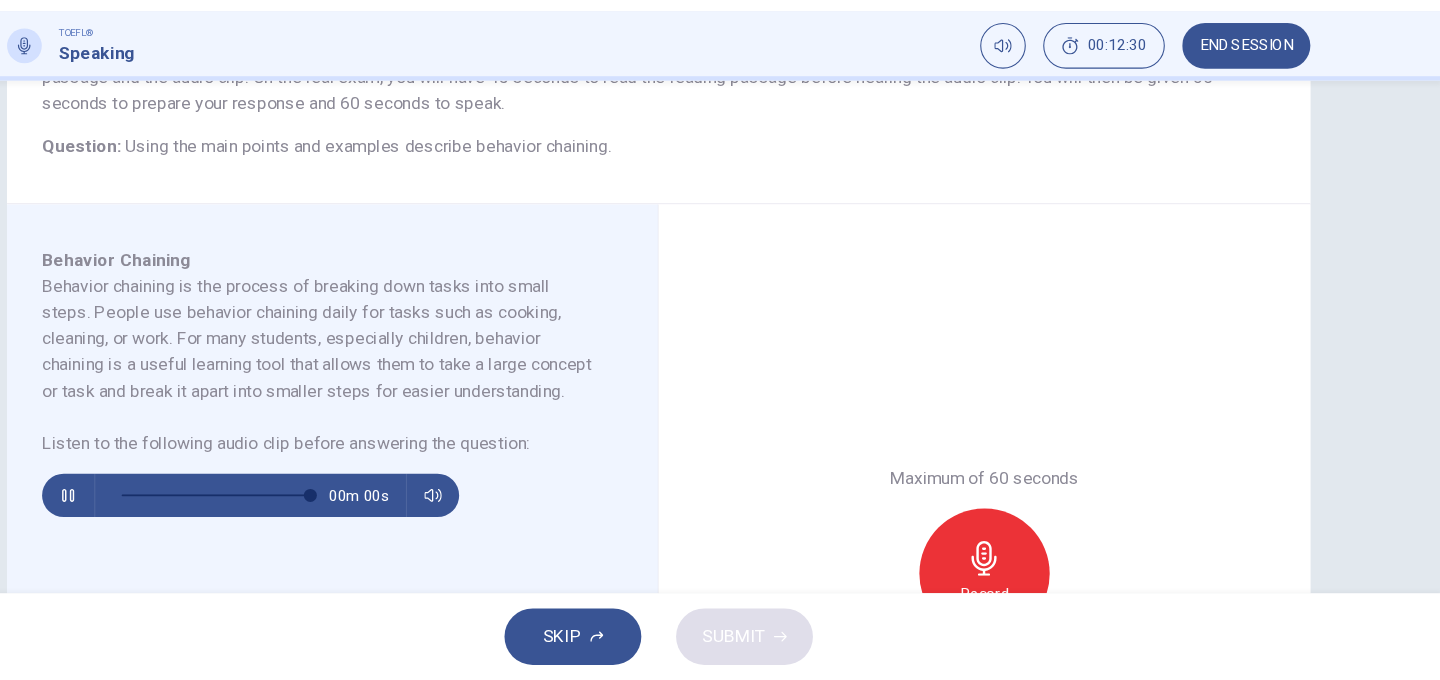 type on "*" 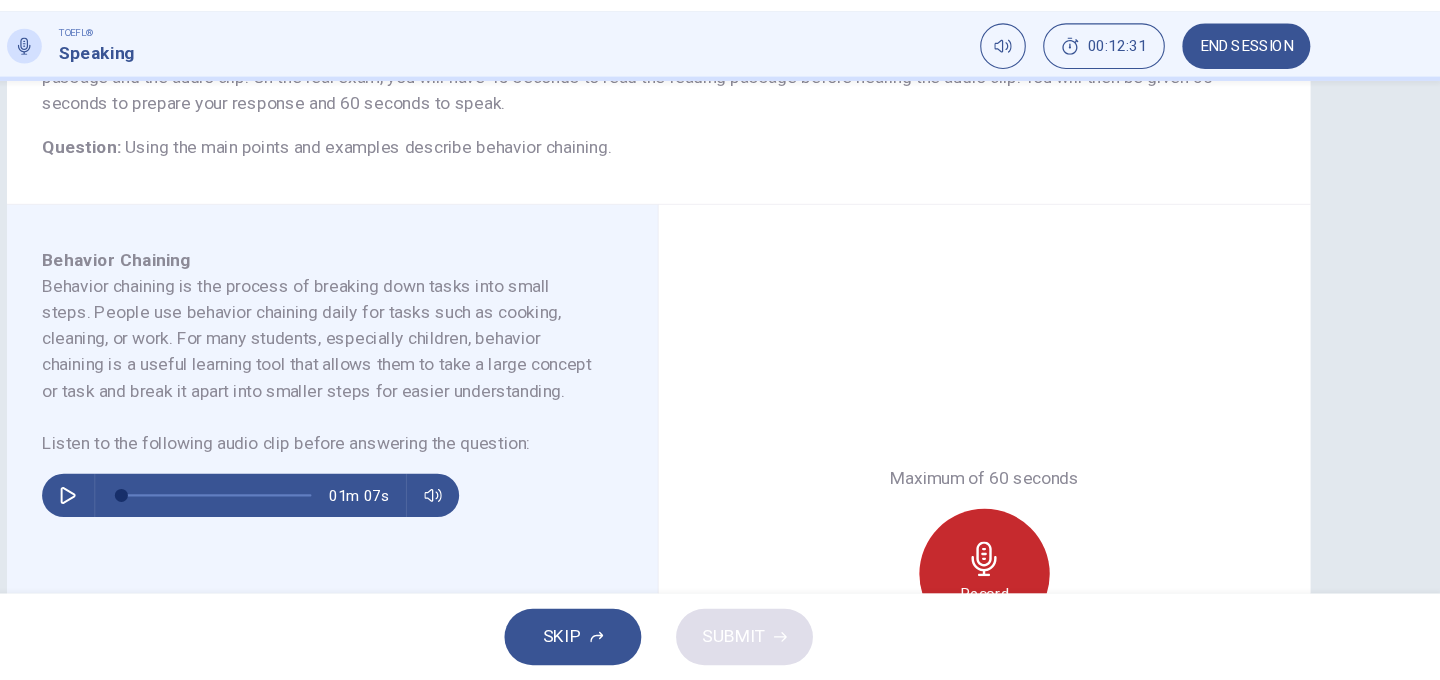 click on "Record" at bounding box center [1020, 582] 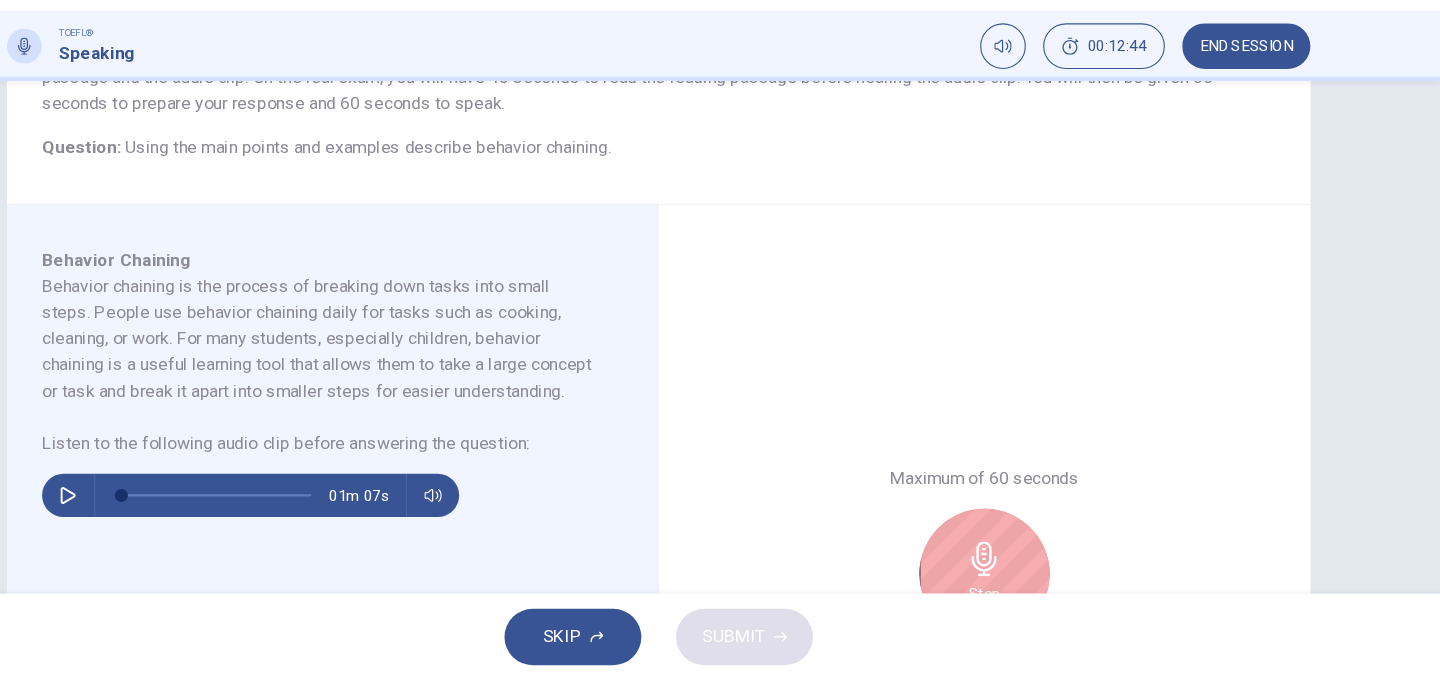 scroll, scrollTop: 0, scrollLeft: 0, axis: both 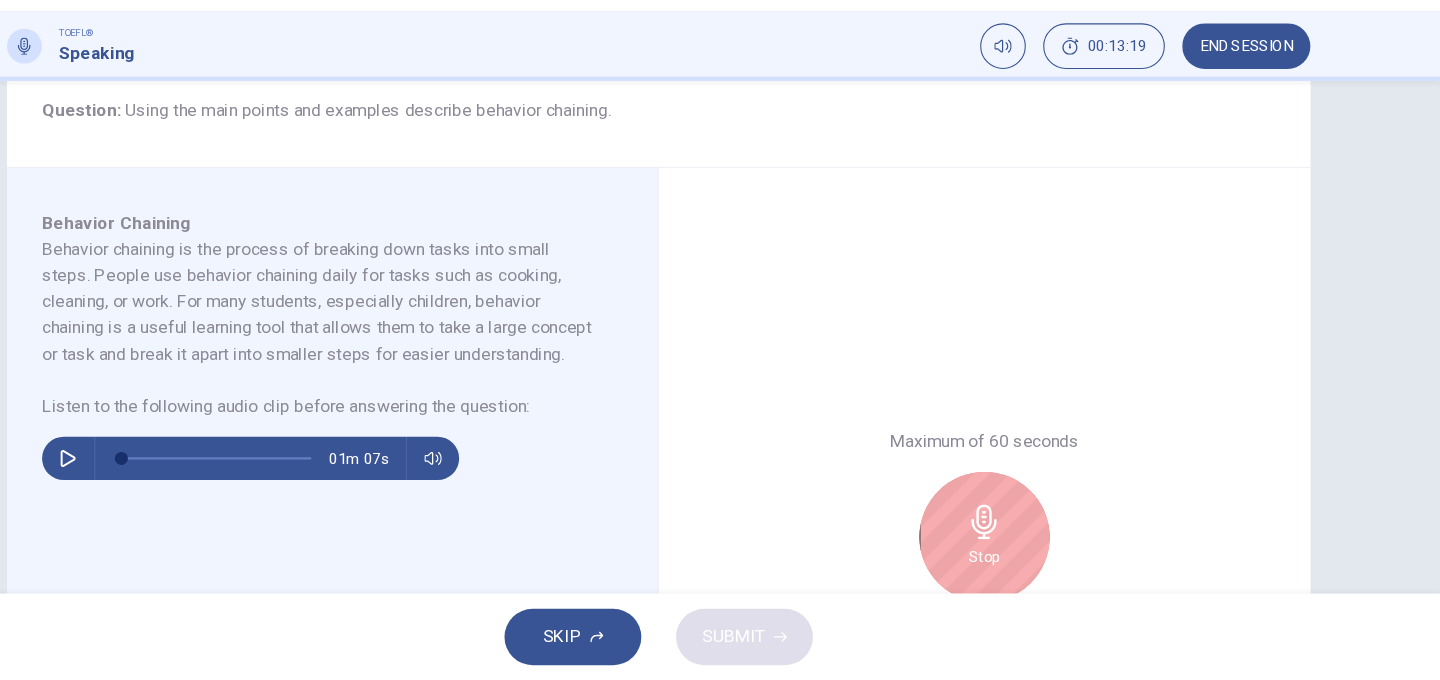 click on "Stop" at bounding box center [1020, 548] 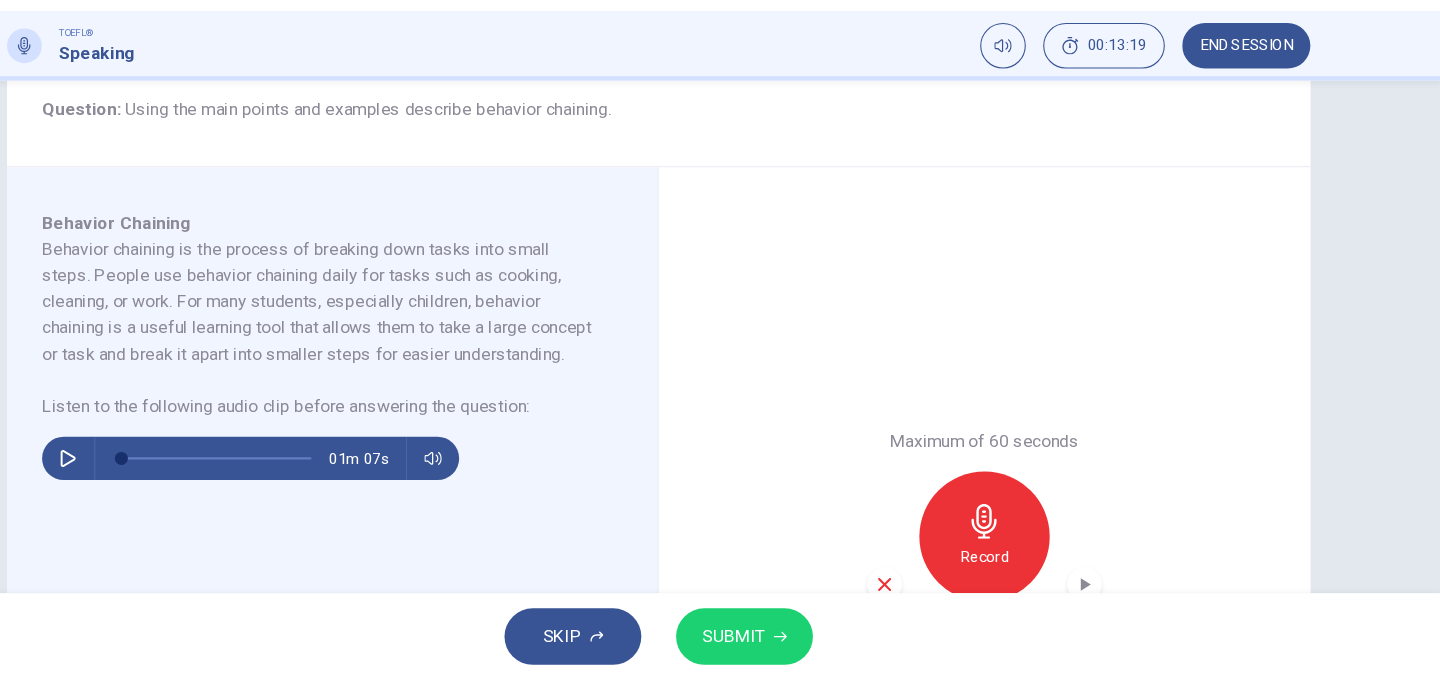 scroll, scrollTop: 0, scrollLeft: 0, axis: both 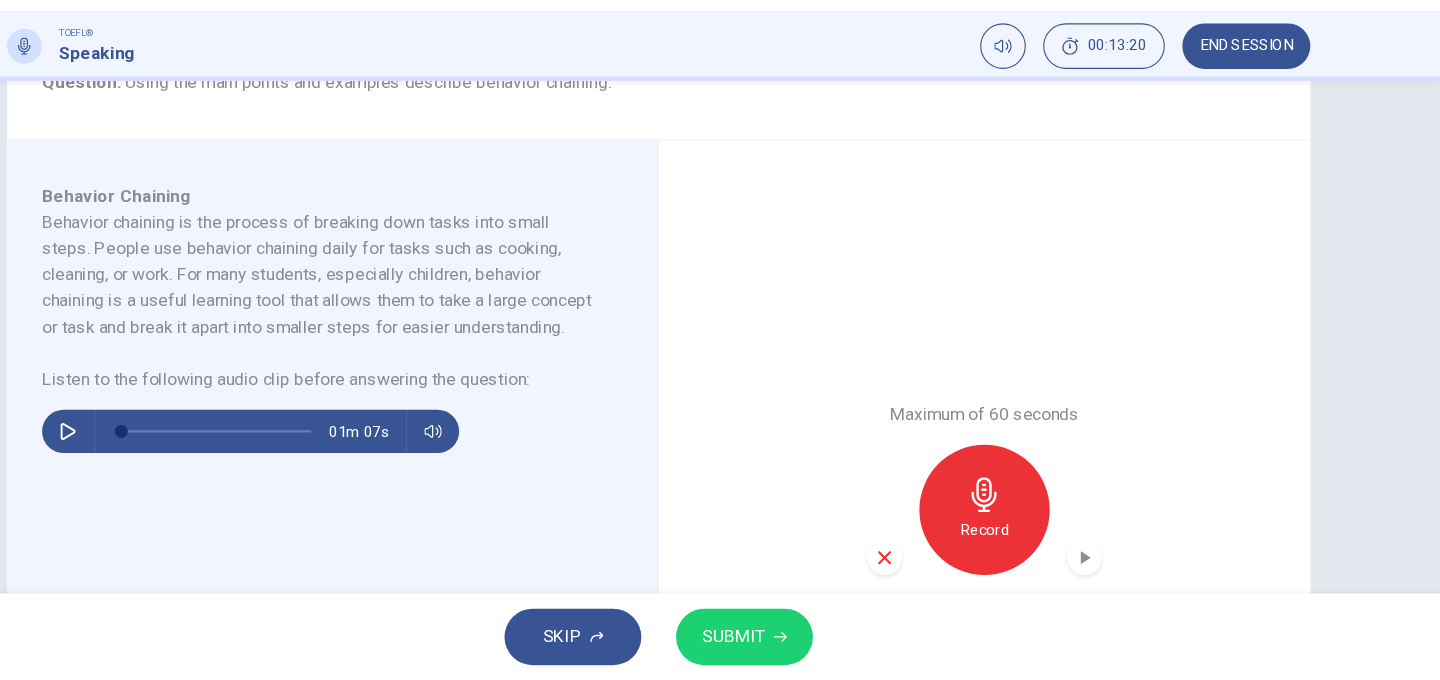 click 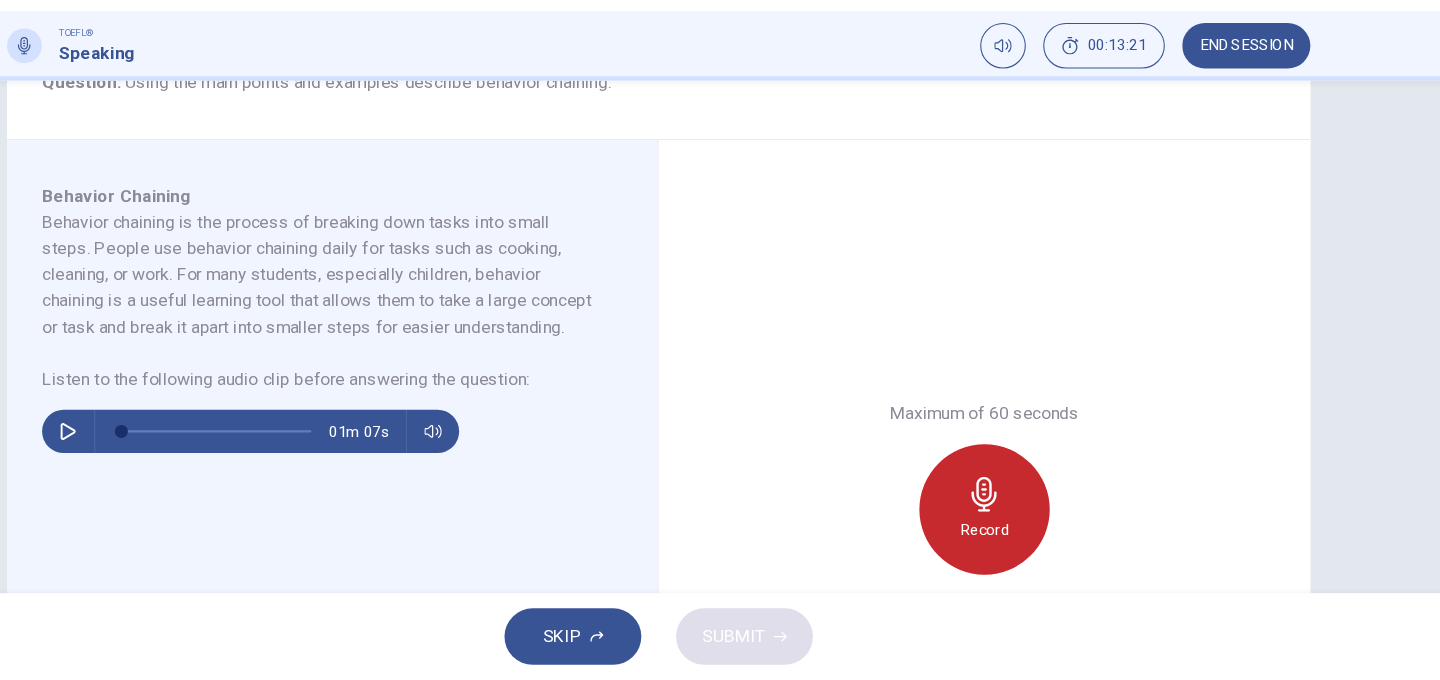 click 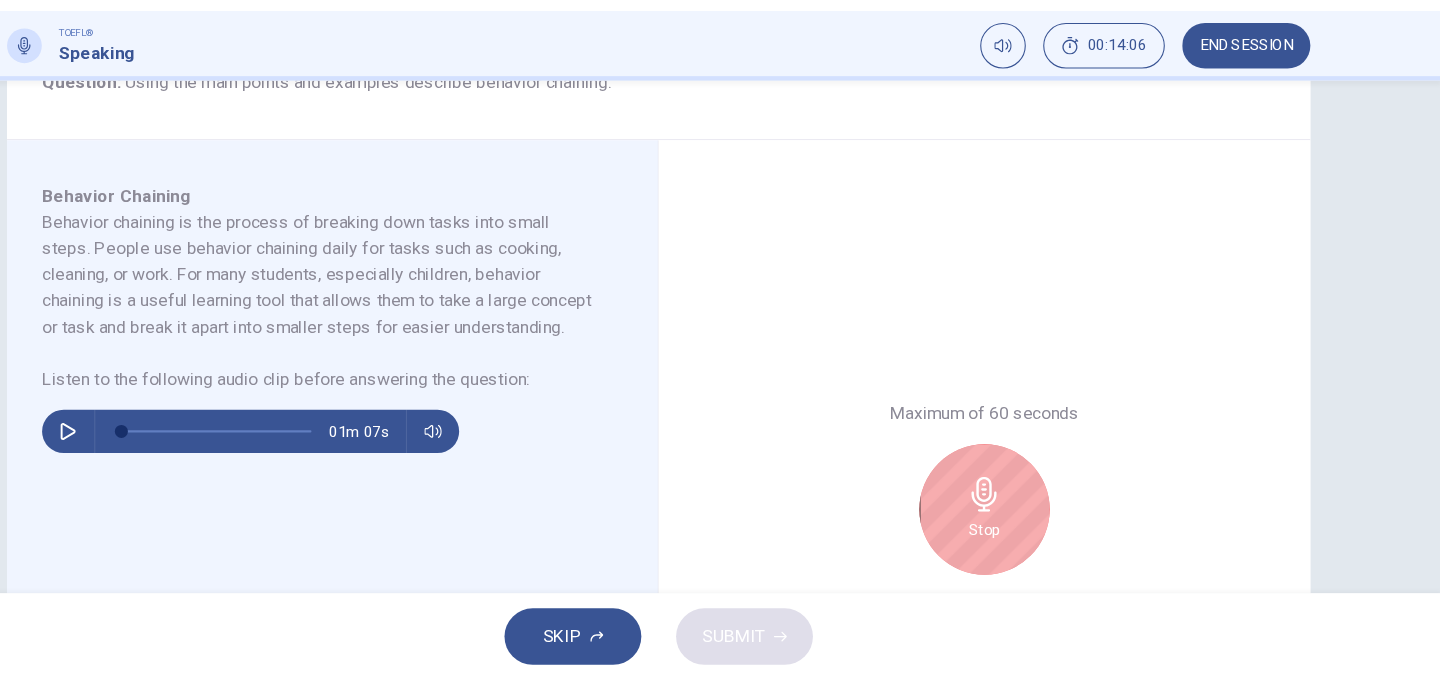 scroll, scrollTop: 0, scrollLeft: 0, axis: both 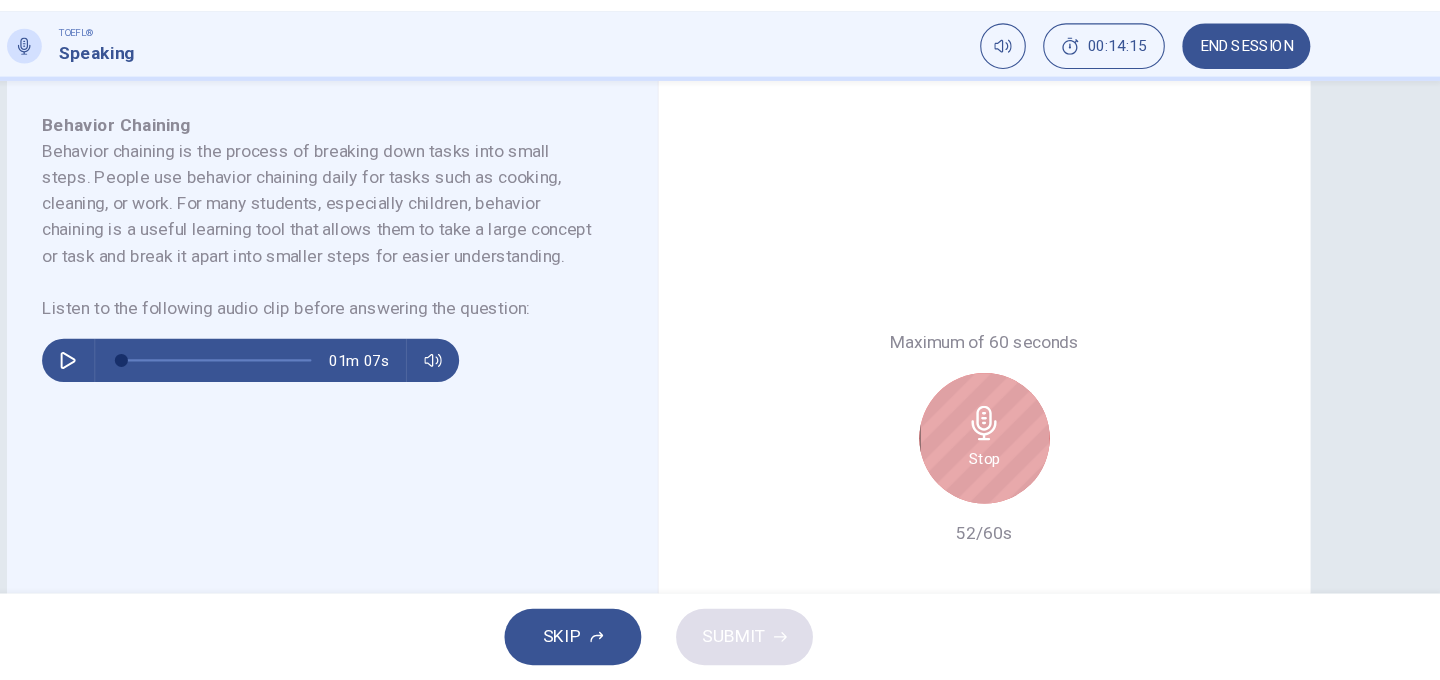 click on "Stop" at bounding box center [1020, 457] 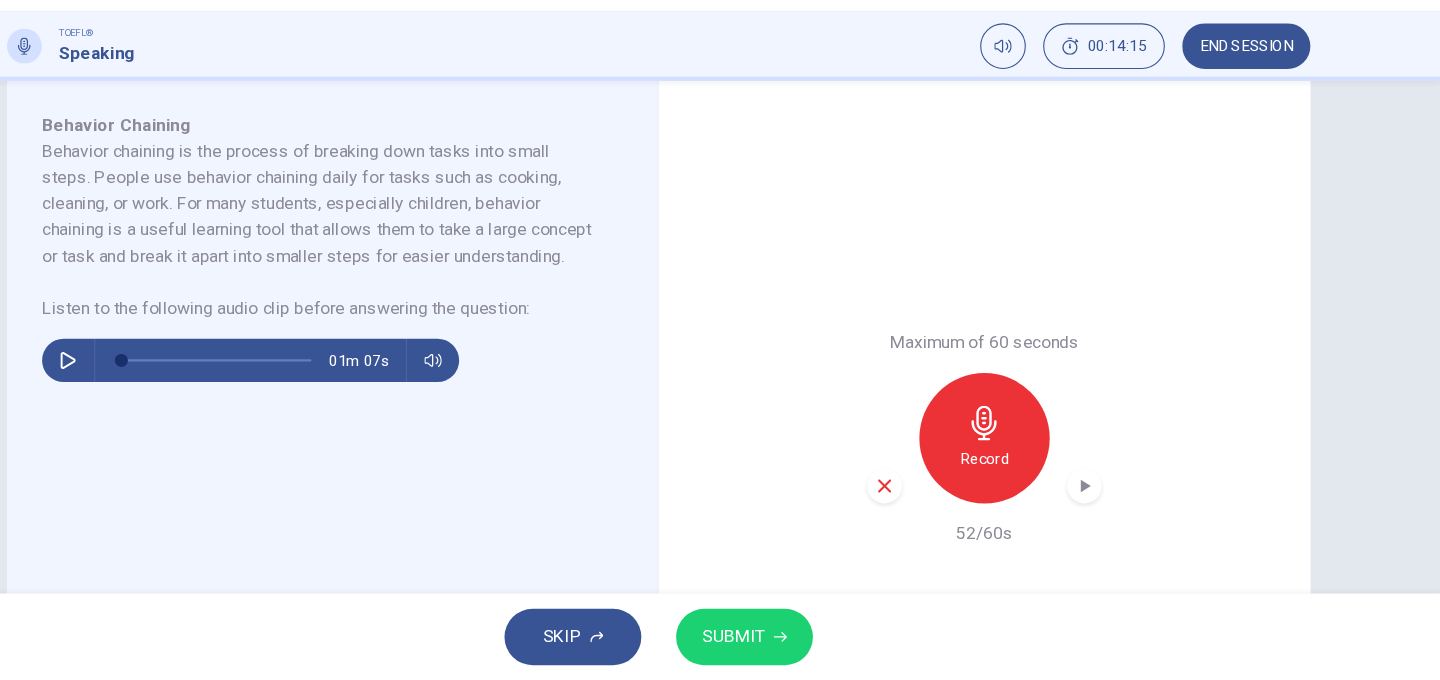 scroll, scrollTop: 0, scrollLeft: 0, axis: both 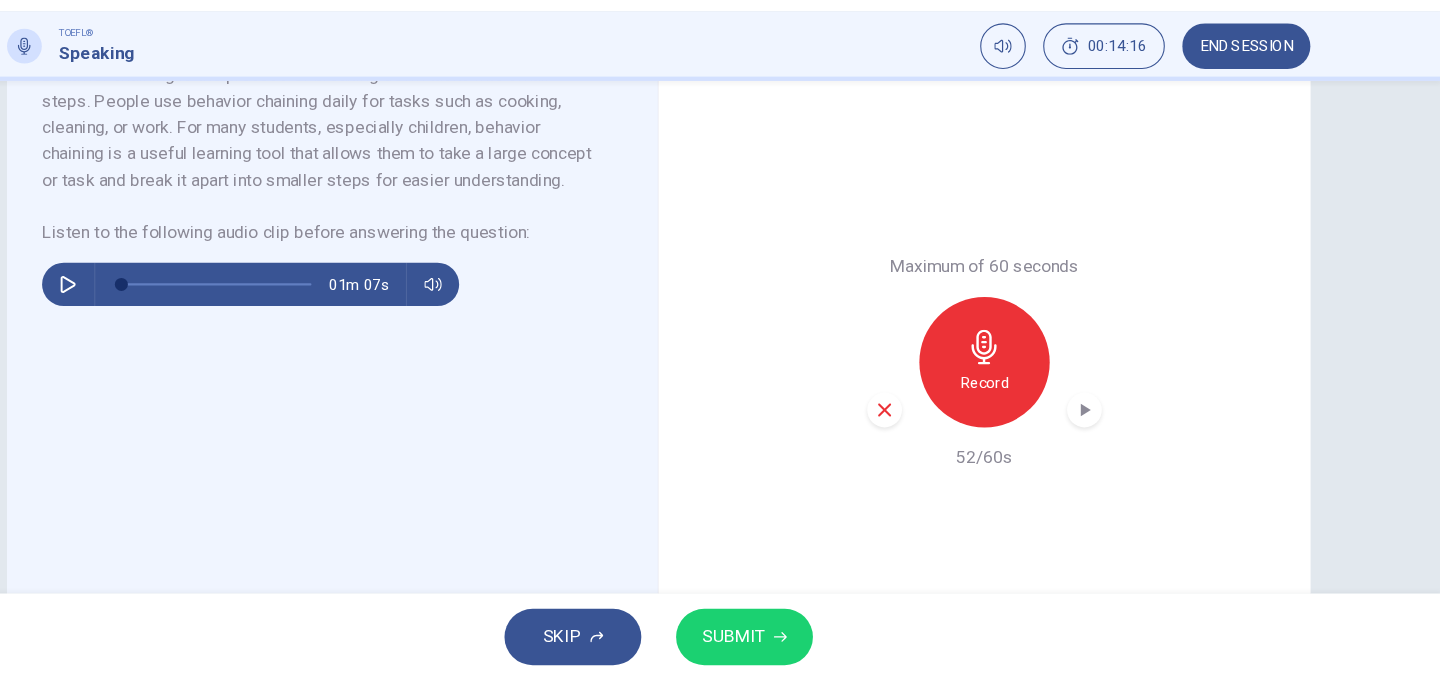 click on "SKIP SUBMIT" at bounding box center [720, 640] 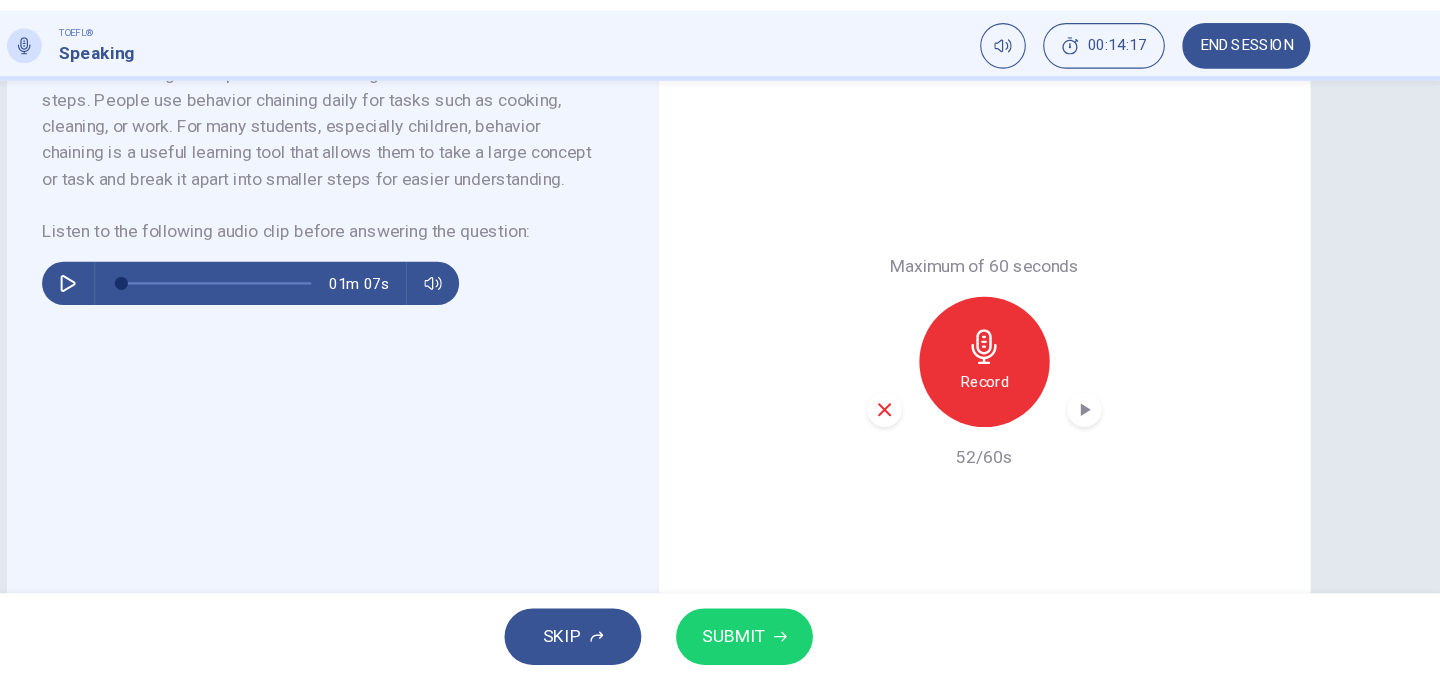 click on "SUBMIT" at bounding box center (789, 640) 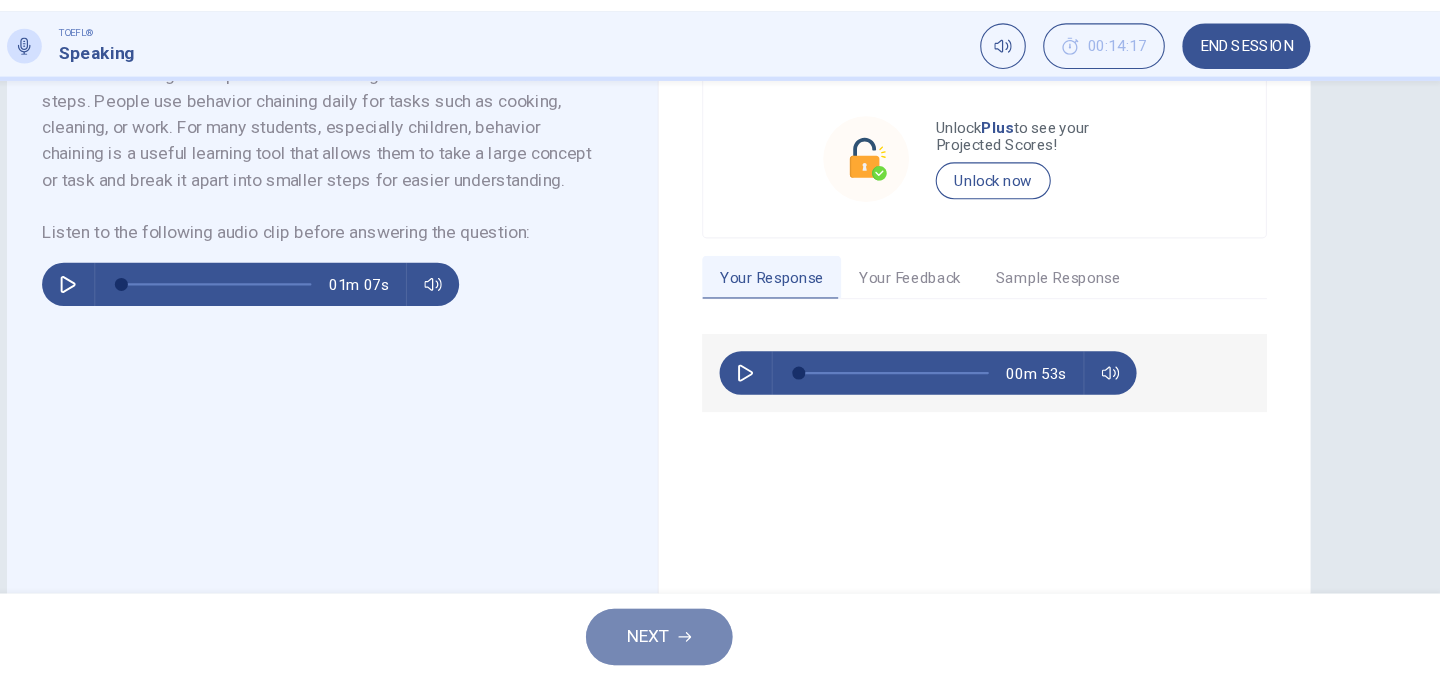 click on "NEXT" at bounding box center [720, 640] 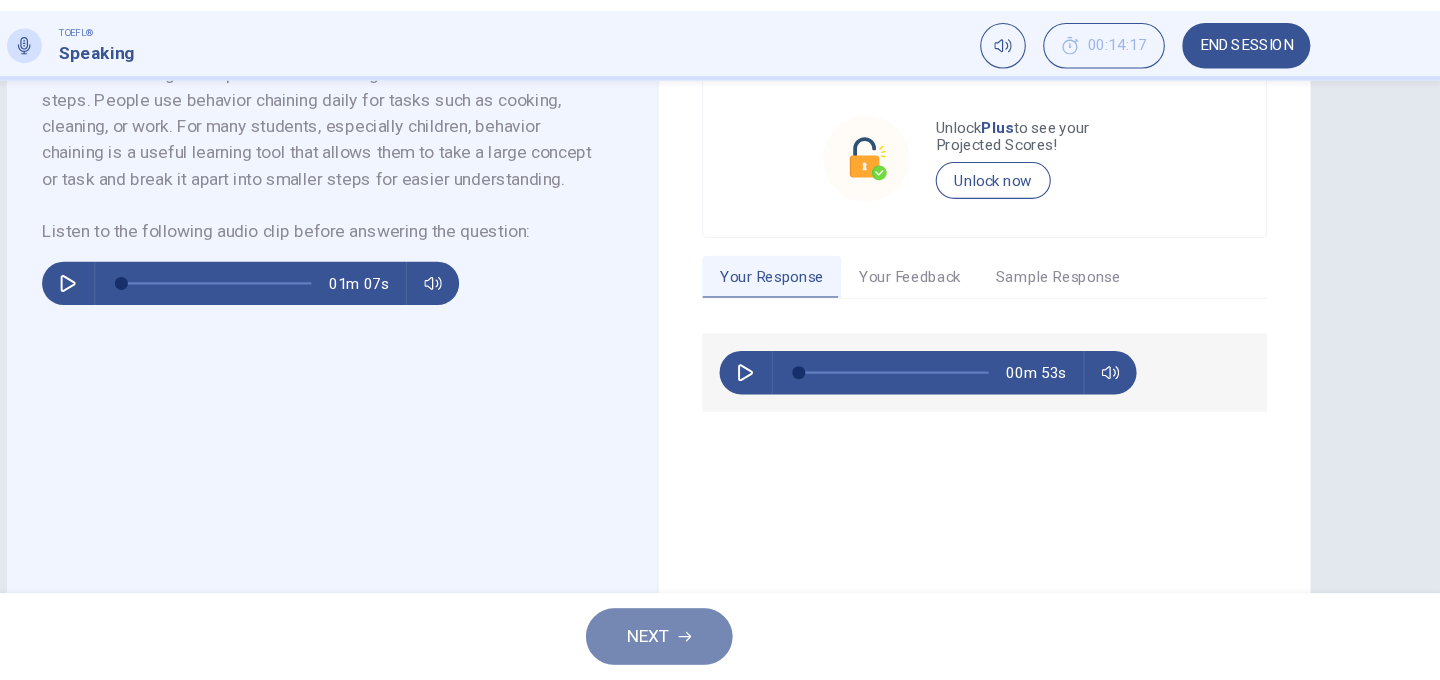 scroll, scrollTop: 0, scrollLeft: 0, axis: both 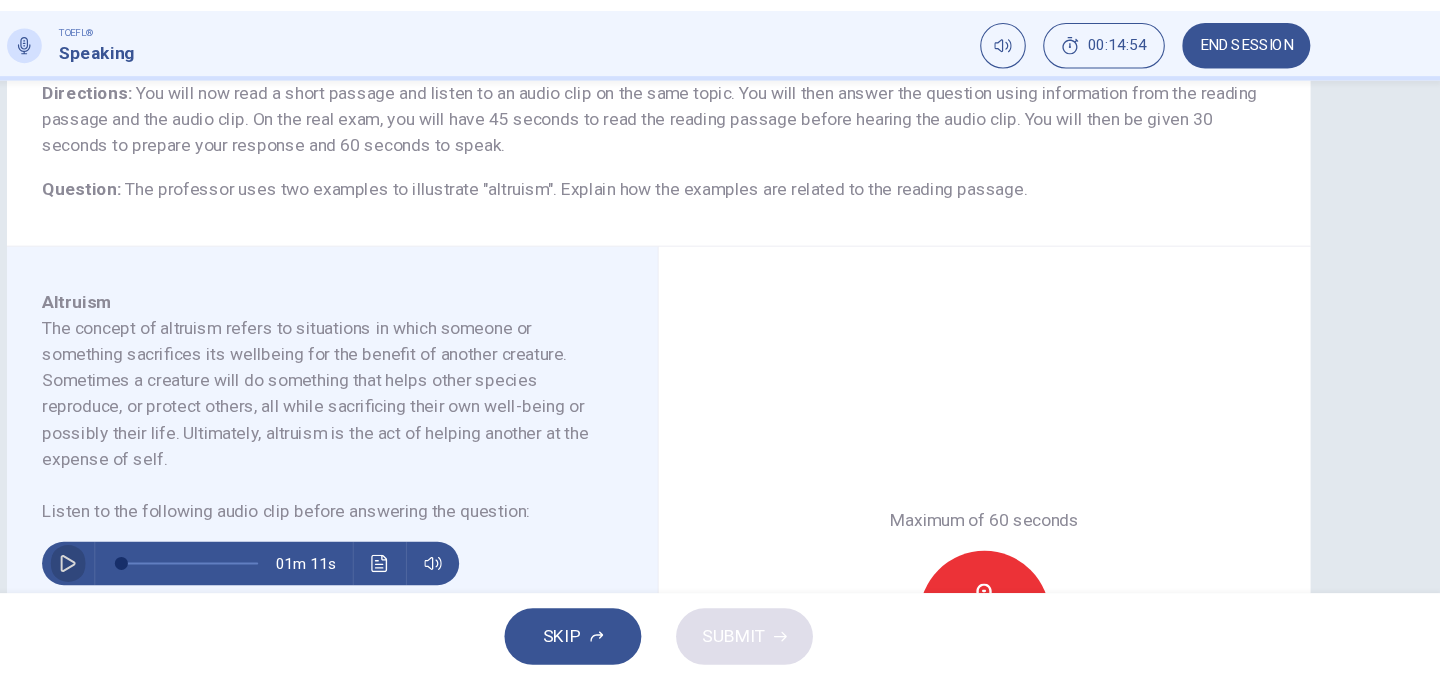 click at bounding box center [176, 573] 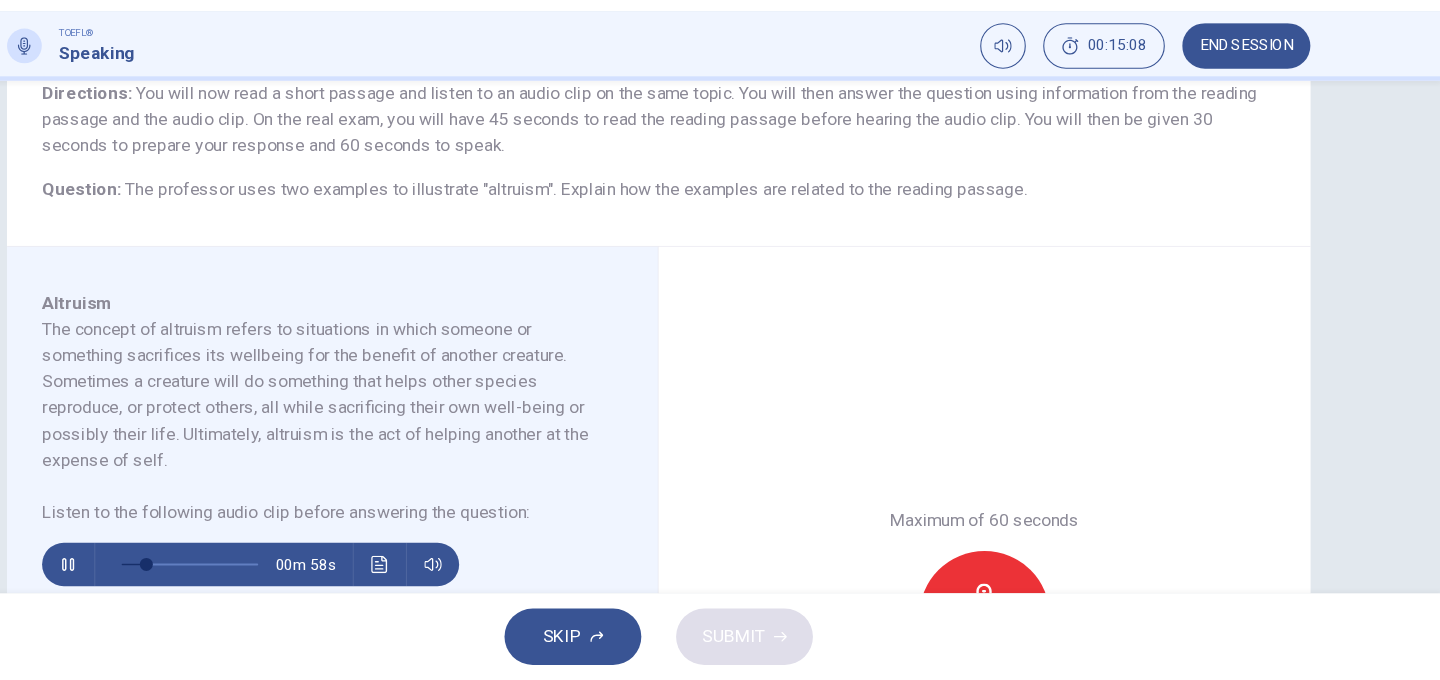 click at bounding box center [176, 573] 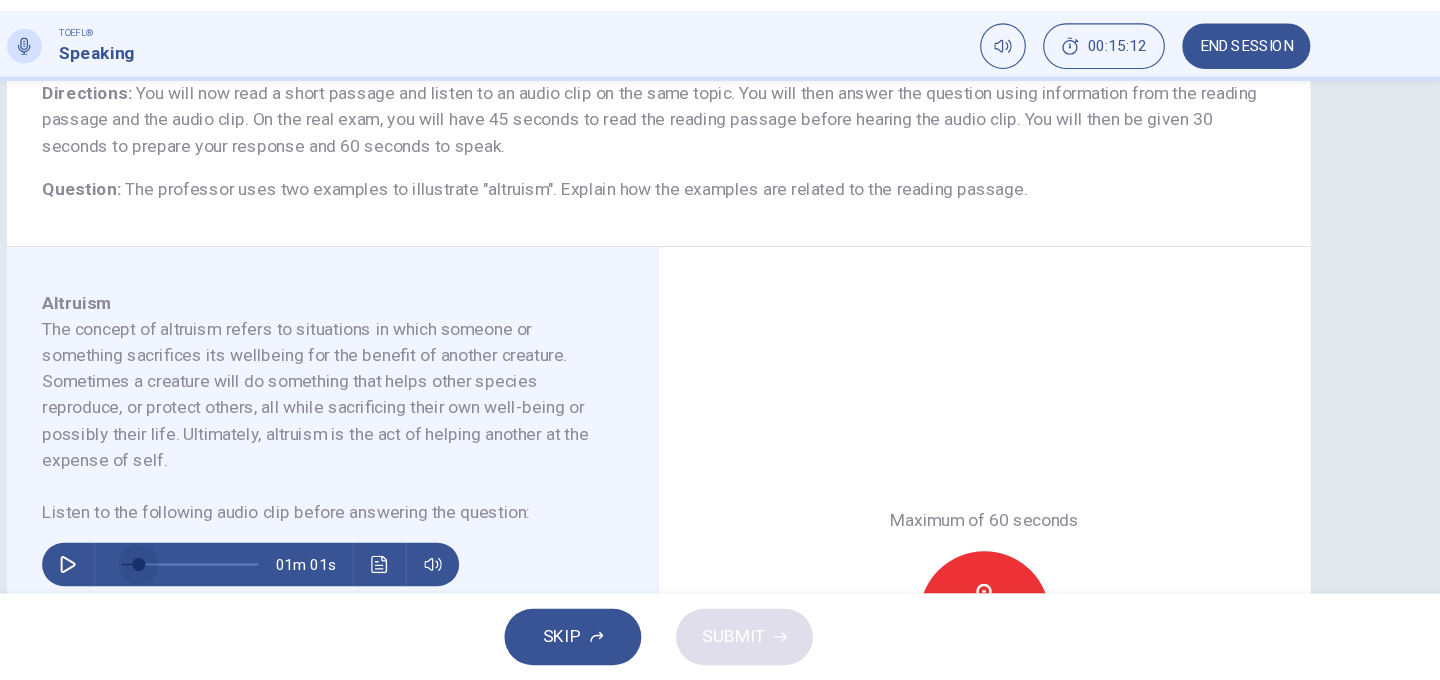 drag, startPoint x: 242, startPoint y: 568, endPoint x: 231, endPoint y: 568, distance: 11 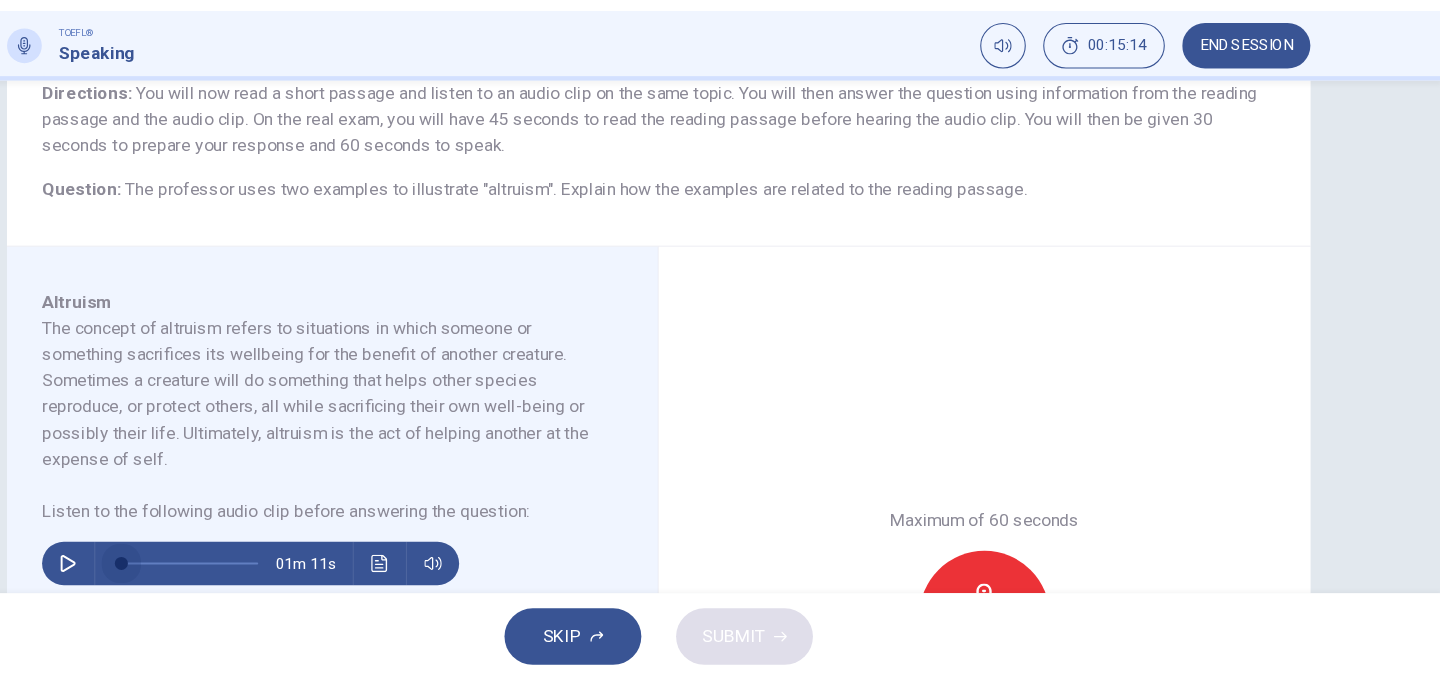 click at bounding box center [225, 573] 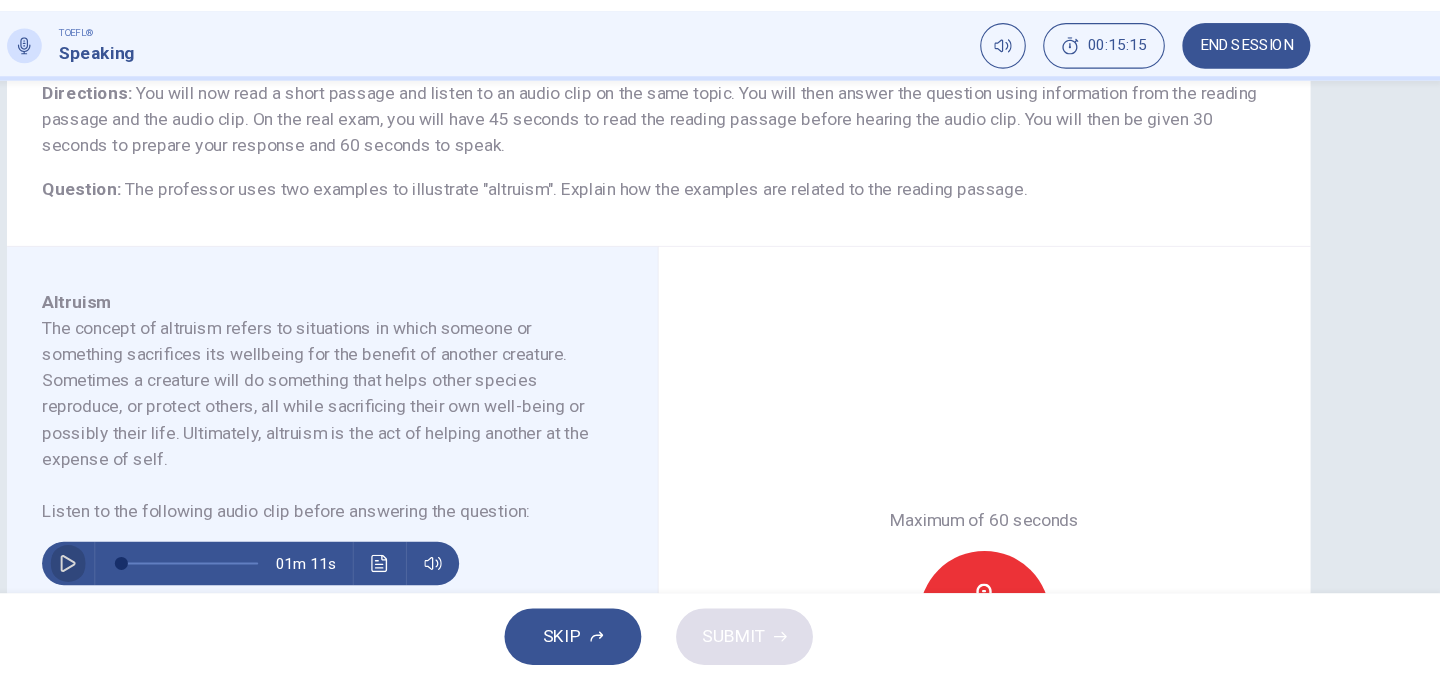 click 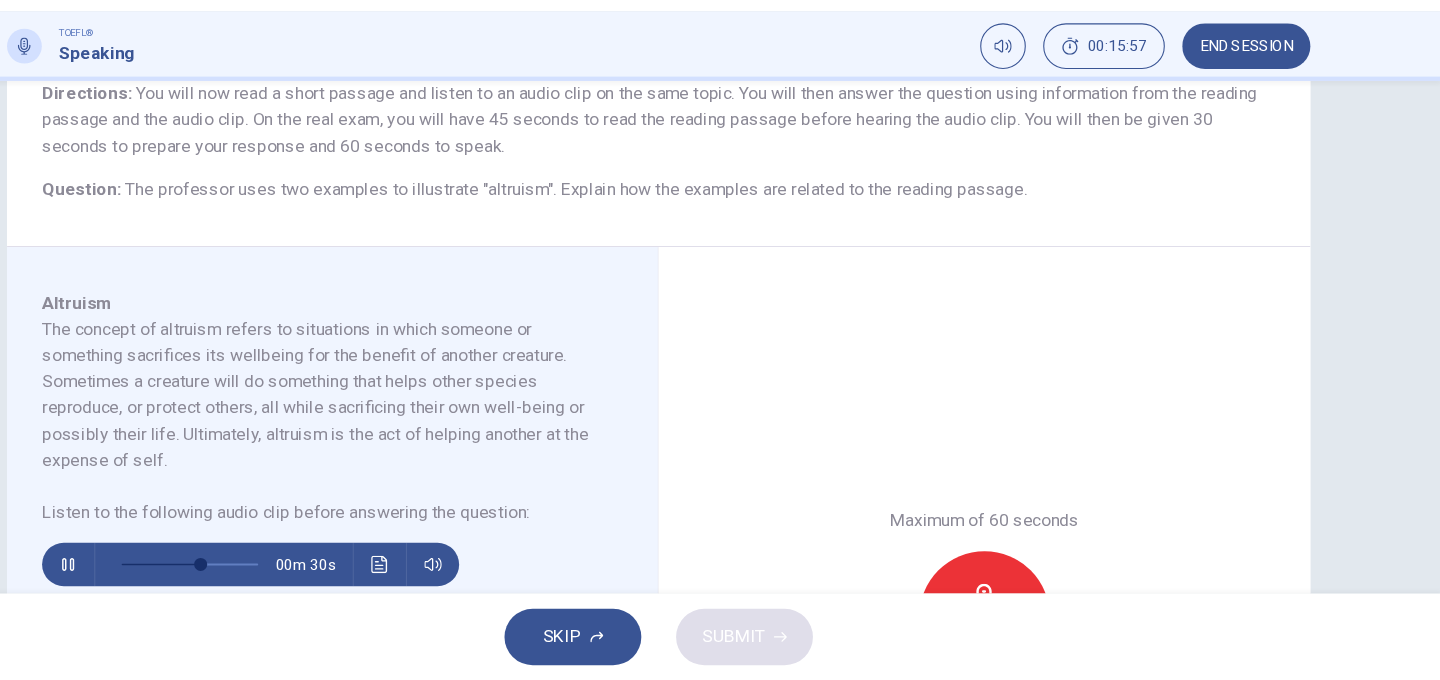 click 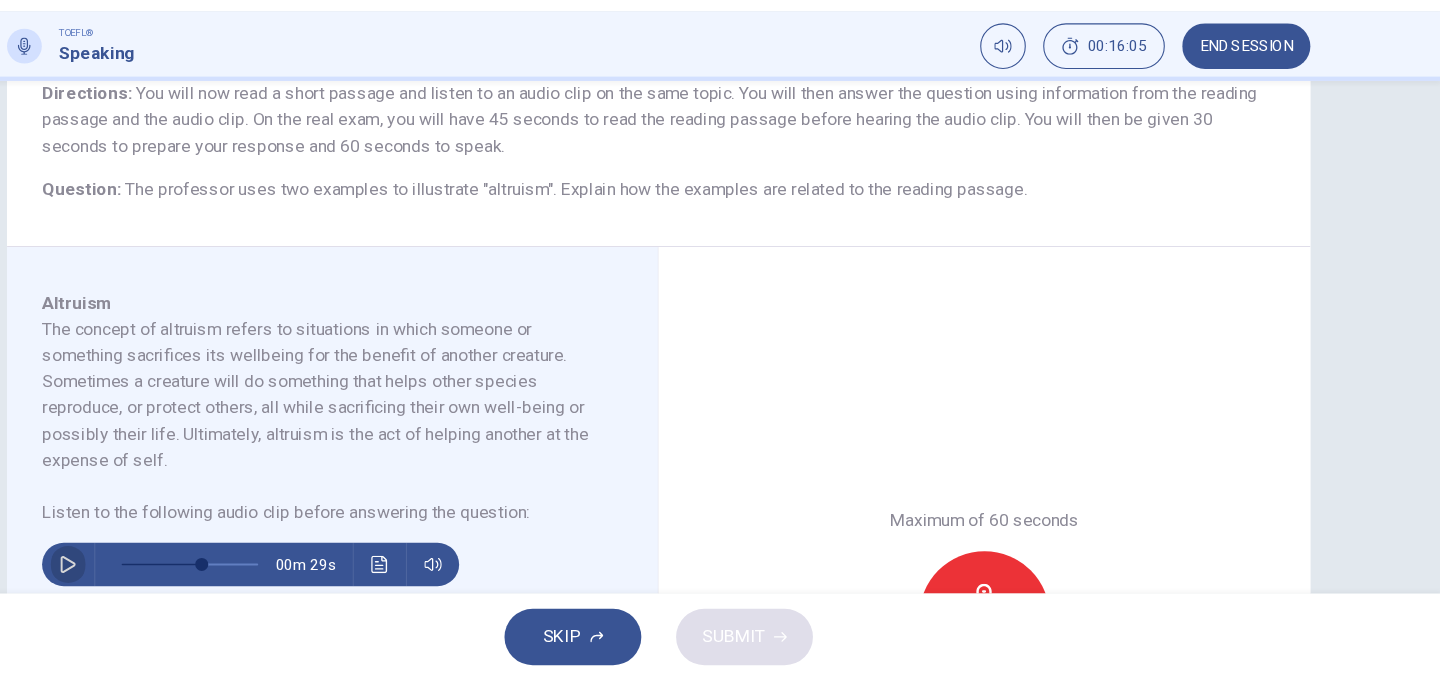 click 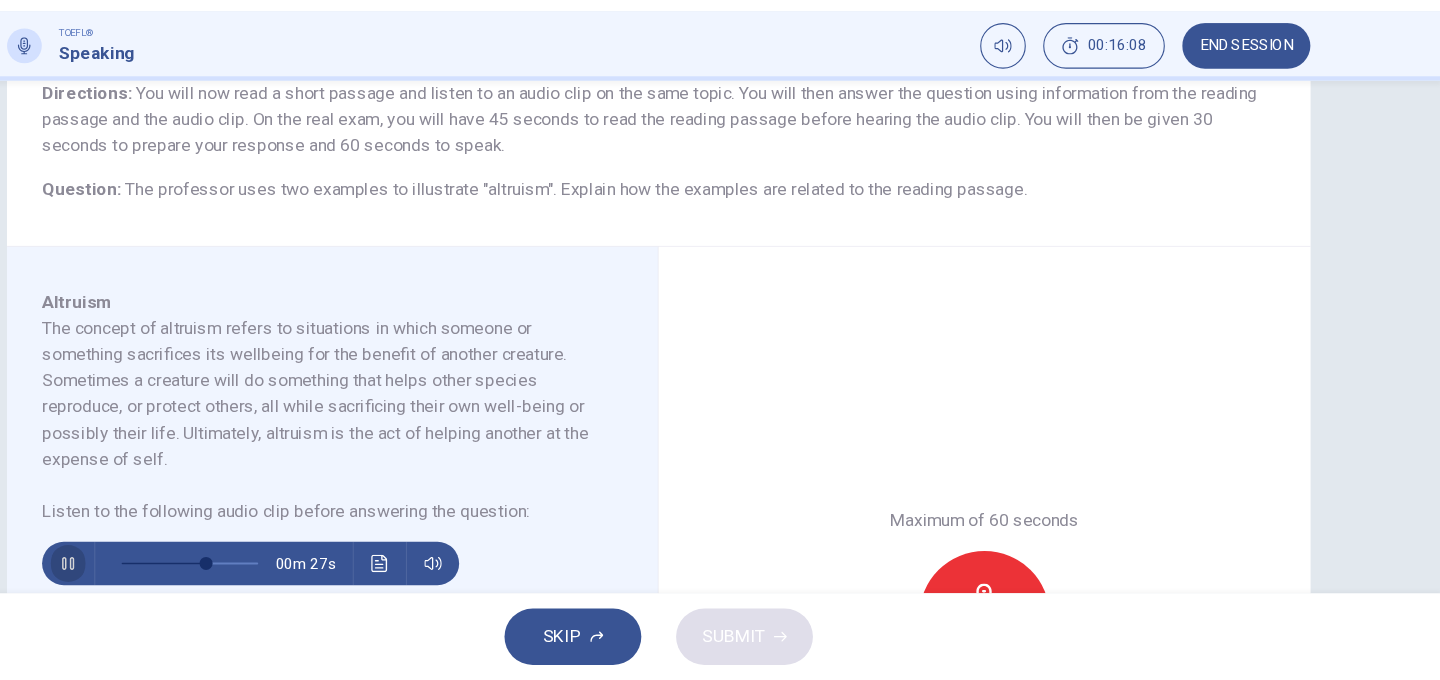click 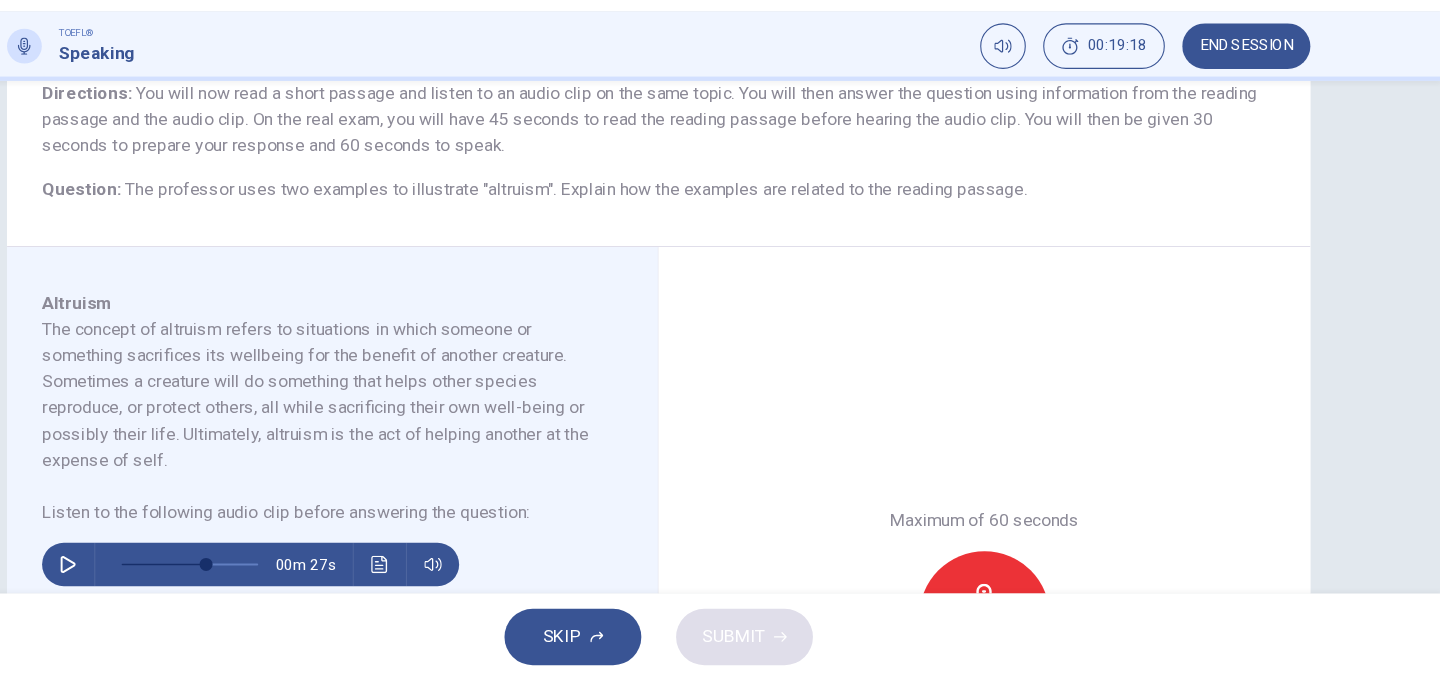 click at bounding box center [288, 573] 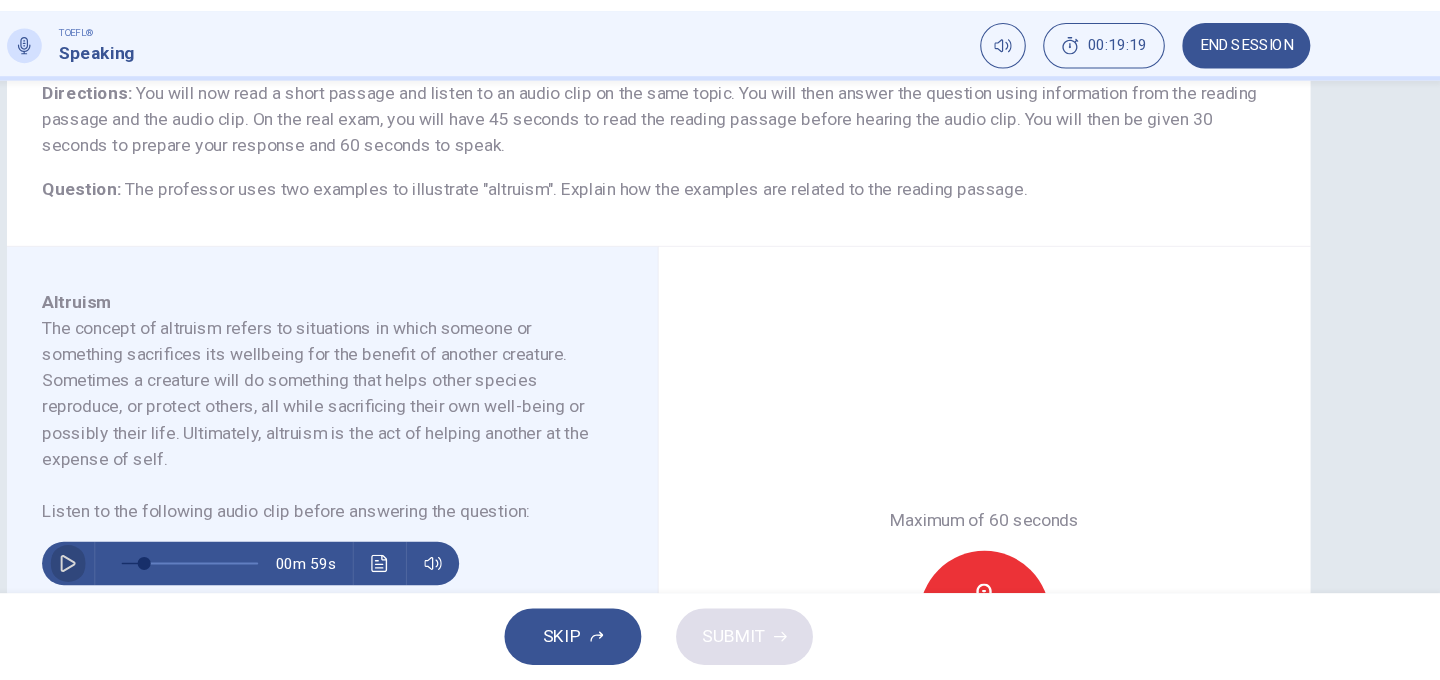 click 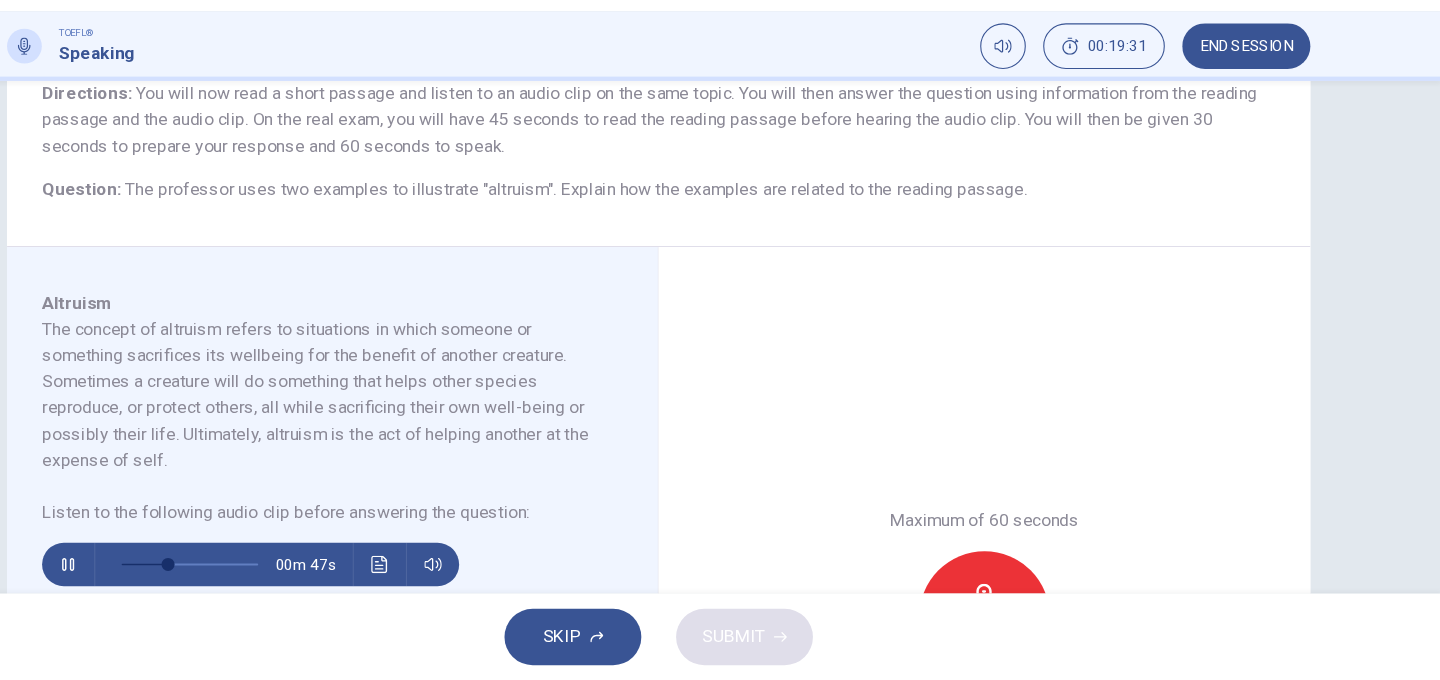 scroll, scrollTop: 0, scrollLeft: 0, axis: both 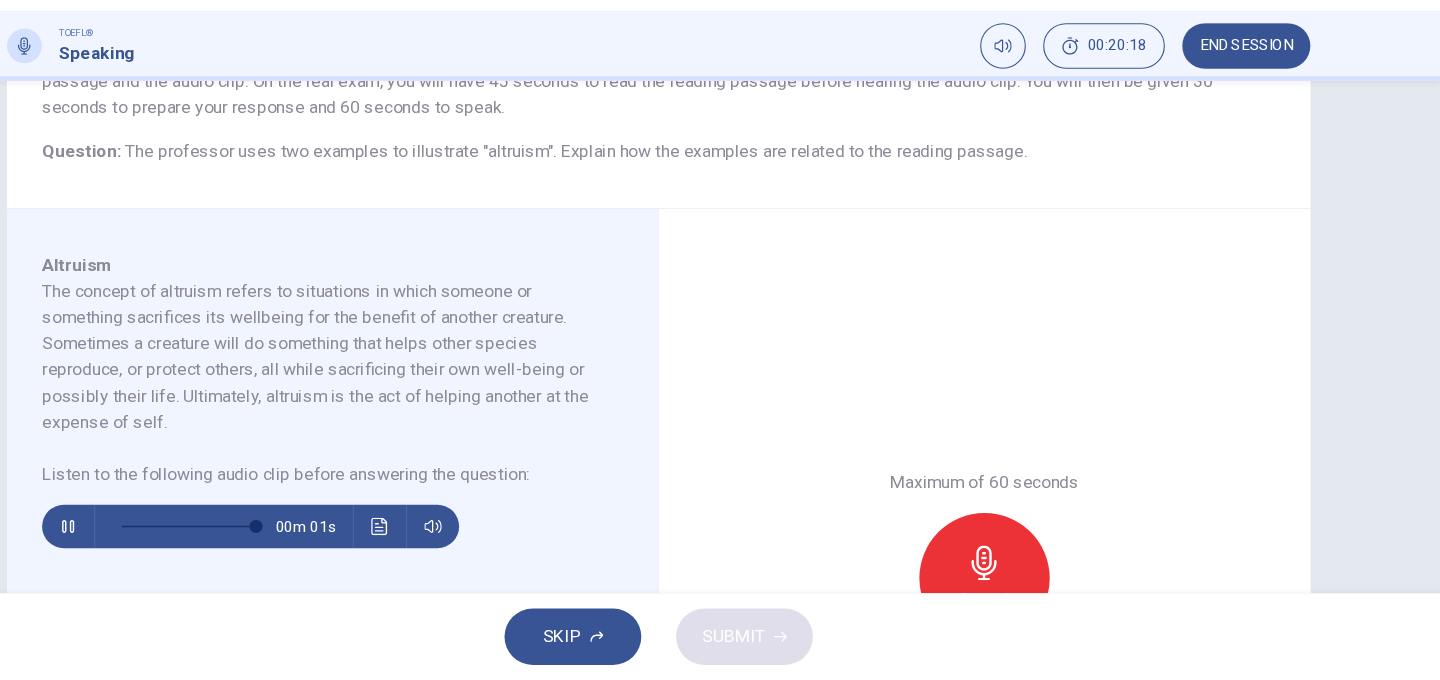 type on "*" 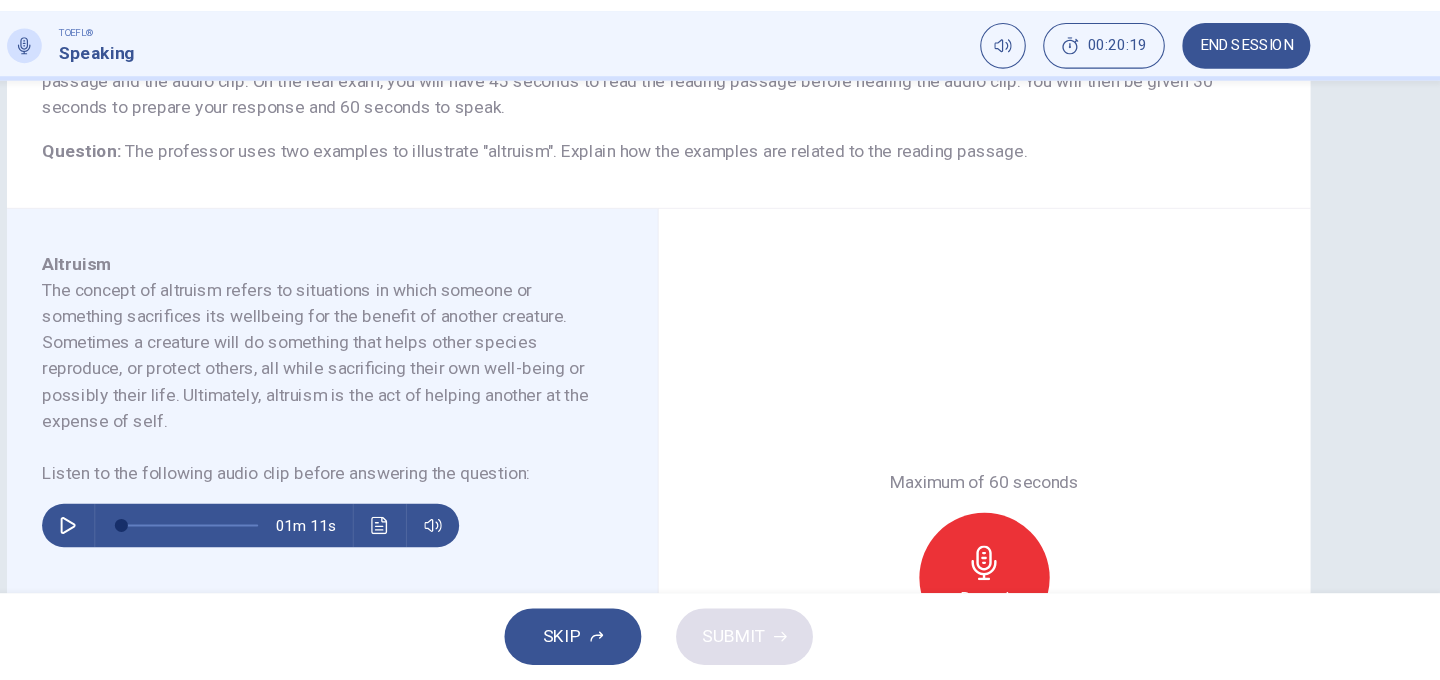 click on "Record" at bounding box center (1020, 586) 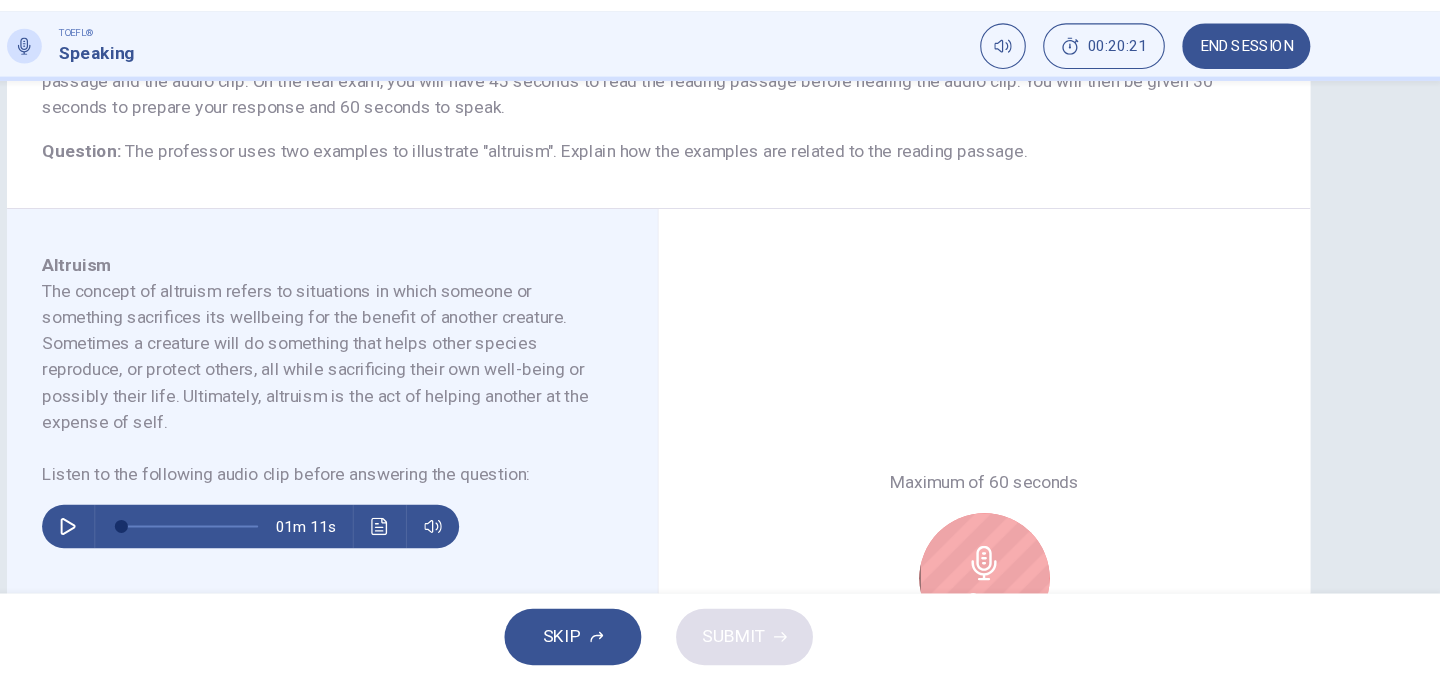 scroll, scrollTop: 0, scrollLeft: 0, axis: both 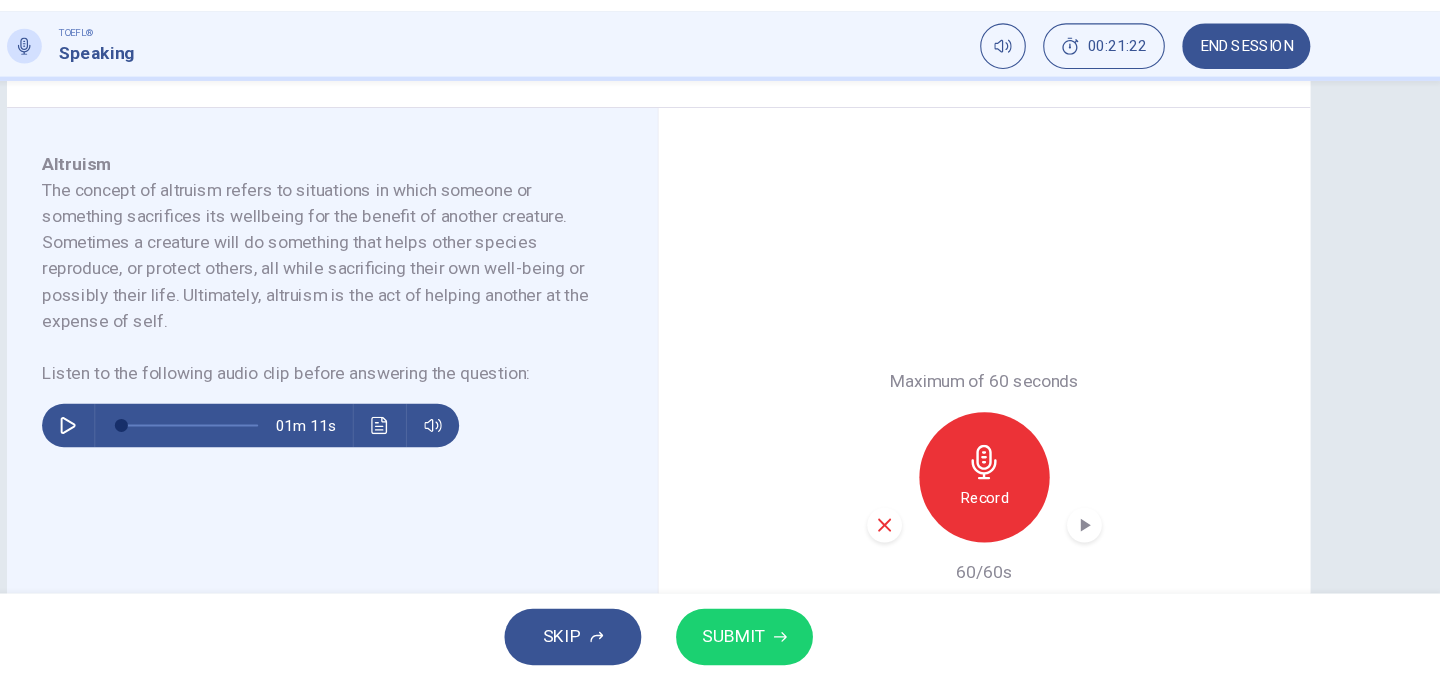 click 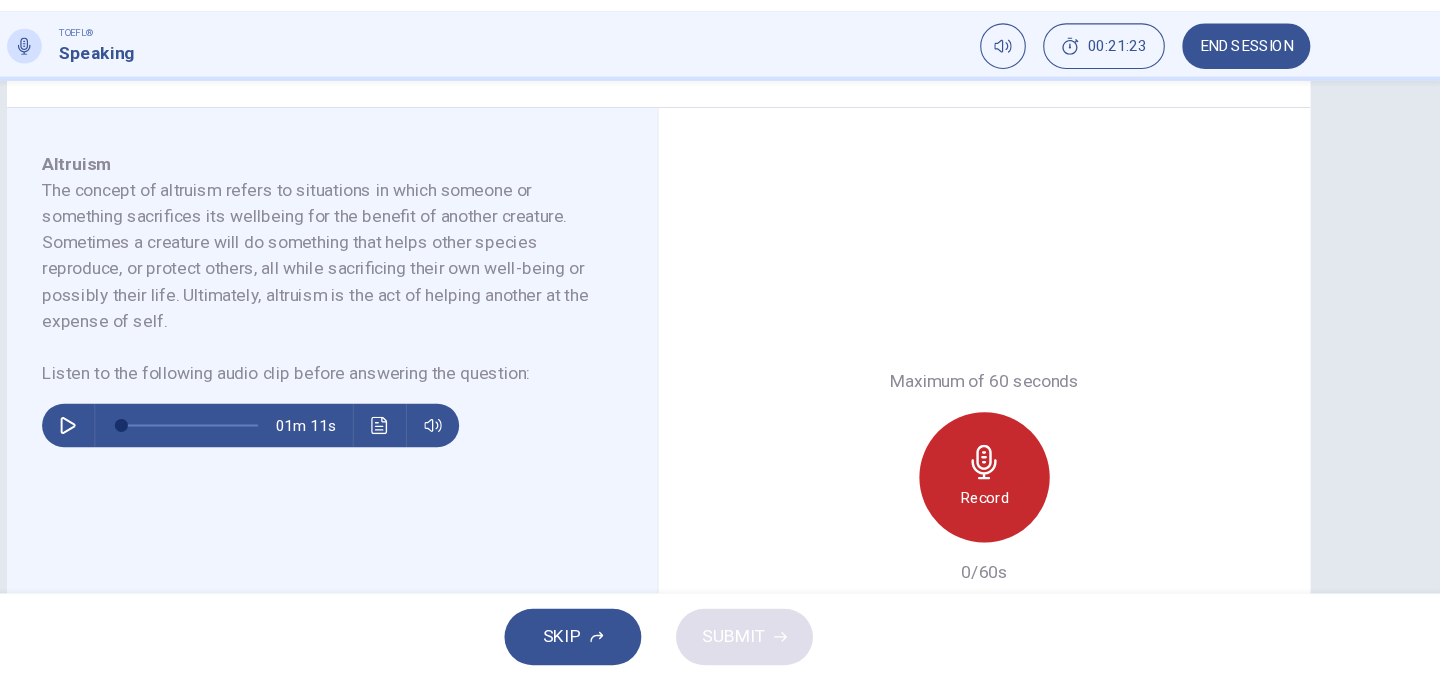 click on "Record" at bounding box center [1020, 493] 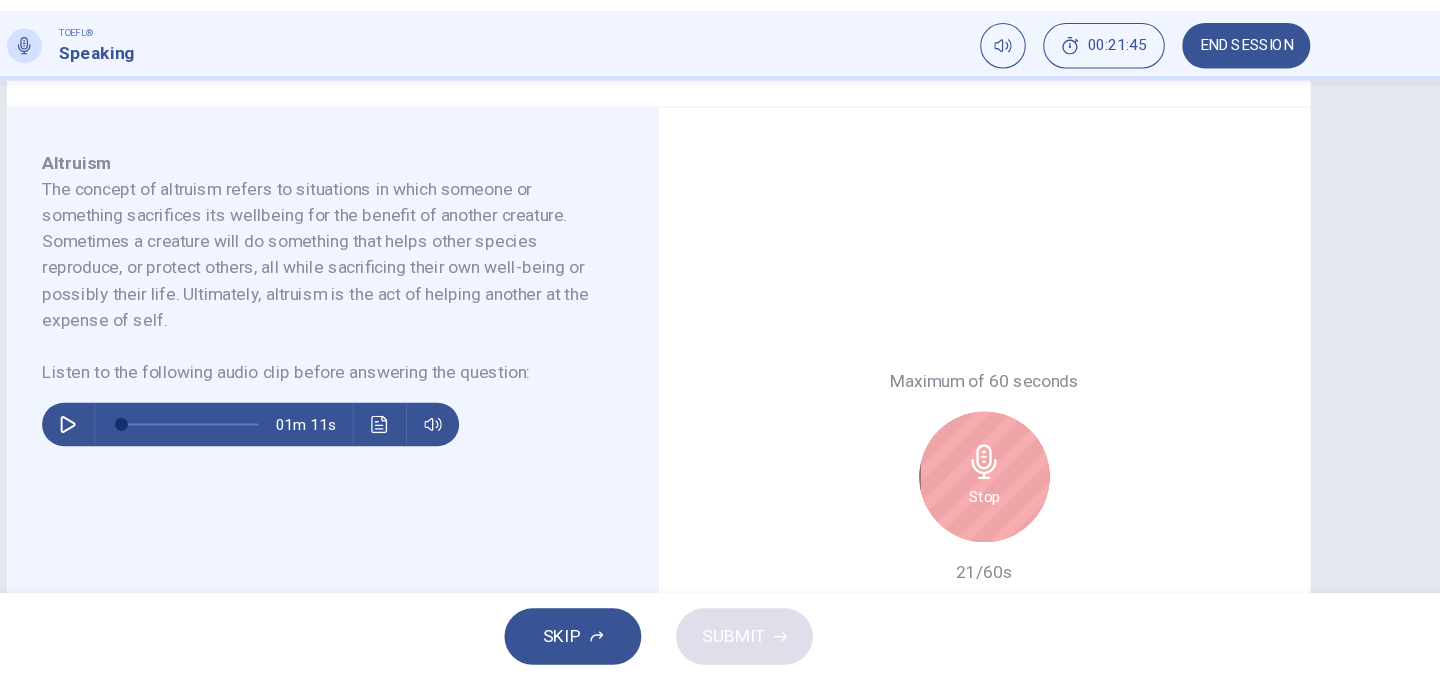 click on "Stop" at bounding box center (1020, 493) 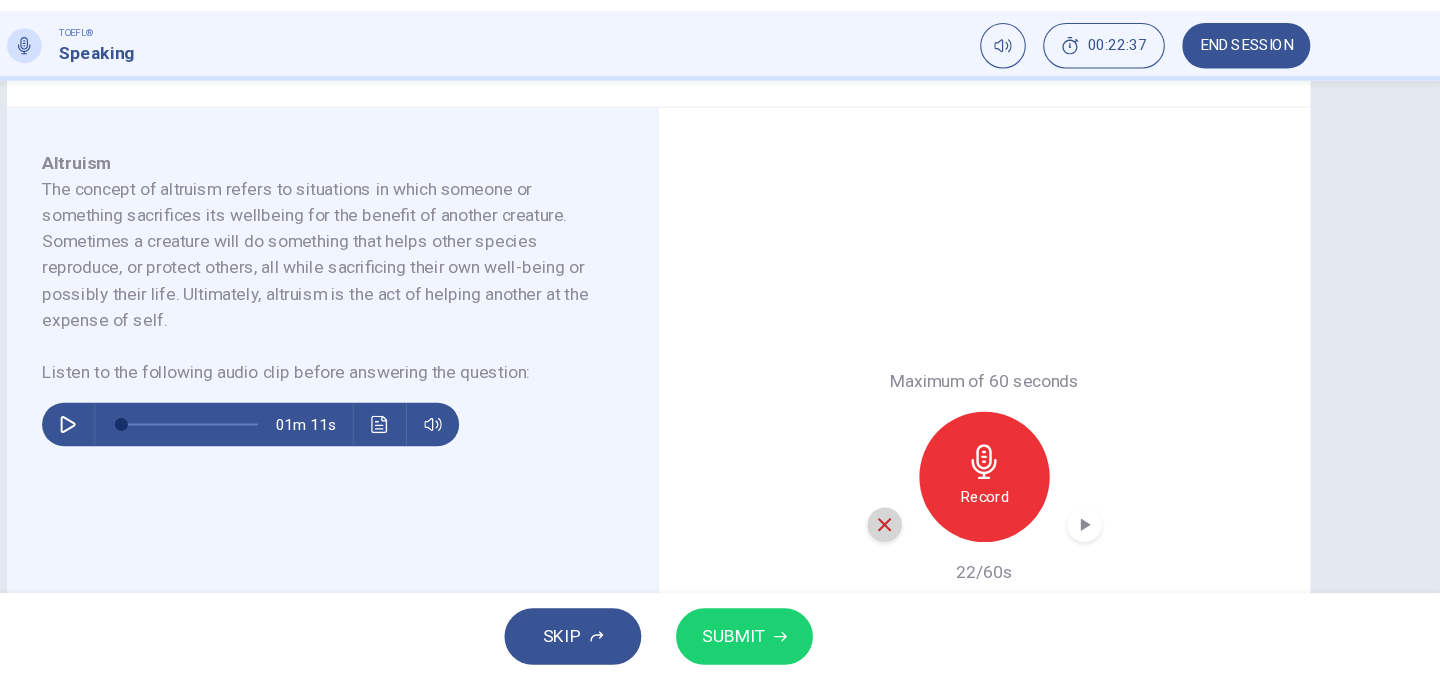 click 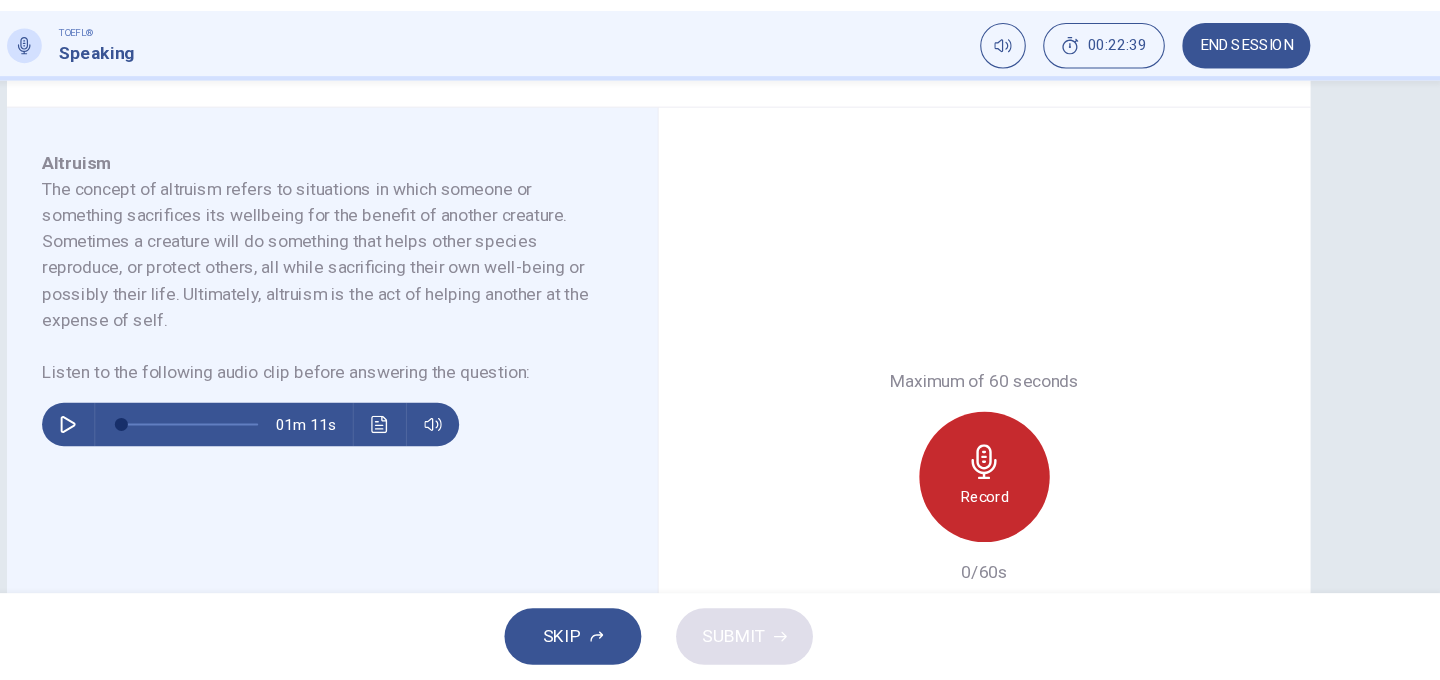 click 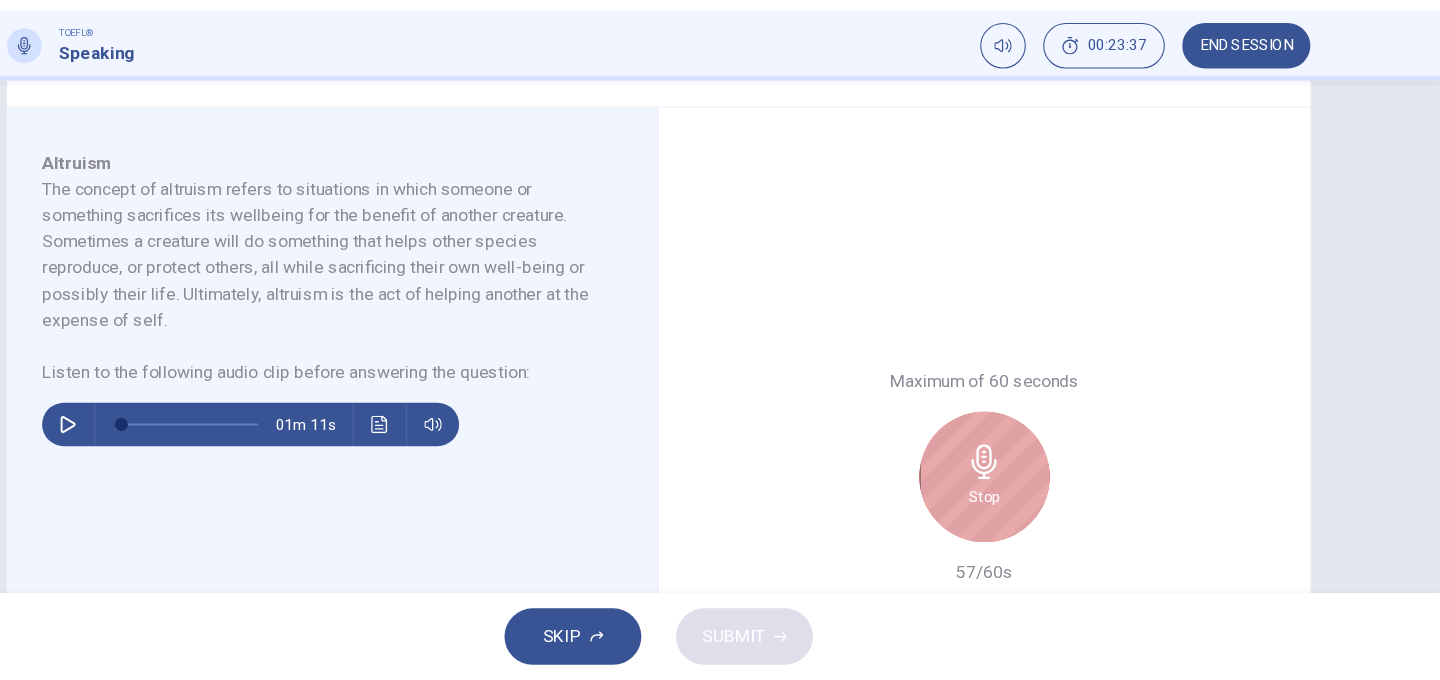 click 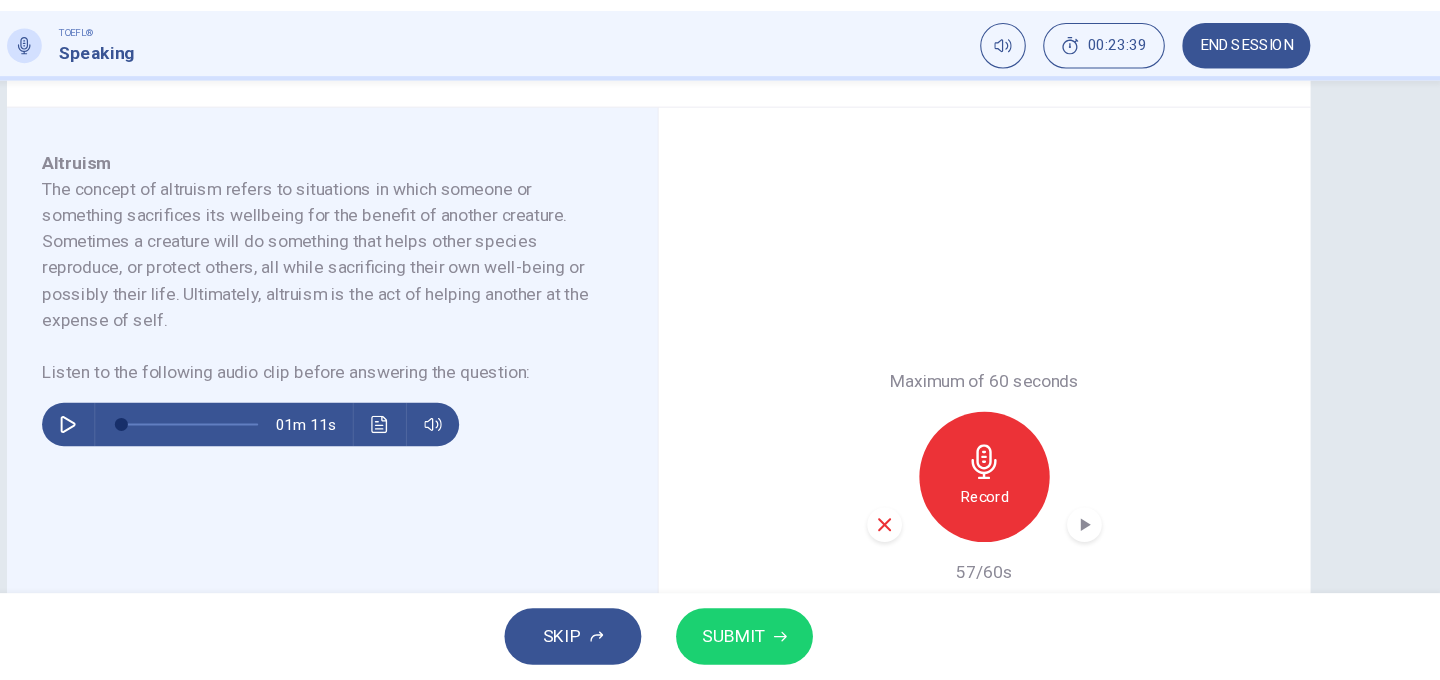click on "SUBMIT" at bounding box center [789, 640] 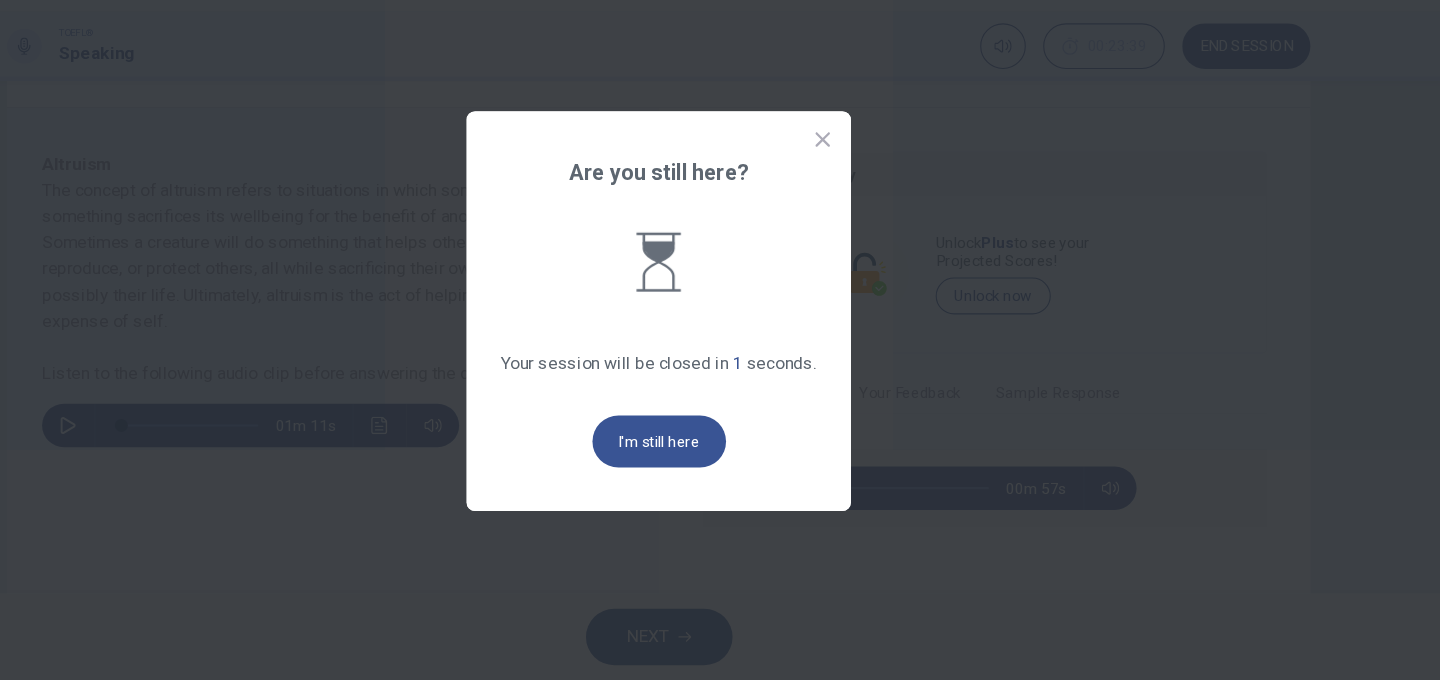 scroll, scrollTop: 0, scrollLeft: 0, axis: both 